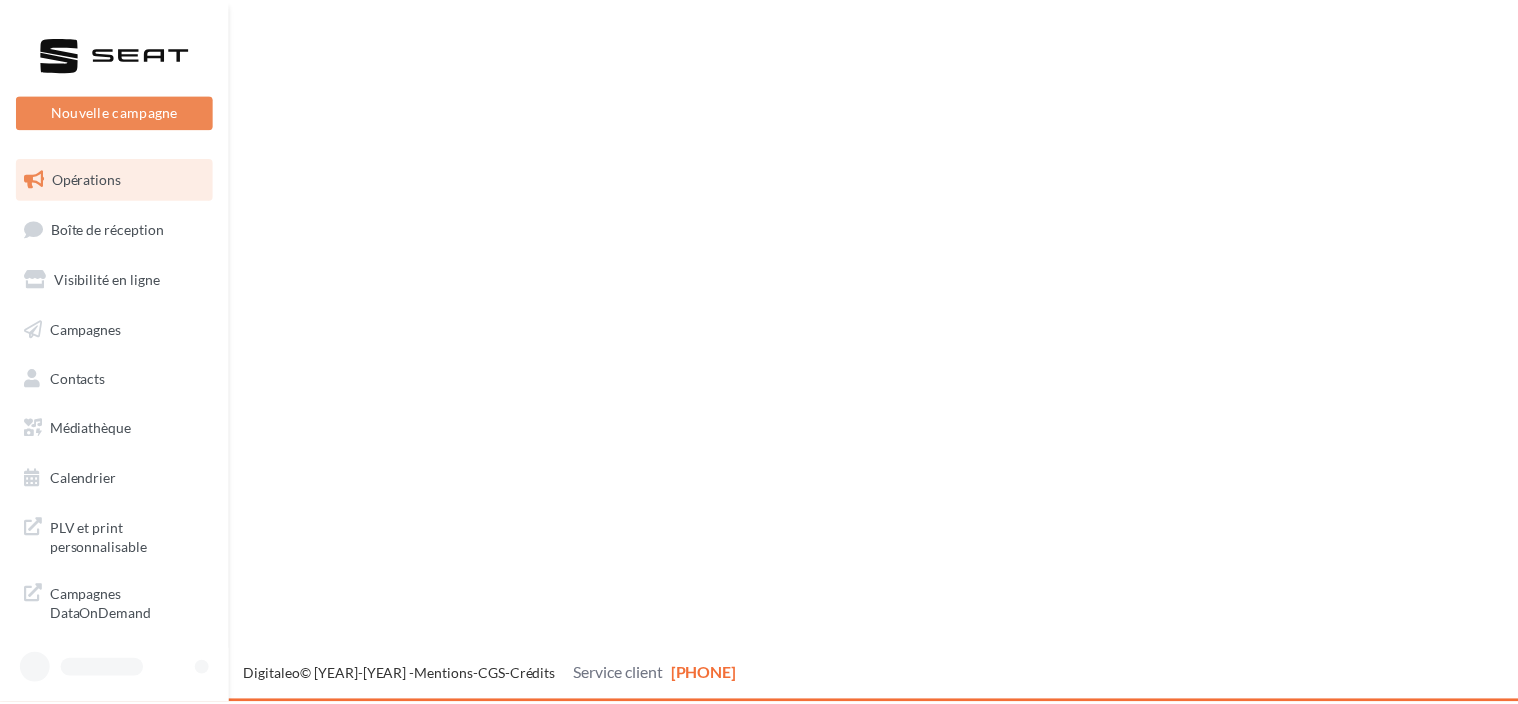 scroll, scrollTop: 0, scrollLeft: 0, axis: both 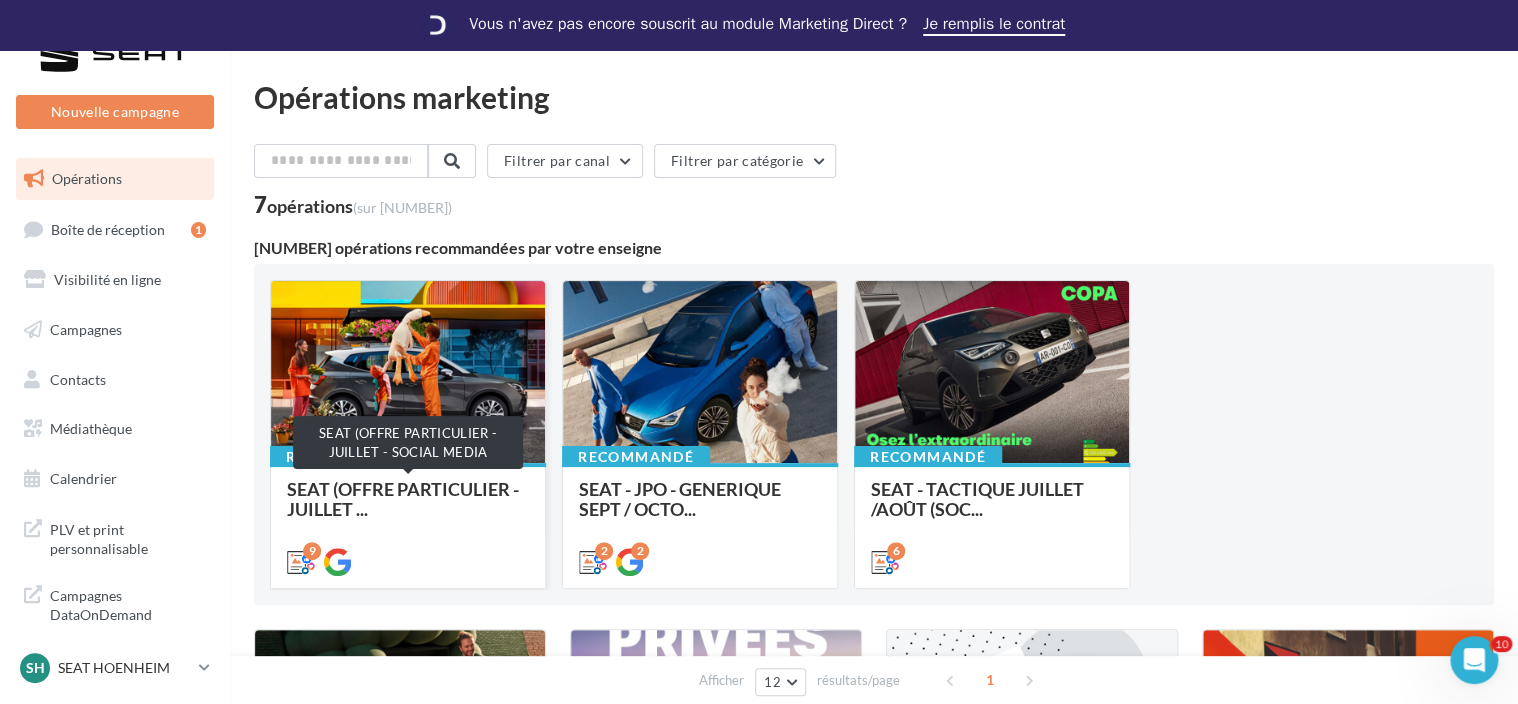 click on "SEAT (OFFRE PARTICULIER - JUILLET ..." at bounding box center [403, 499] 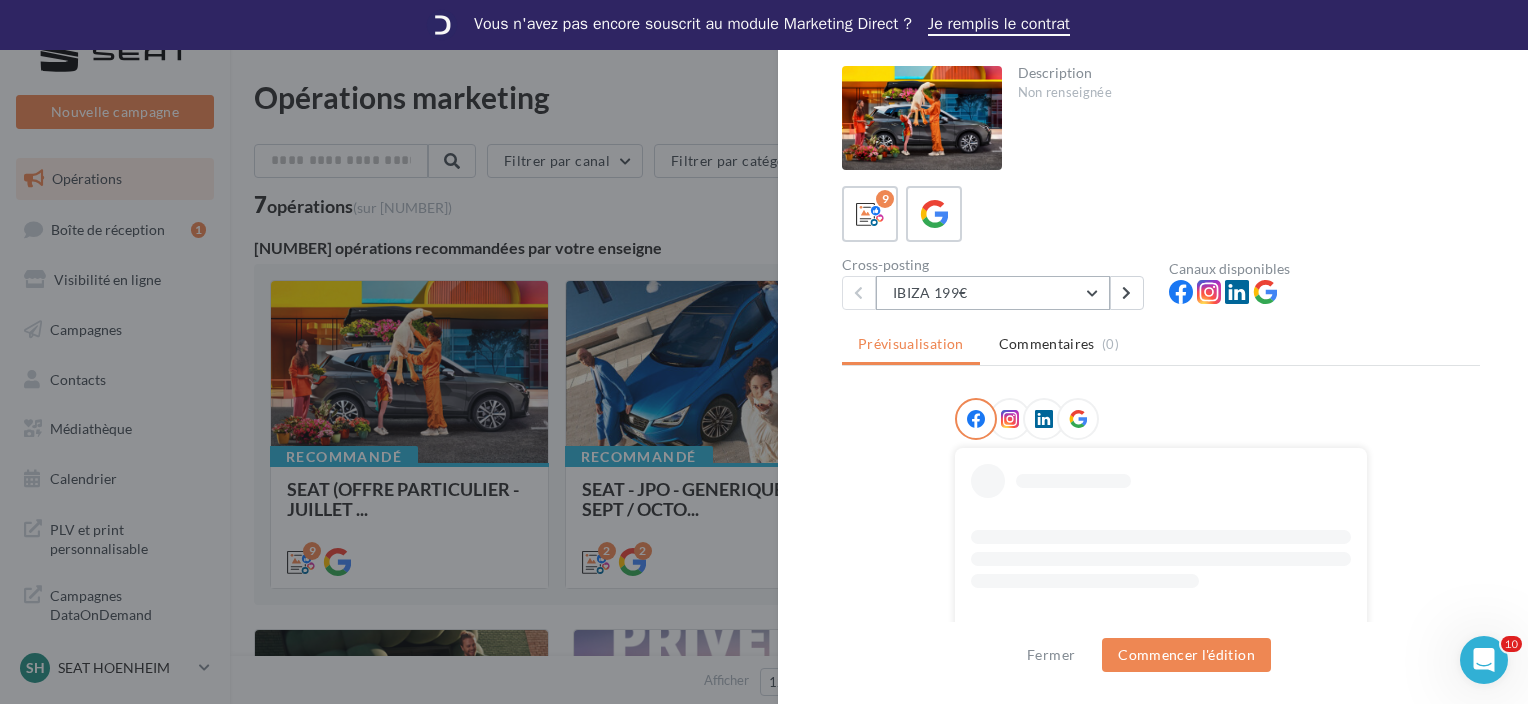 click on "IBIZA 199€" at bounding box center [993, 293] 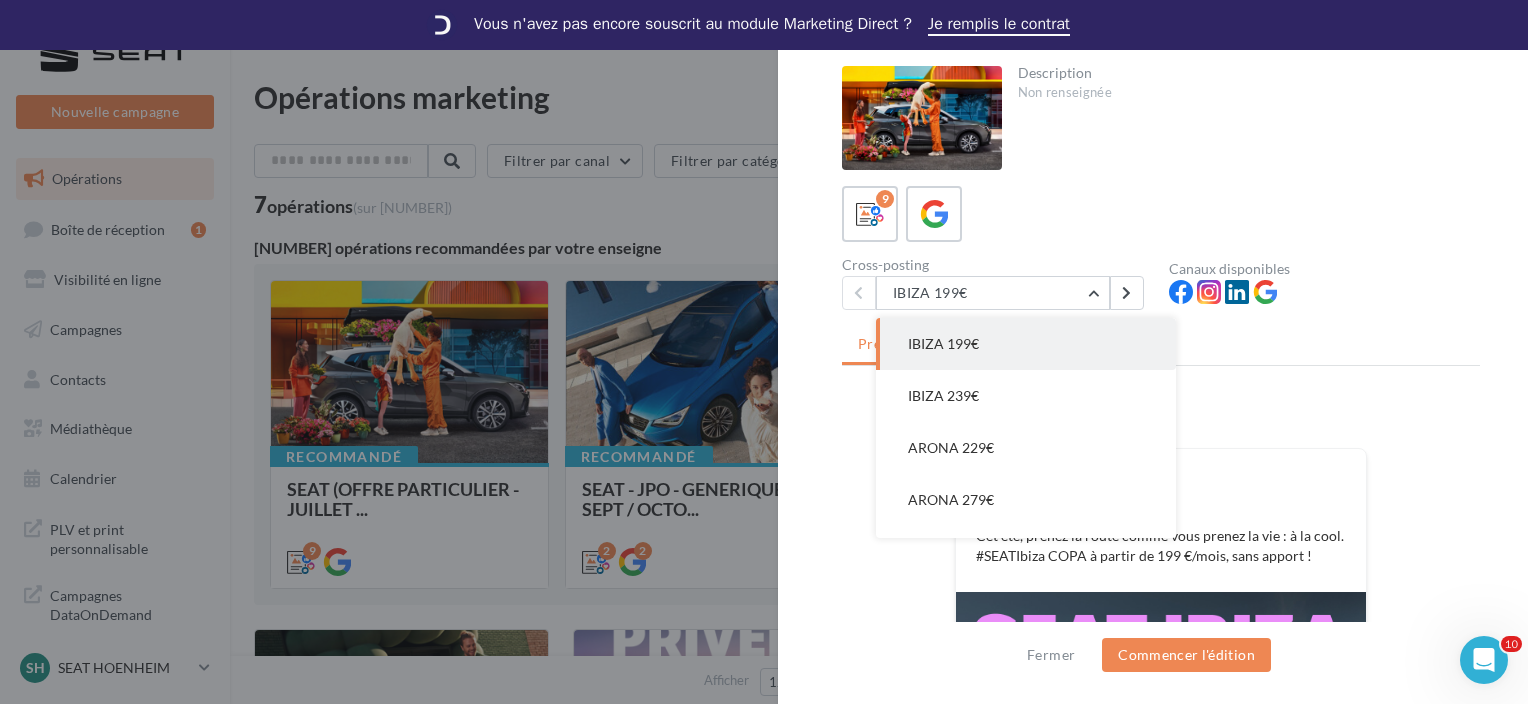 click on "IBIZA 199€" at bounding box center (1026, 344) 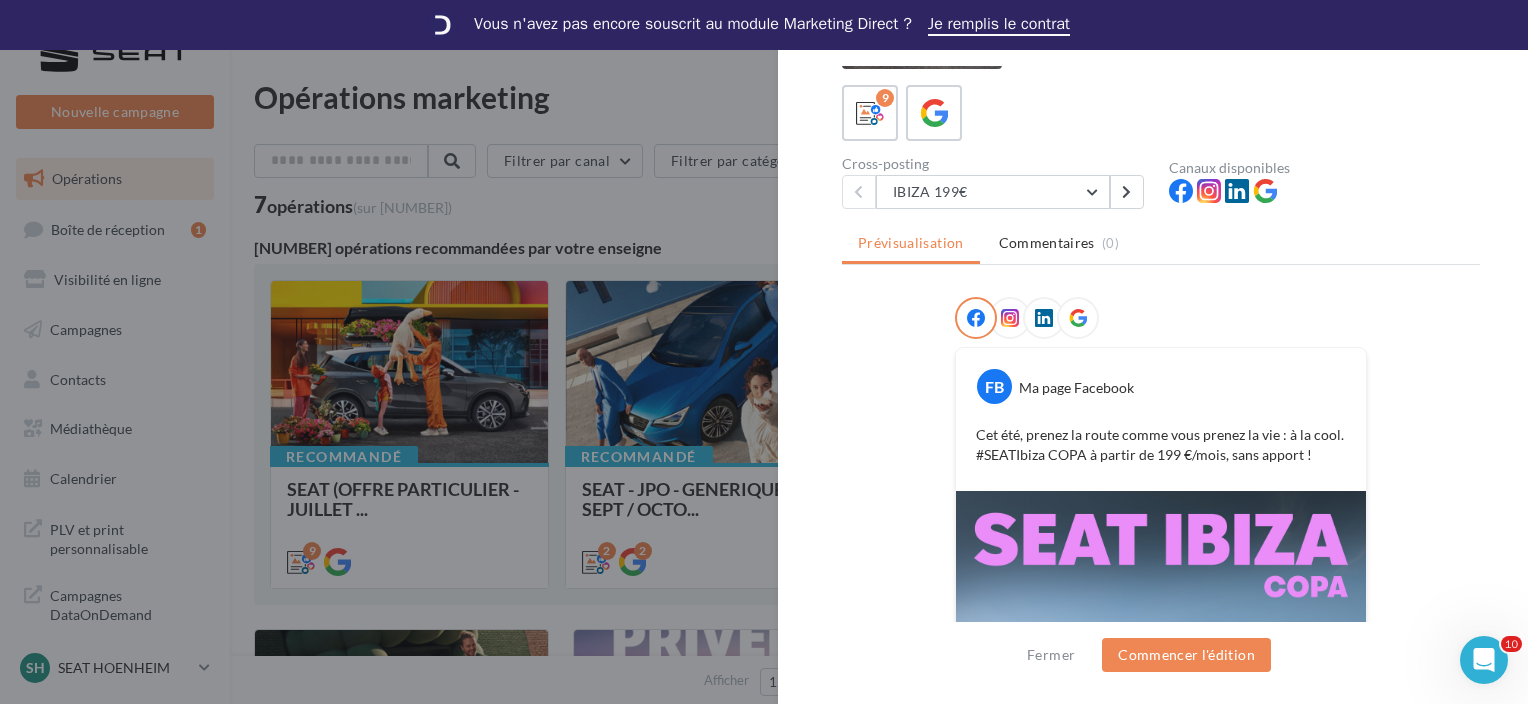 scroll, scrollTop: 100, scrollLeft: 0, axis: vertical 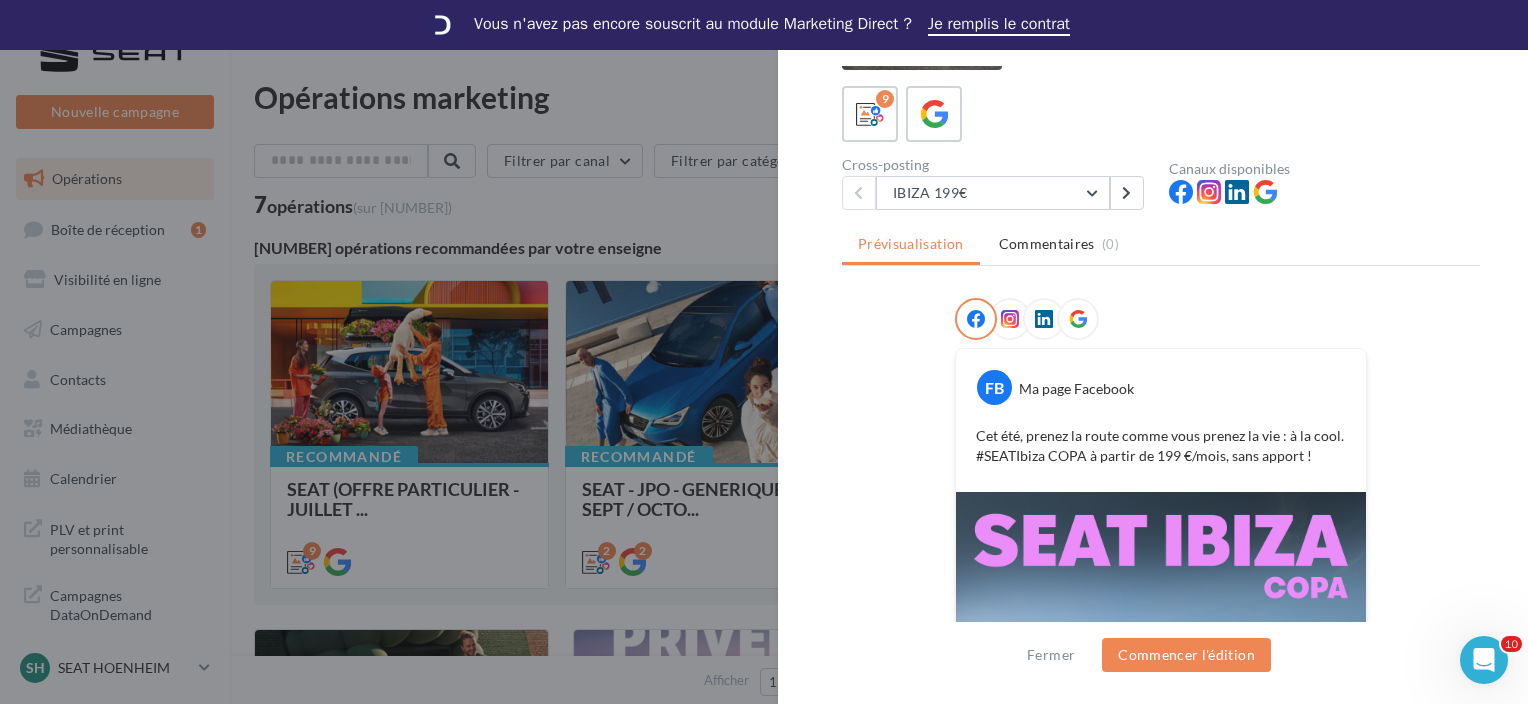 click at bounding box center [976, 319] 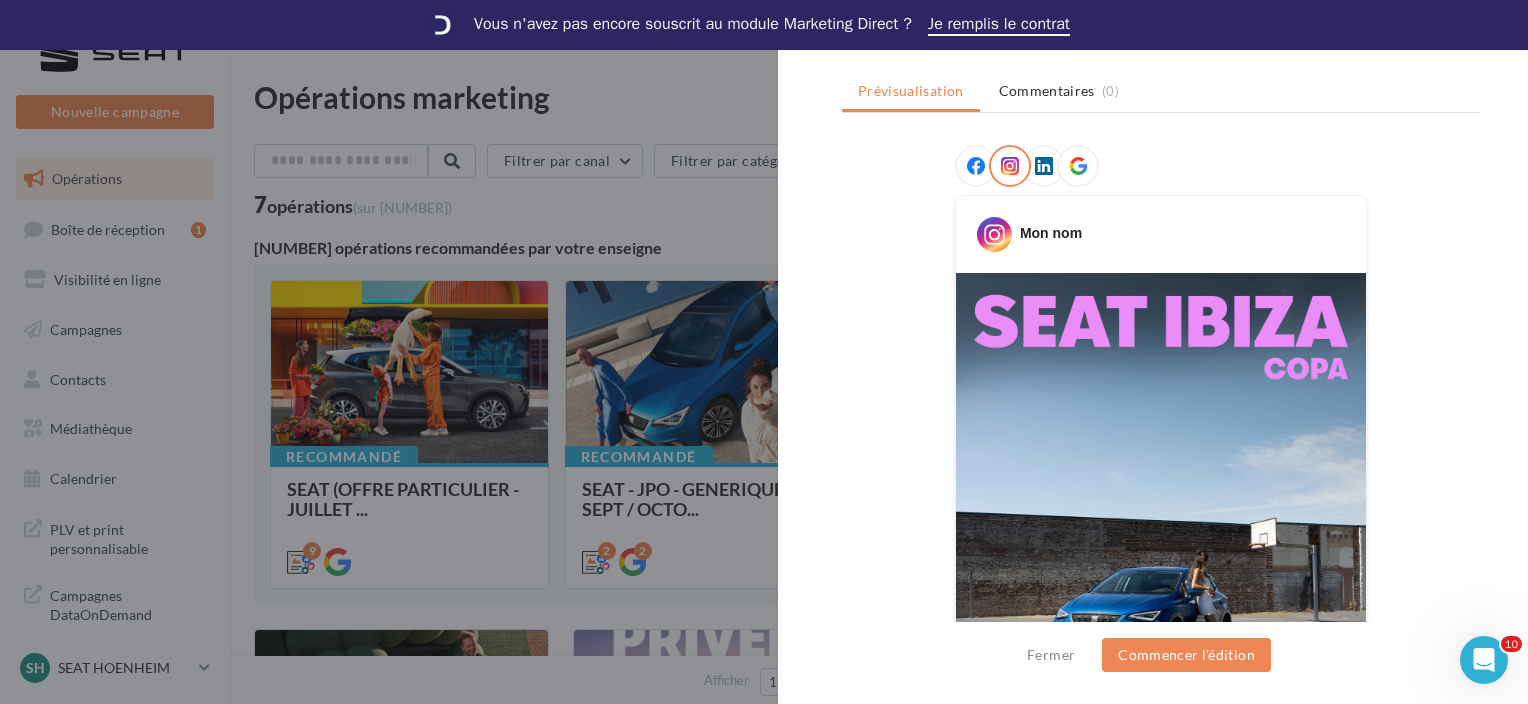 scroll, scrollTop: 0, scrollLeft: 0, axis: both 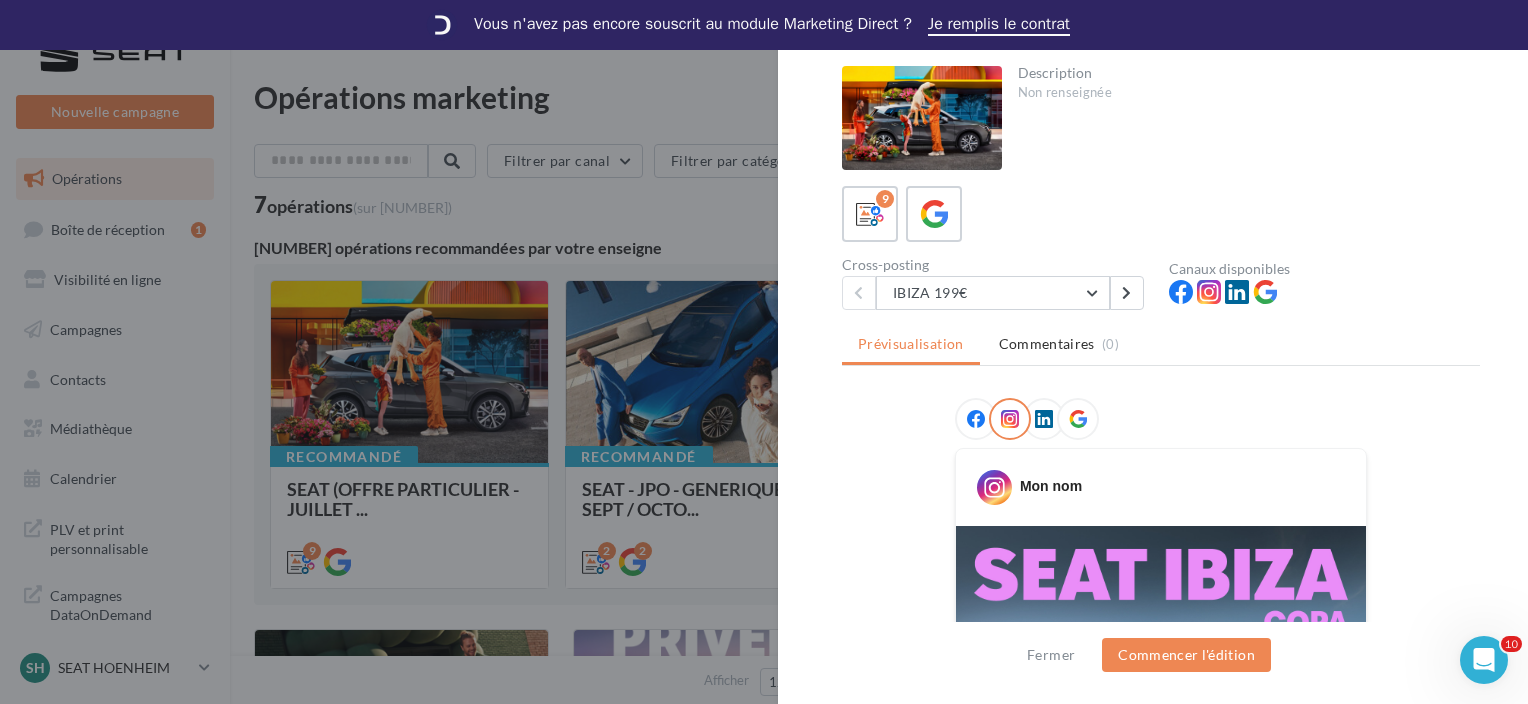 click at bounding box center [976, 419] 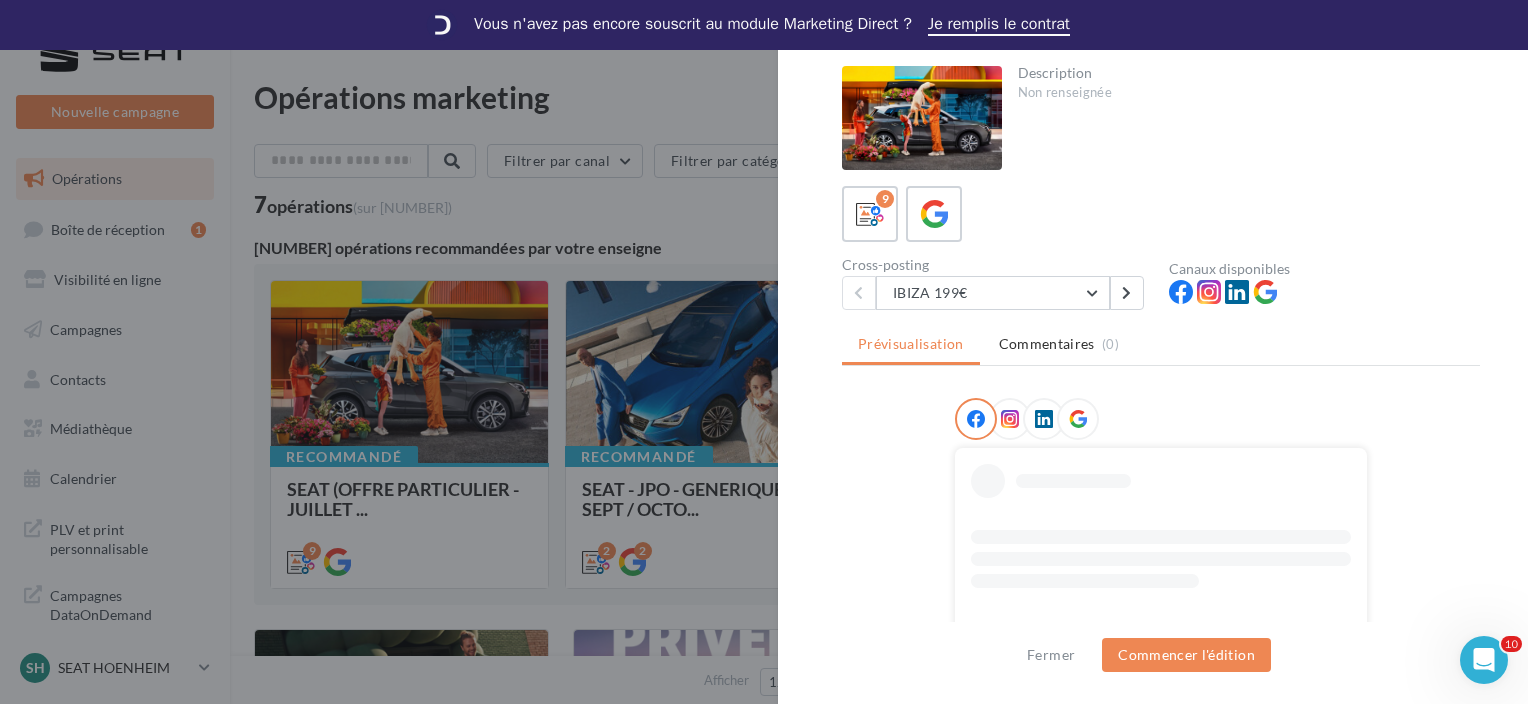 scroll, scrollTop: 185, scrollLeft: 0, axis: vertical 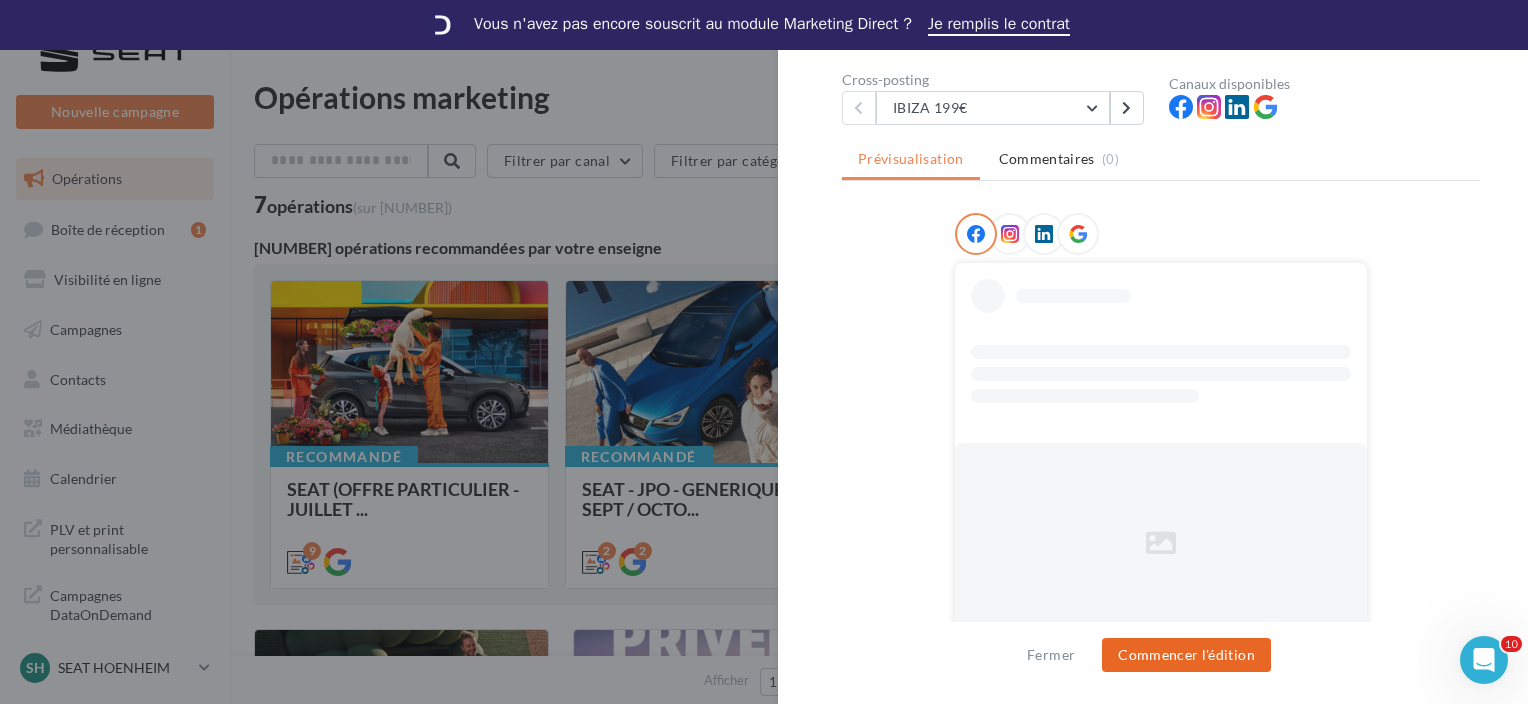 click on "Commencer l'édition" at bounding box center [1186, 655] 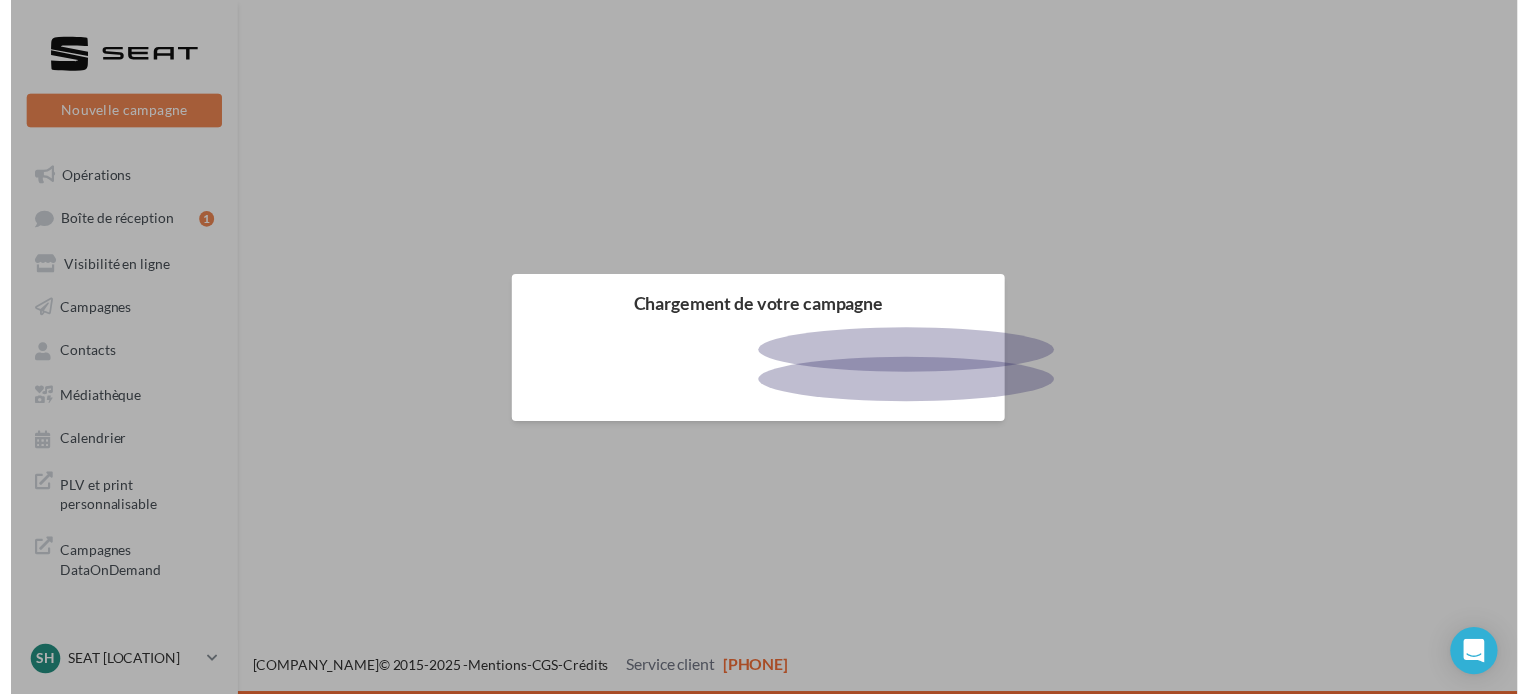 scroll, scrollTop: 0, scrollLeft: 0, axis: both 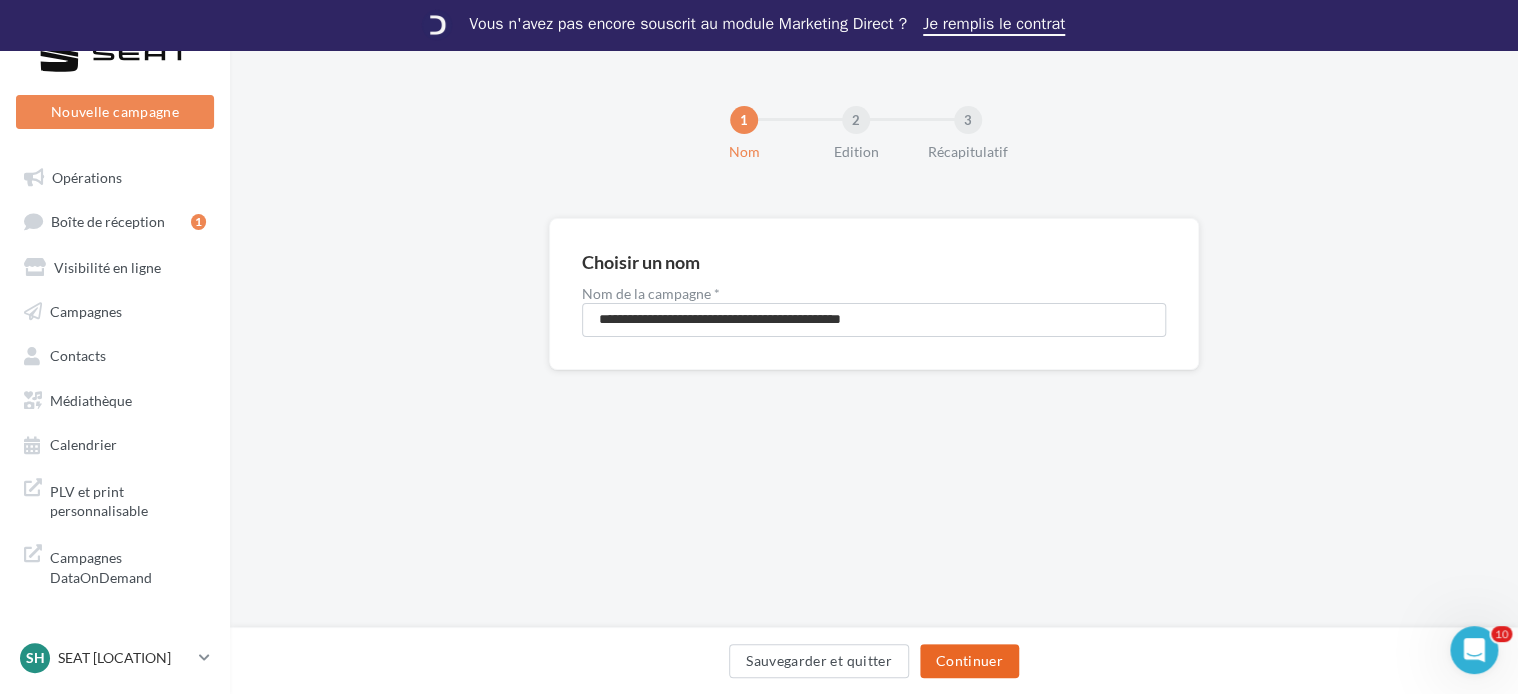 click on "Continuer" at bounding box center (969, 661) 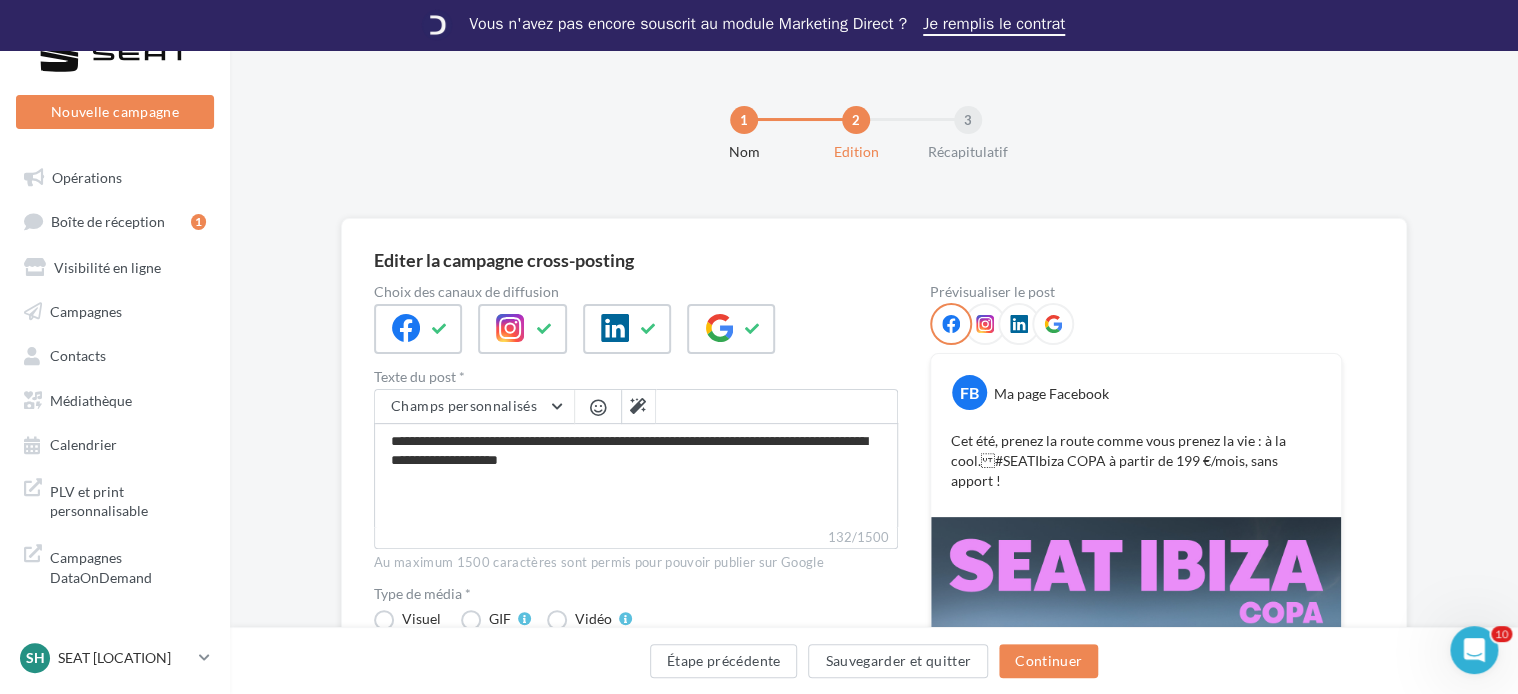 click at bounding box center (636, 329) 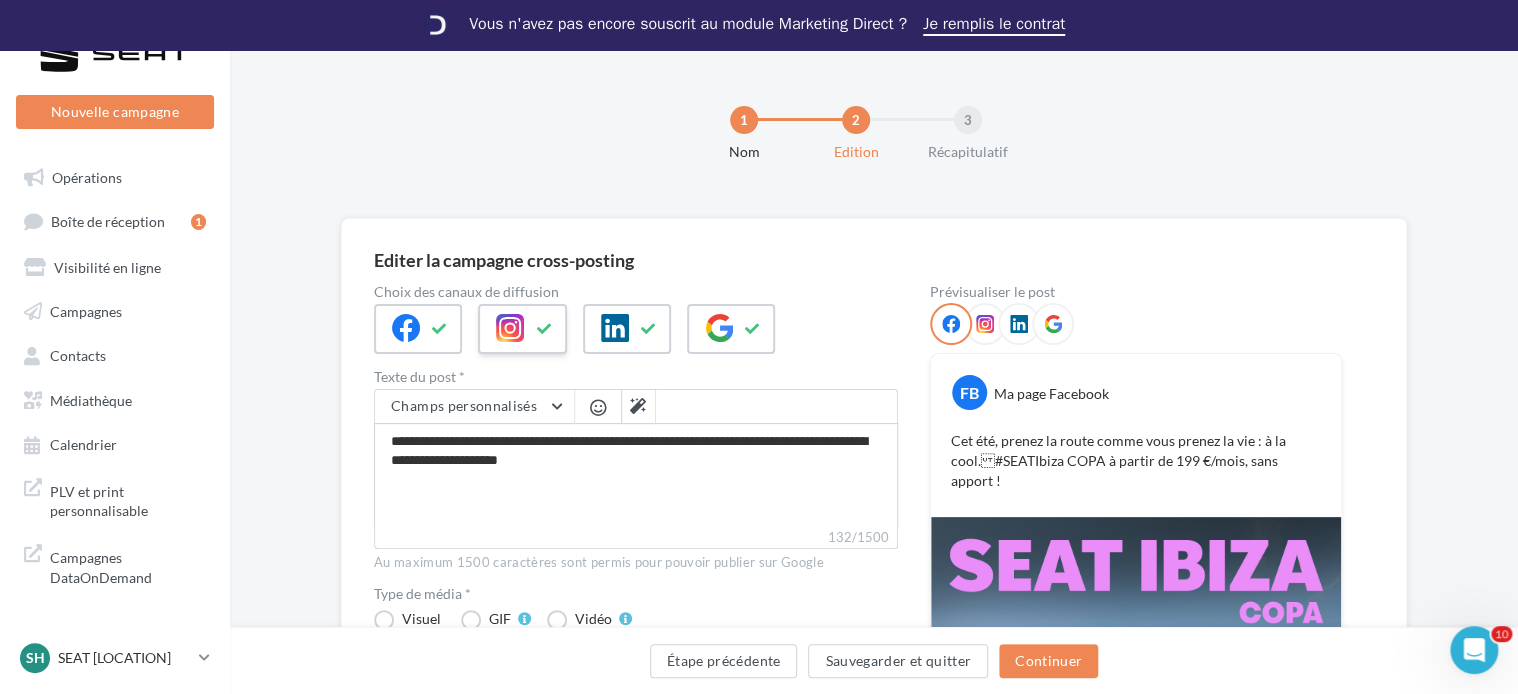 click at bounding box center (510, 328) 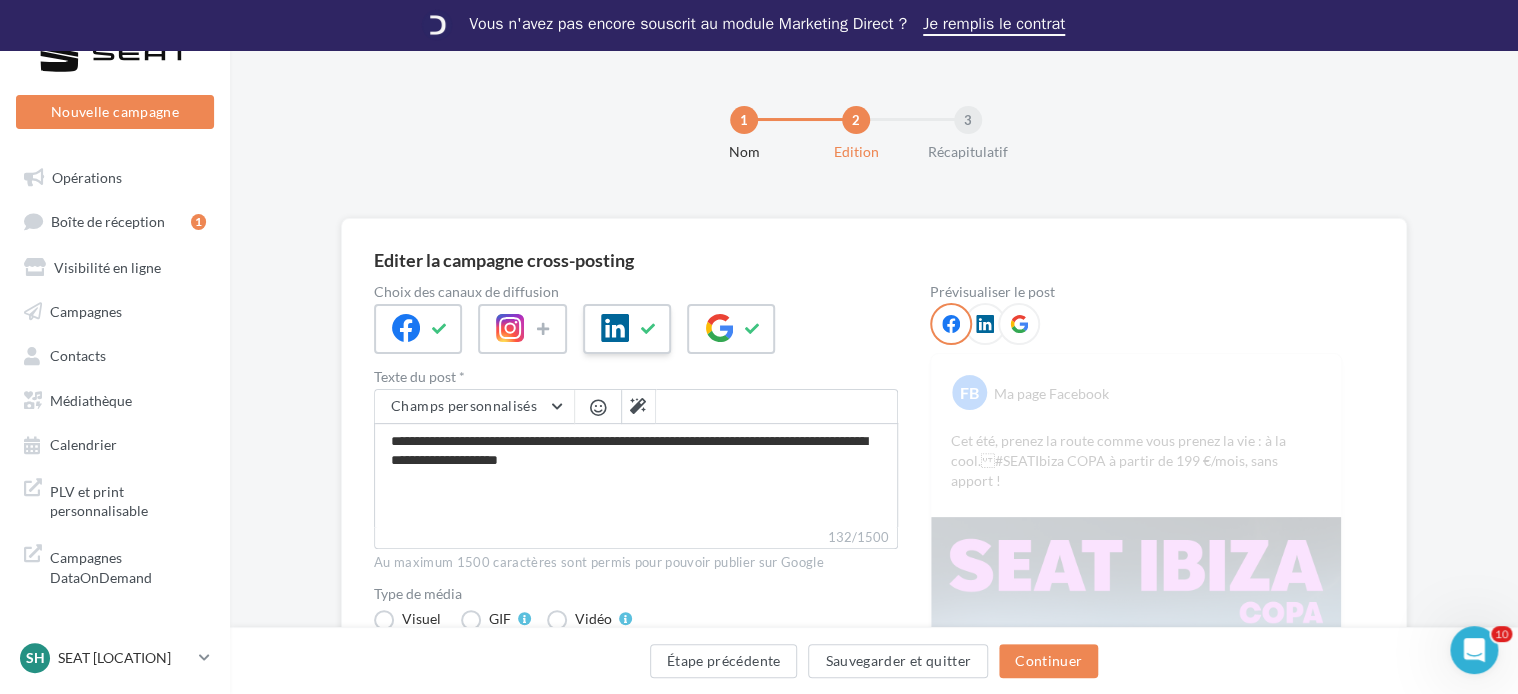 click at bounding box center (440, 329) 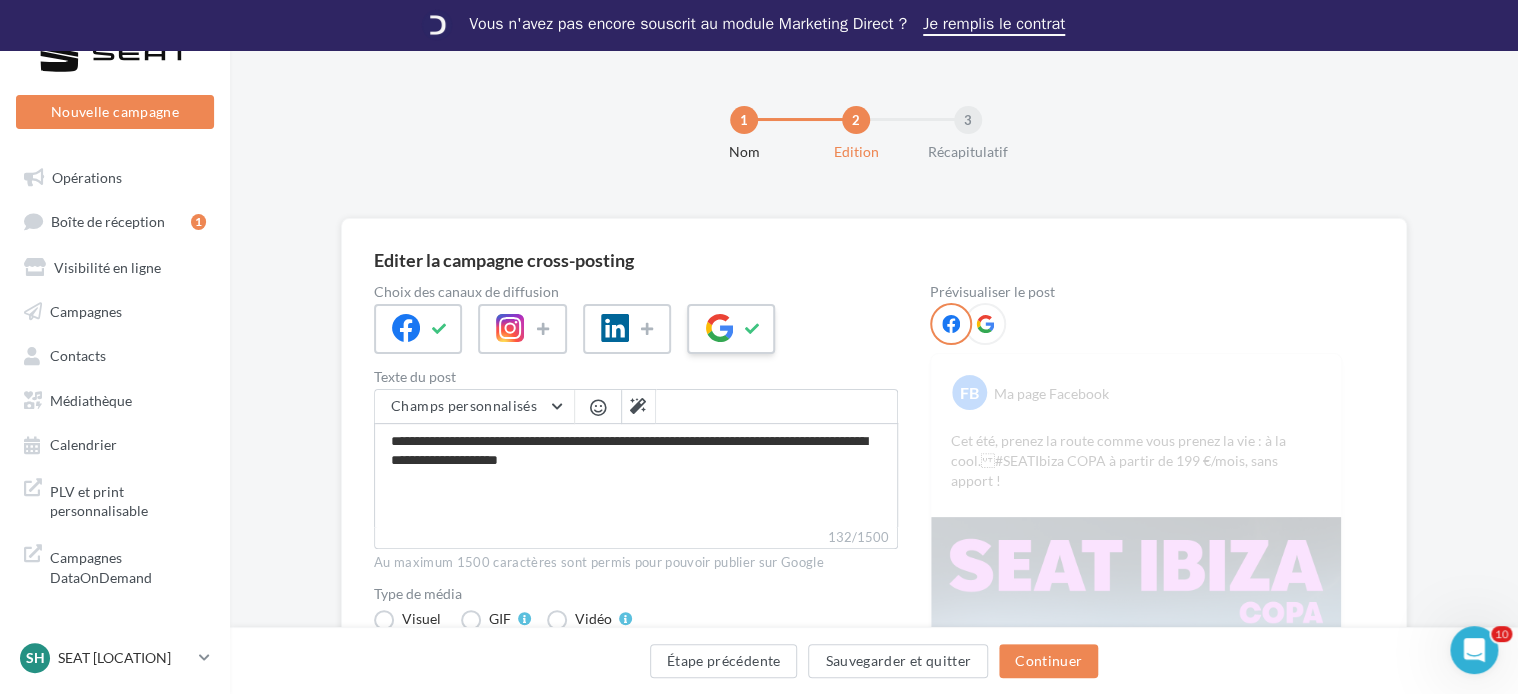 click at bounding box center (719, 328) 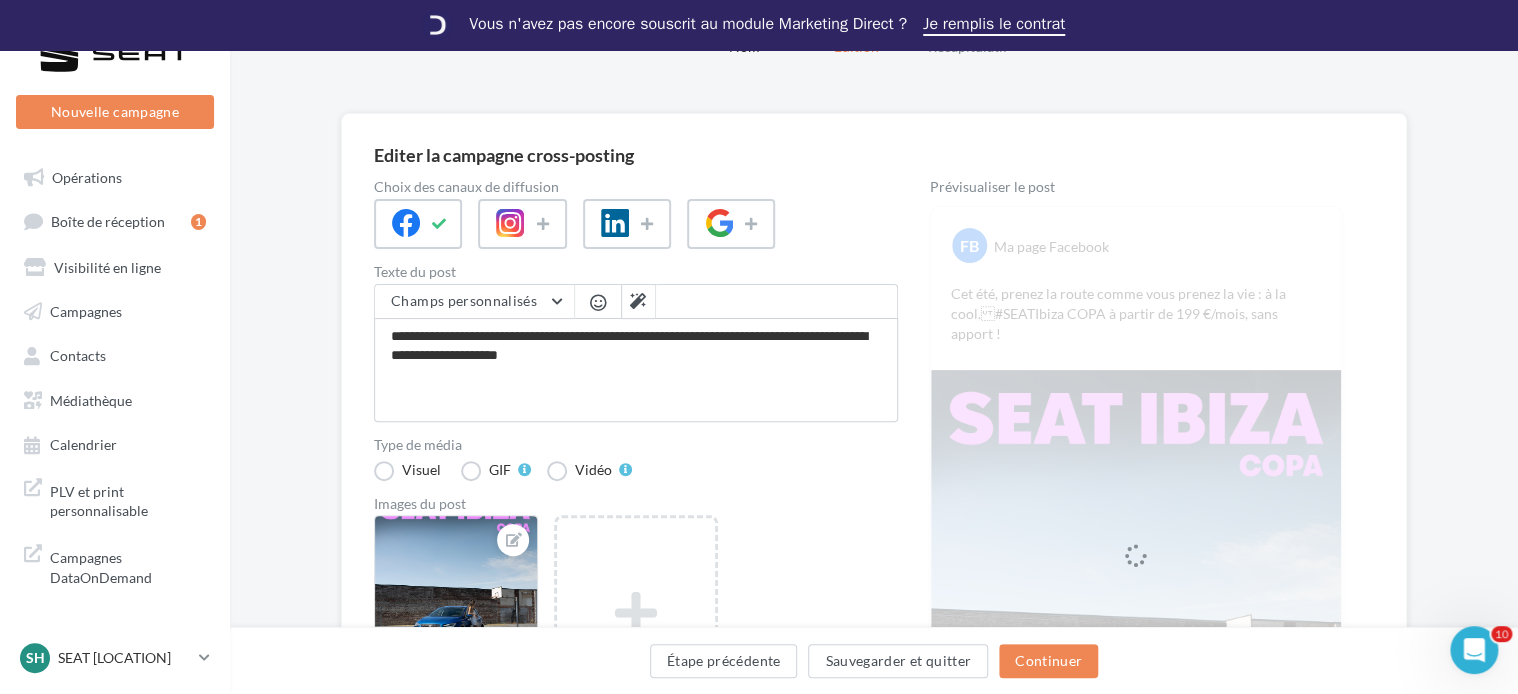 scroll, scrollTop: 100, scrollLeft: 0, axis: vertical 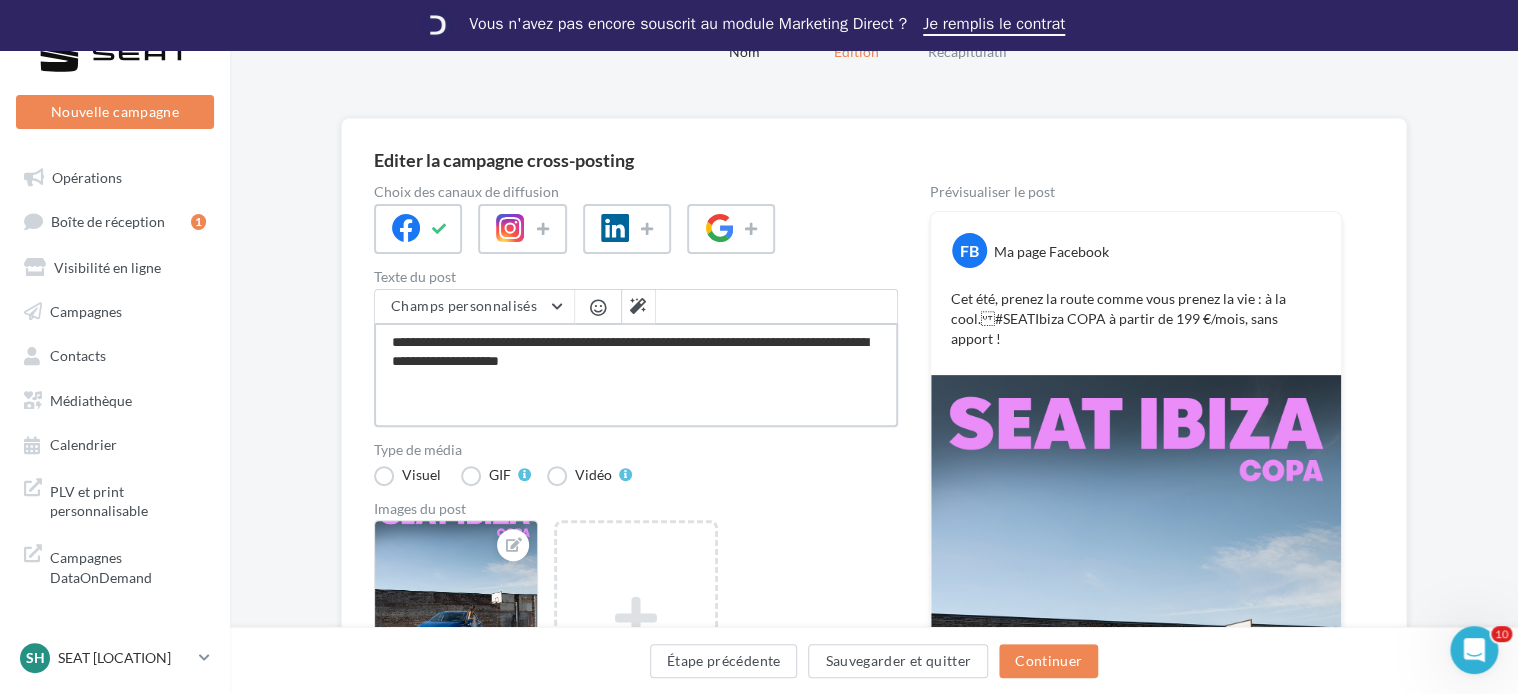 click on "**********" at bounding box center [636, 375] 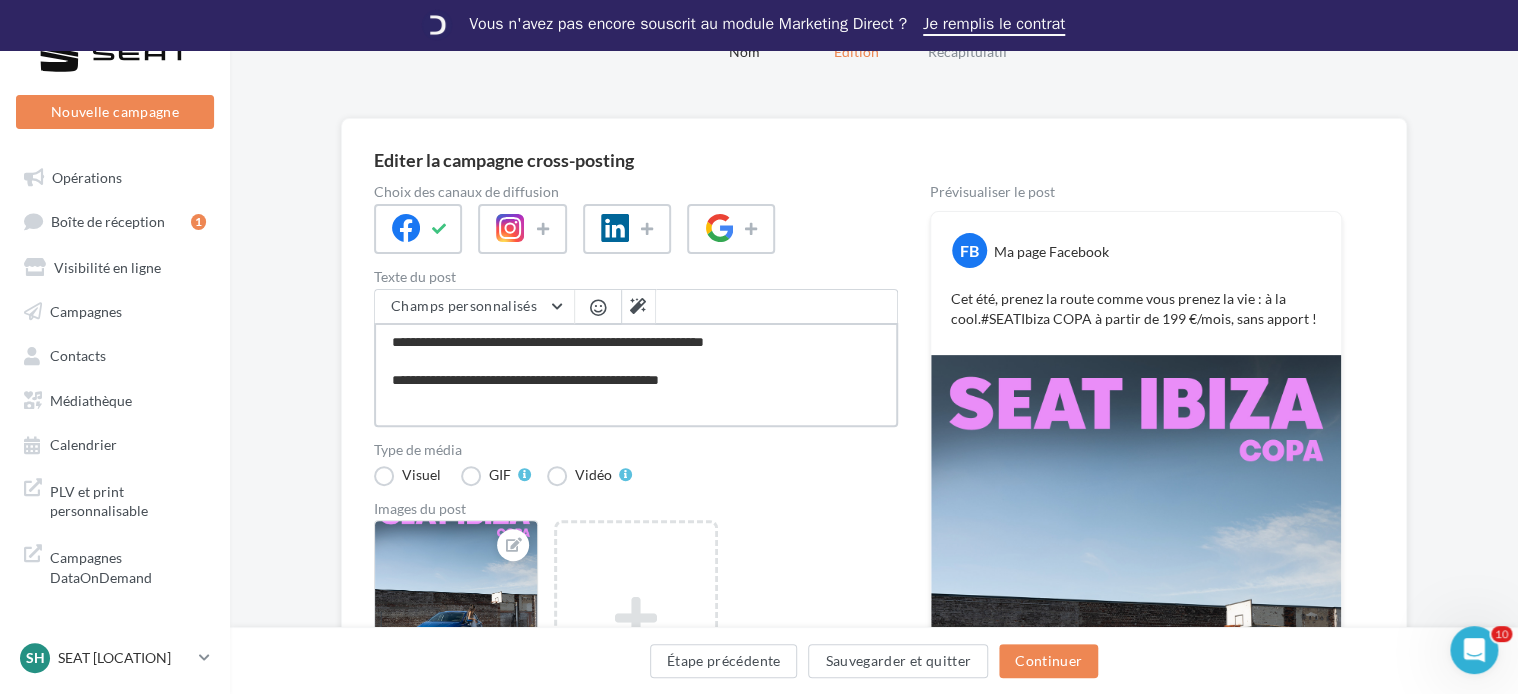 type on "**********" 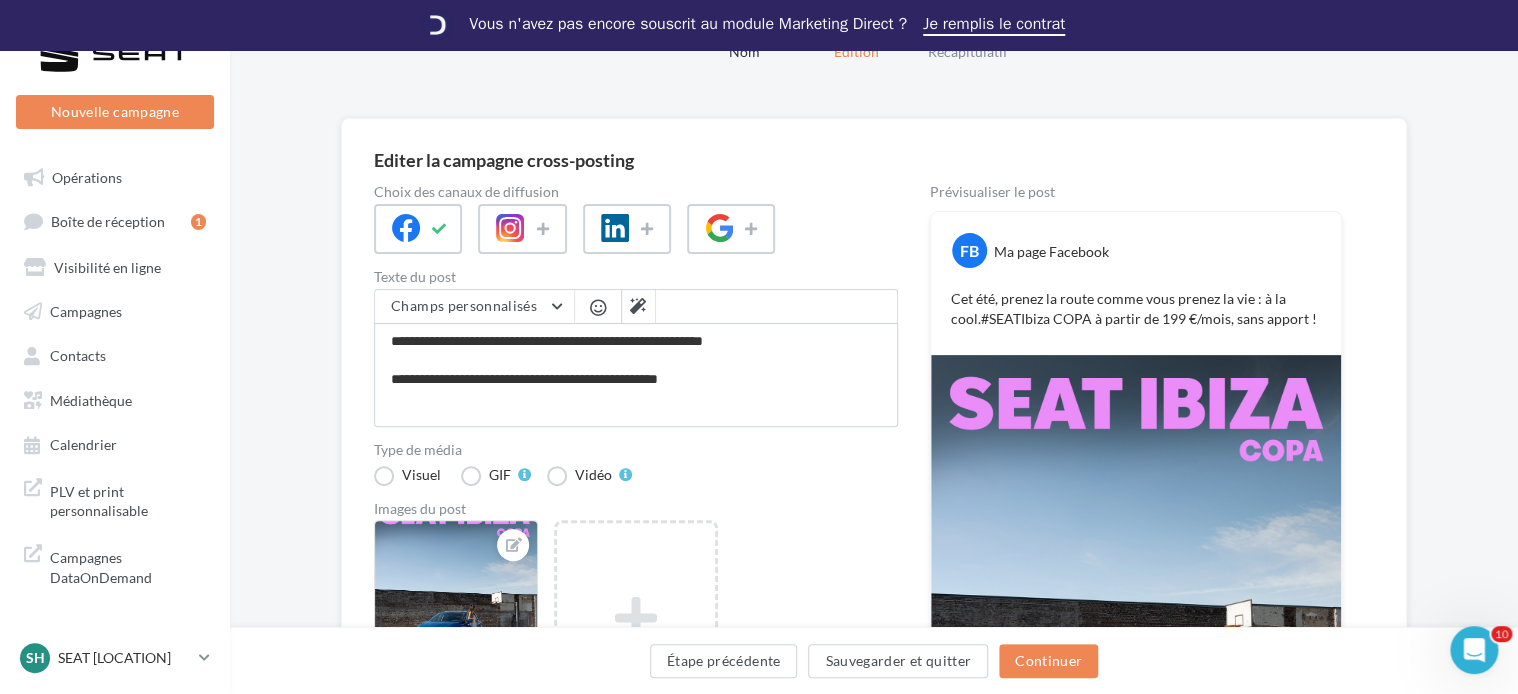 click on "Type de média
Visuel
GIF
Vidéo" at bounding box center [636, 464] 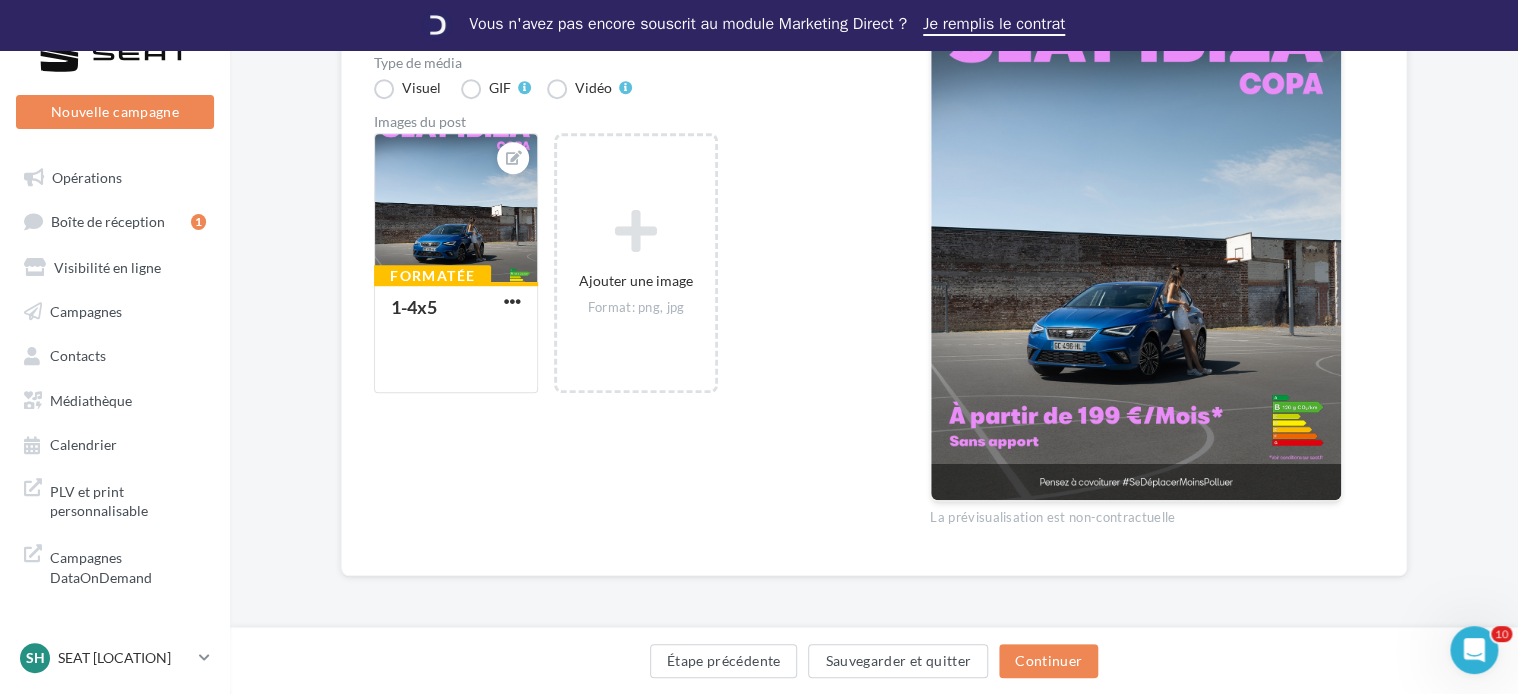 scroll, scrollTop: 87, scrollLeft: 0, axis: vertical 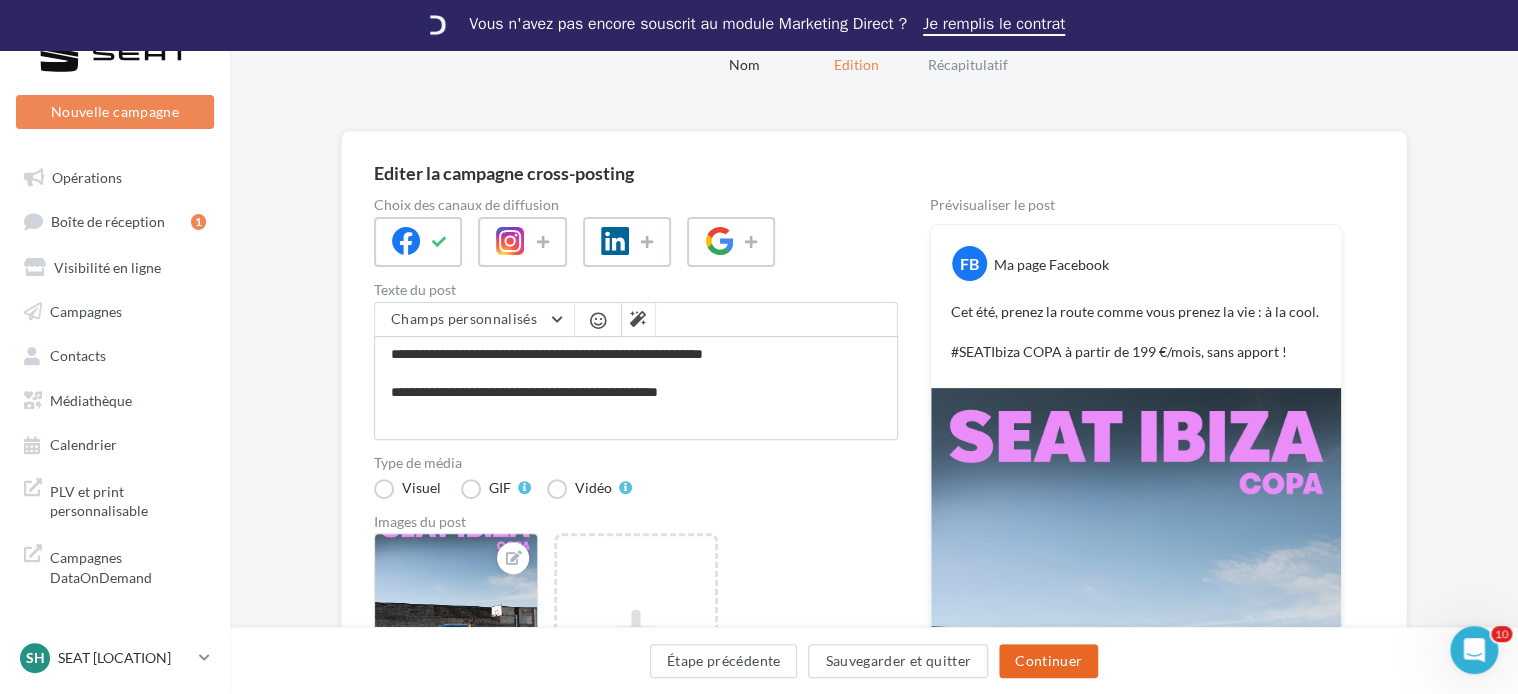 click on "Continuer" at bounding box center (1048, 661) 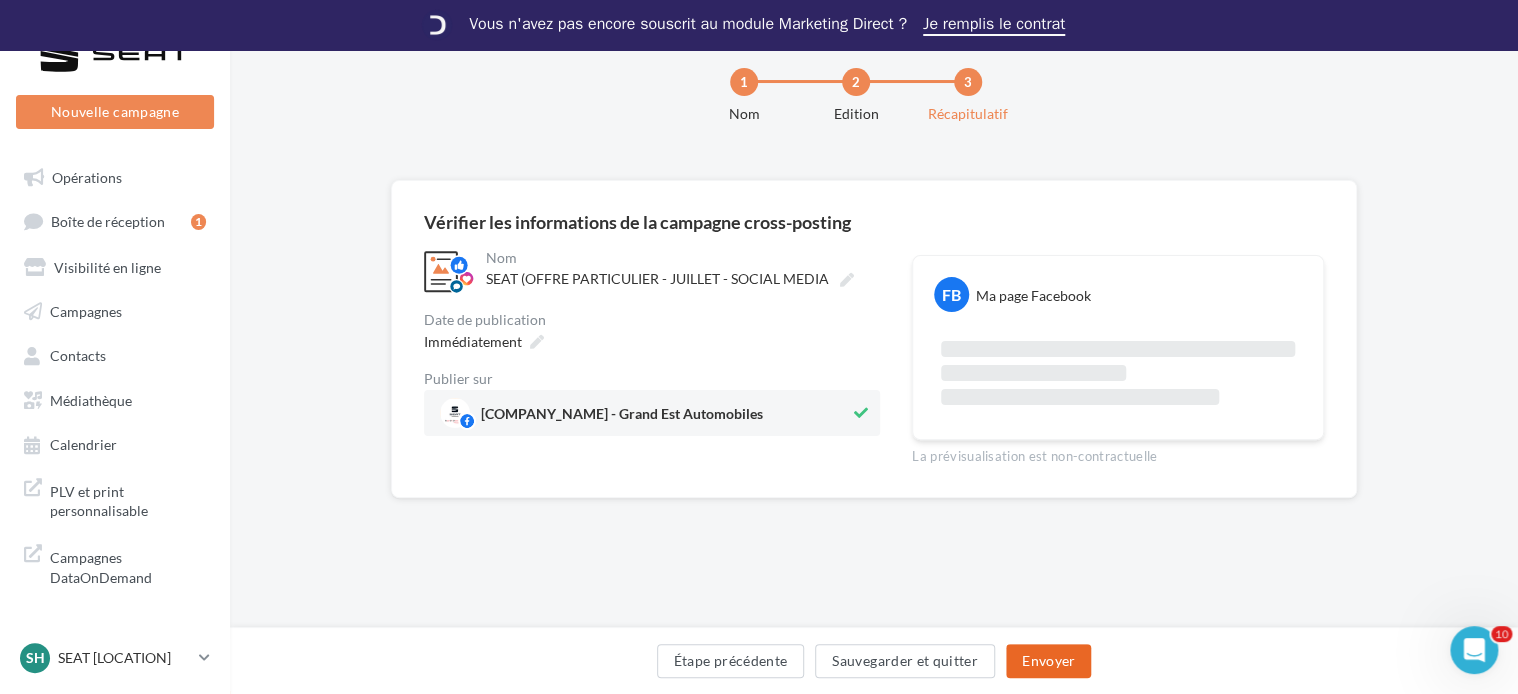 click on "Envoyer" at bounding box center [1048, 661] 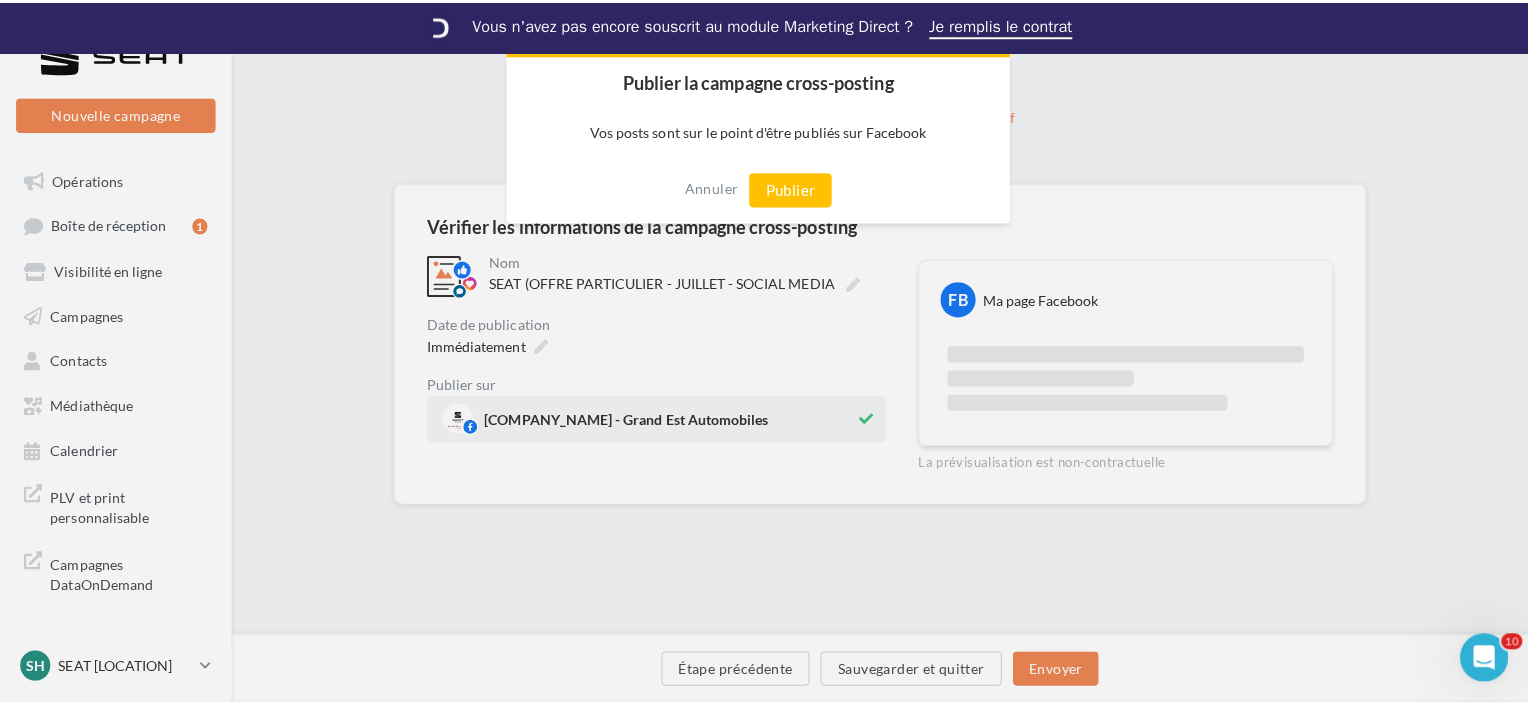 scroll, scrollTop: 37, scrollLeft: 0, axis: vertical 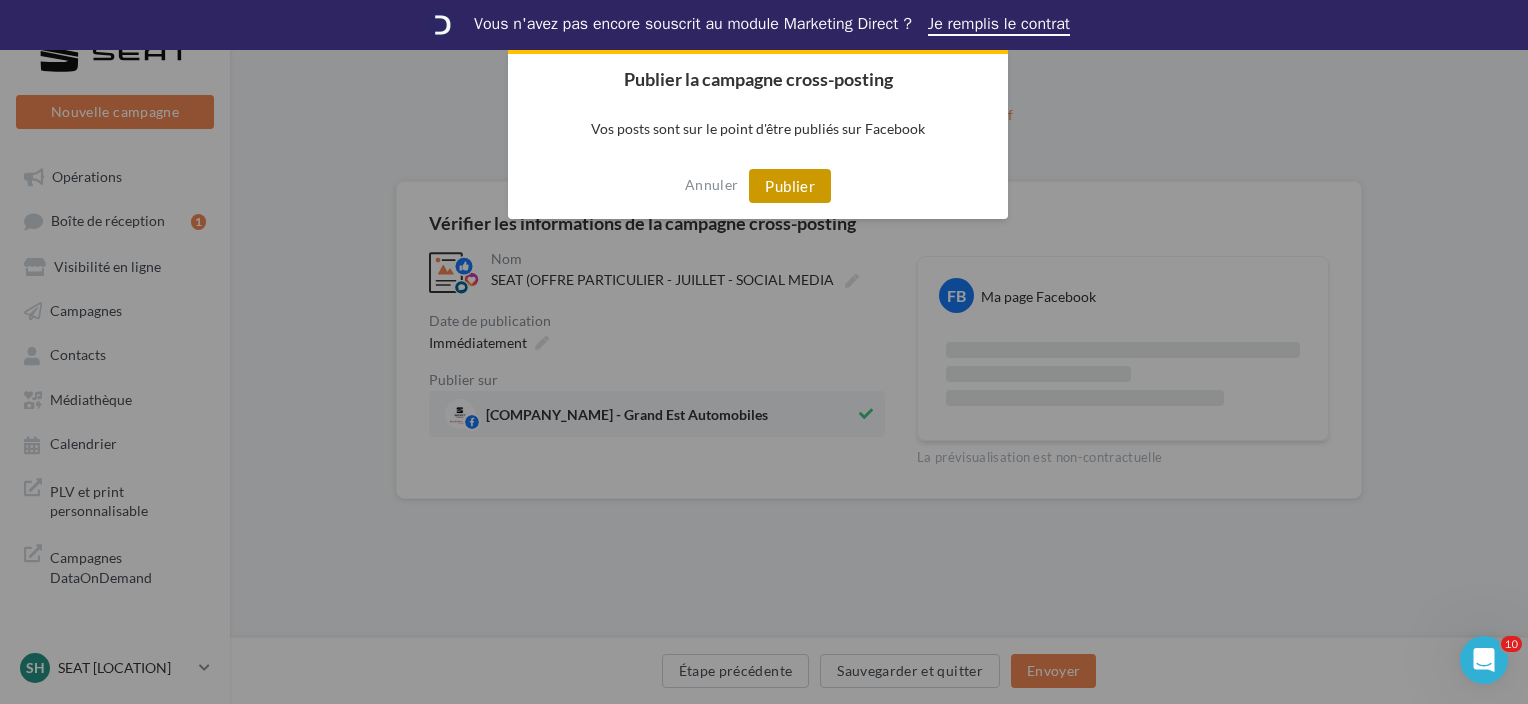 click on "Publier" at bounding box center [790, 186] 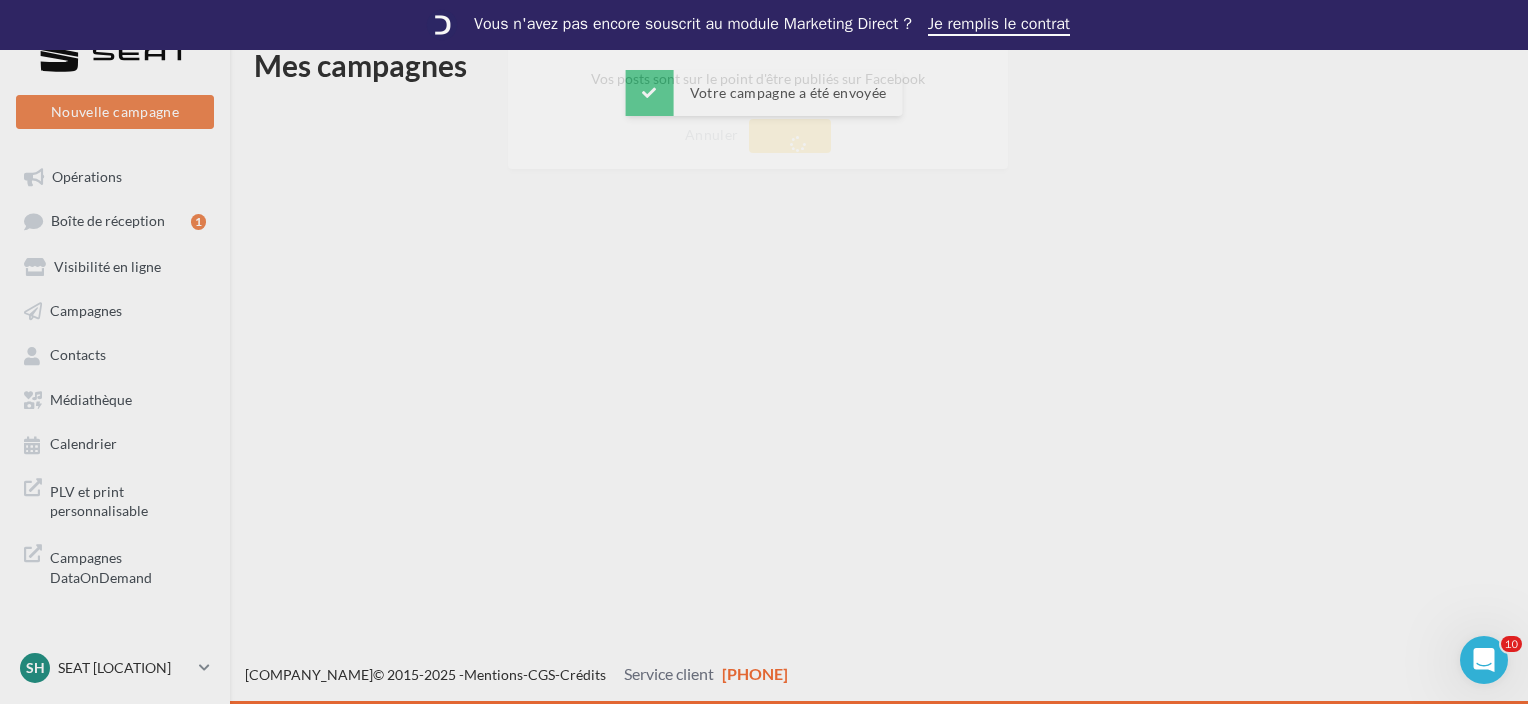 scroll, scrollTop: 0, scrollLeft: 0, axis: both 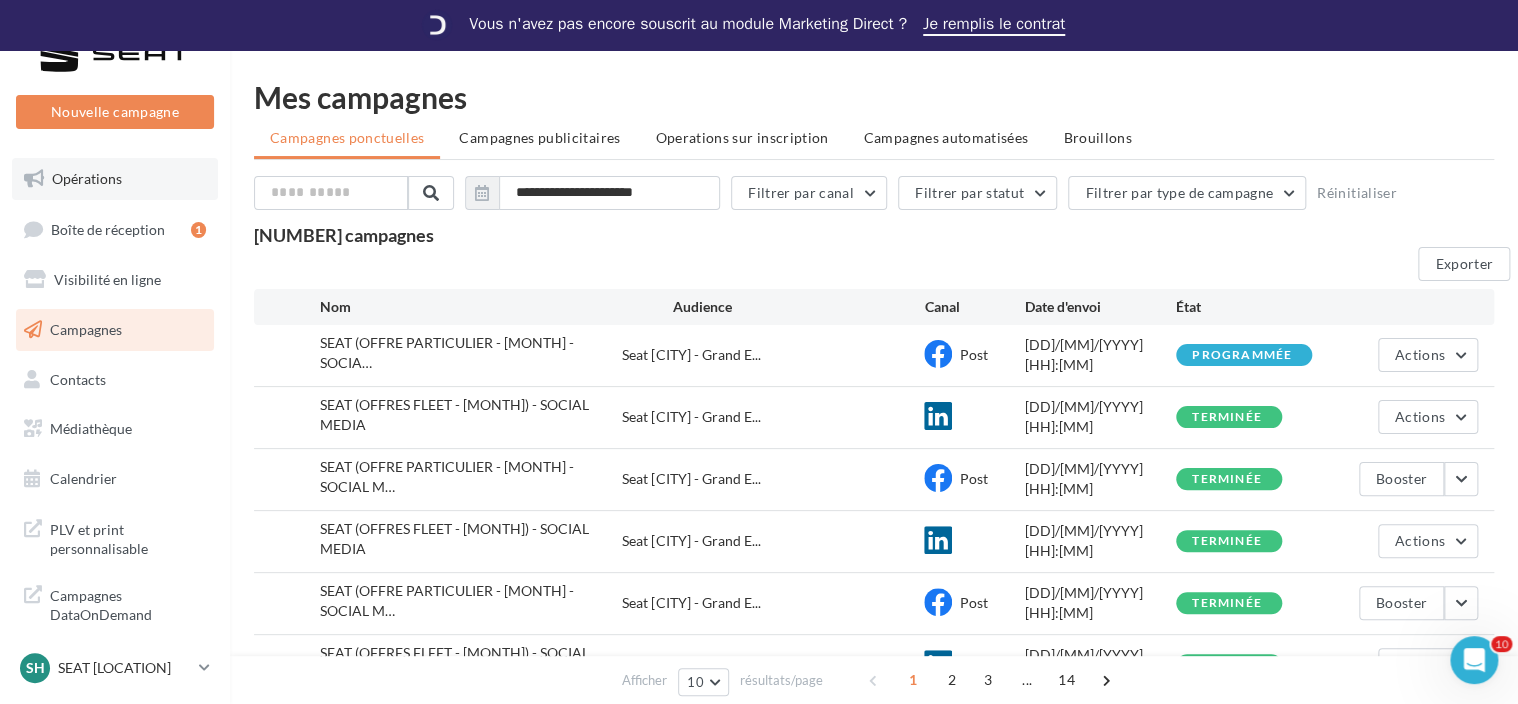 click on "Opérations" at bounding box center [87, 178] 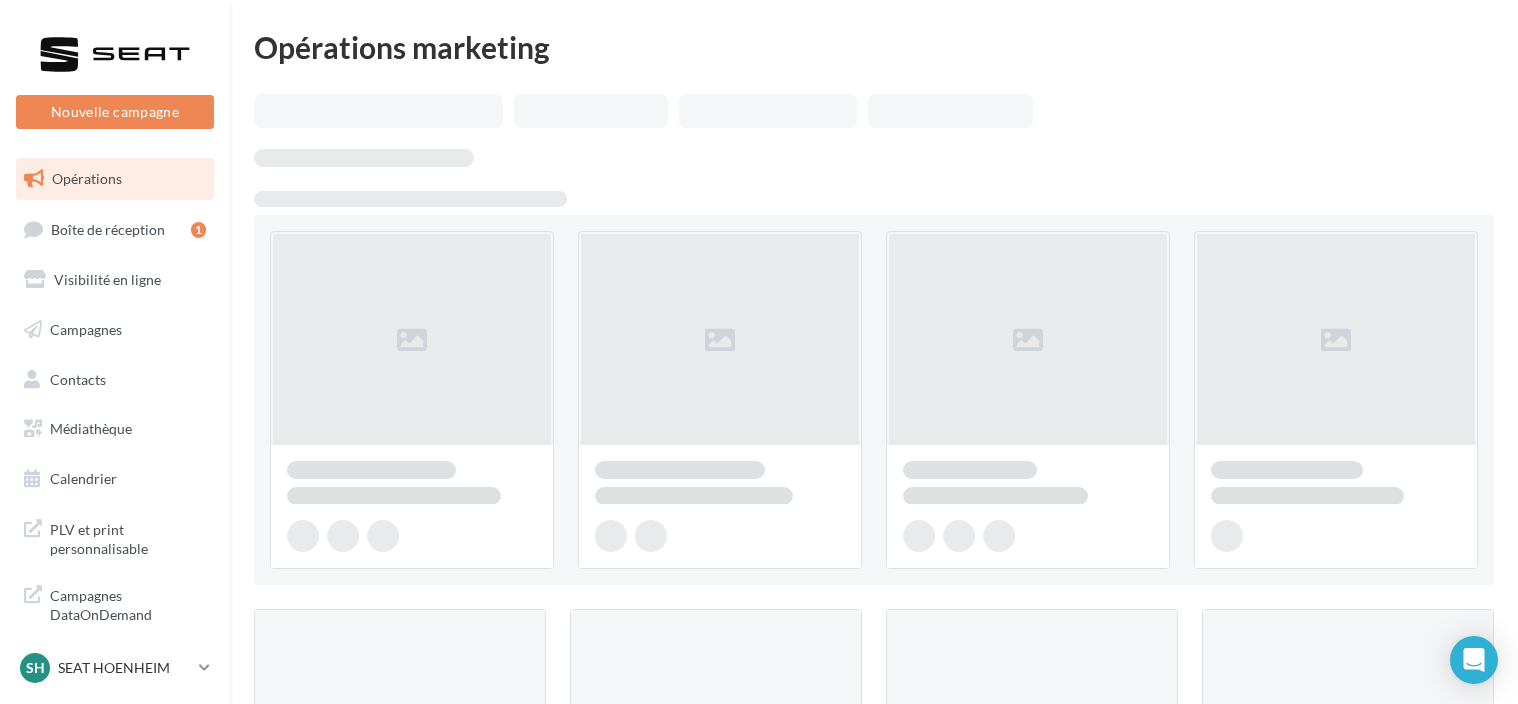 scroll, scrollTop: 0, scrollLeft: 0, axis: both 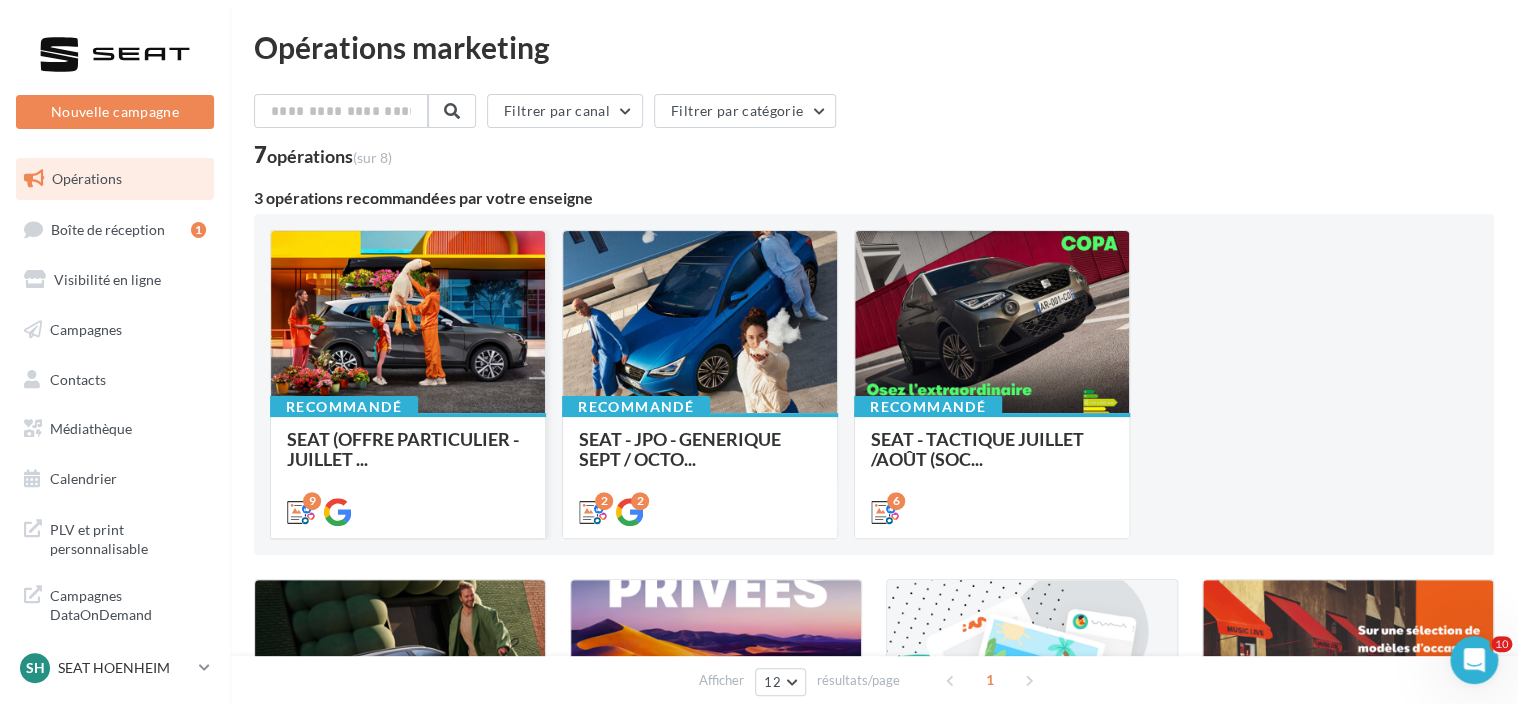 click at bounding box center (408, 323) 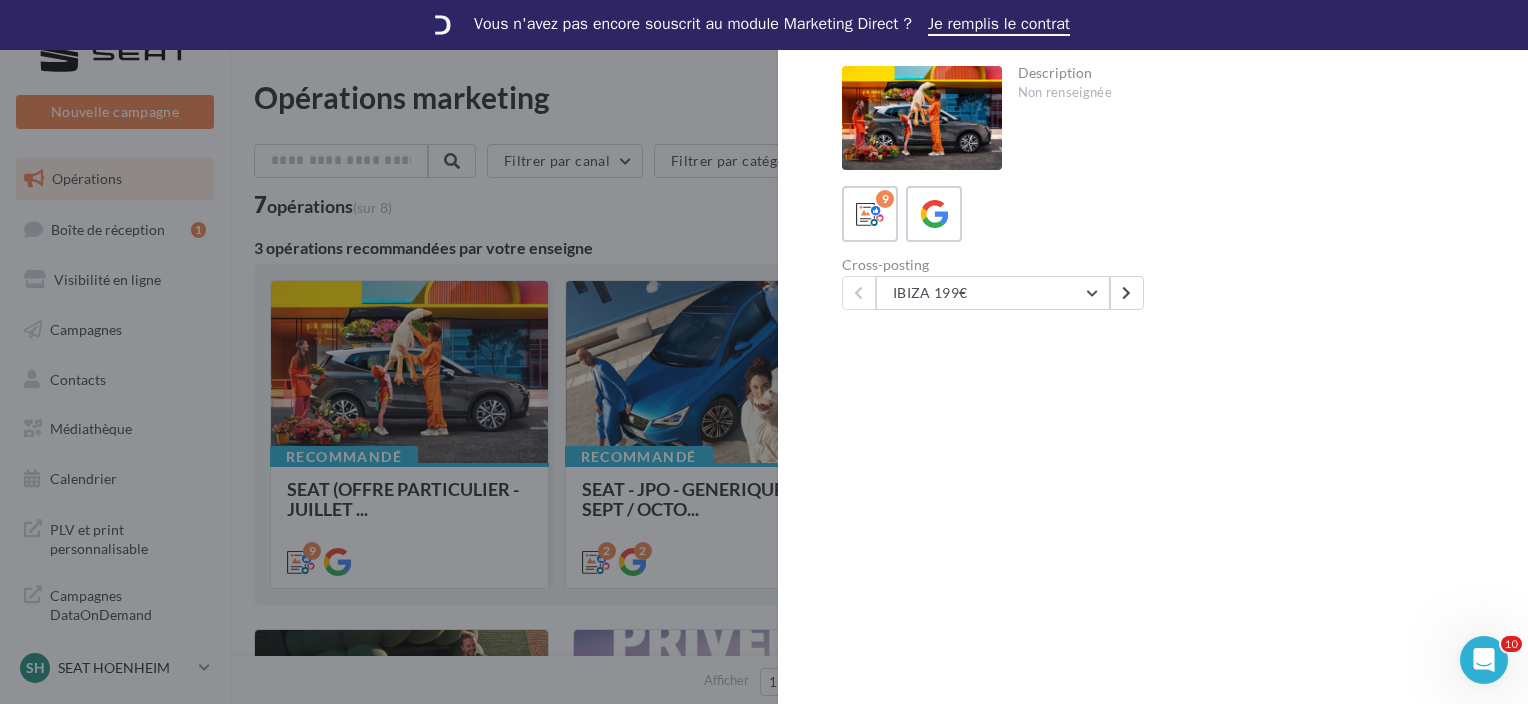 scroll, scrollTop: 0, scrollLeft: 0, axis: both 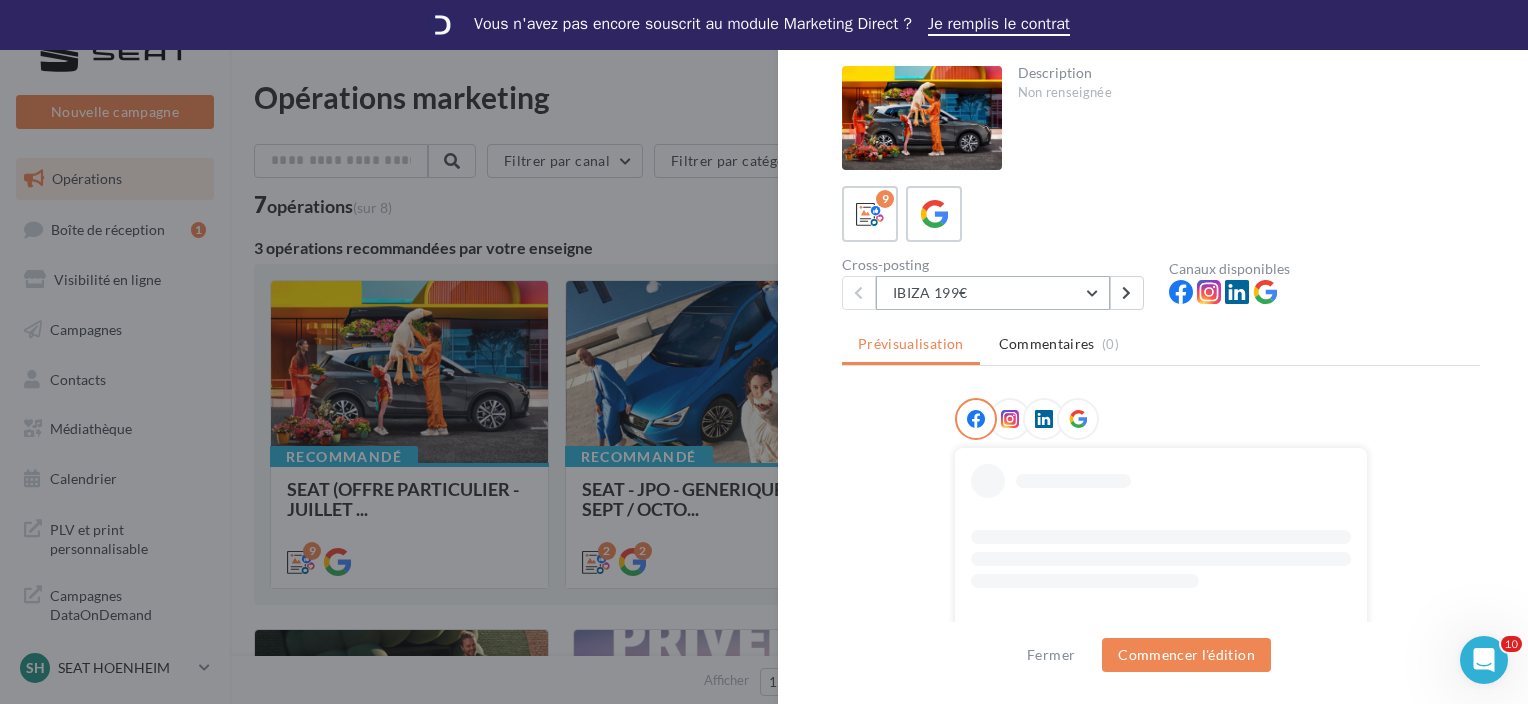 click on "IBIZA 199€" at bounding box center (993, 293) 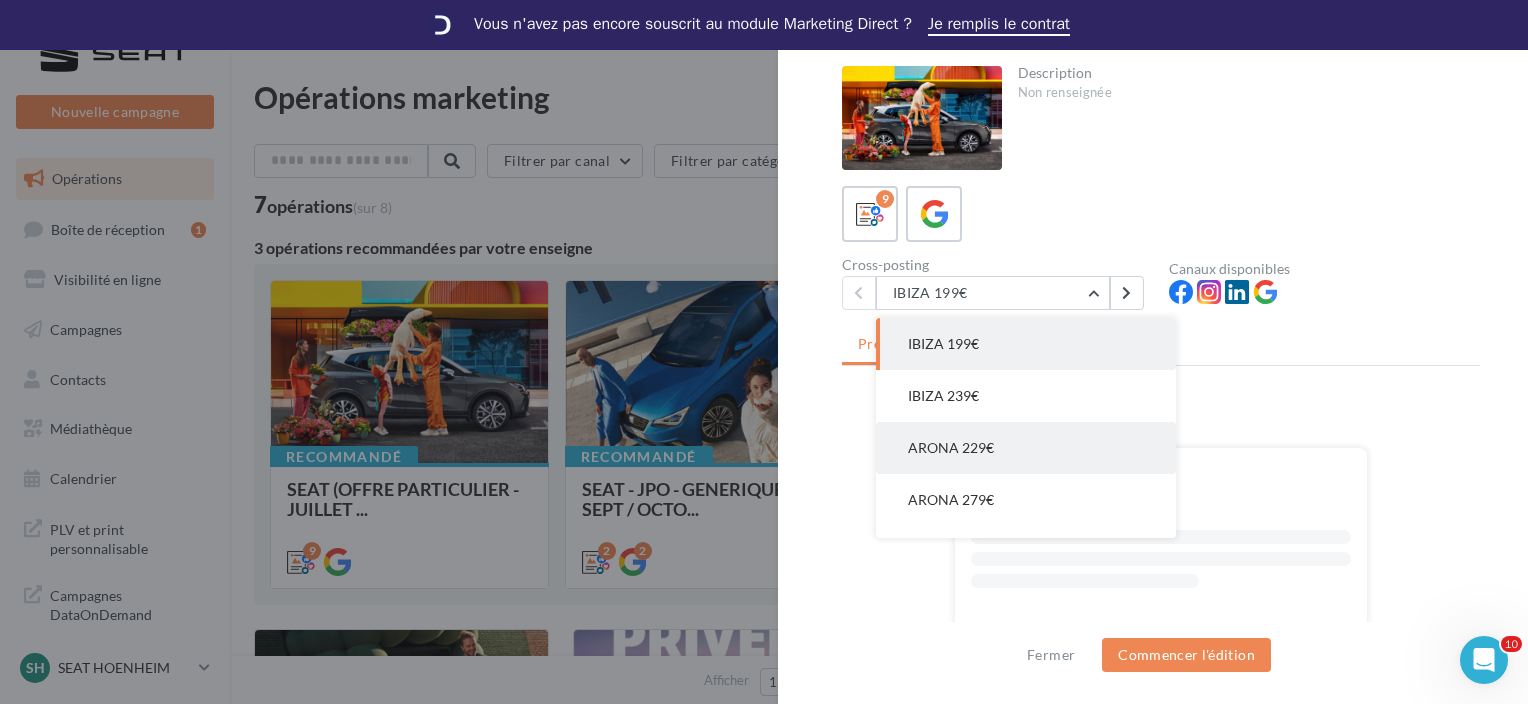 click on "ARONA 229€" at bounding box center [1026, 344] 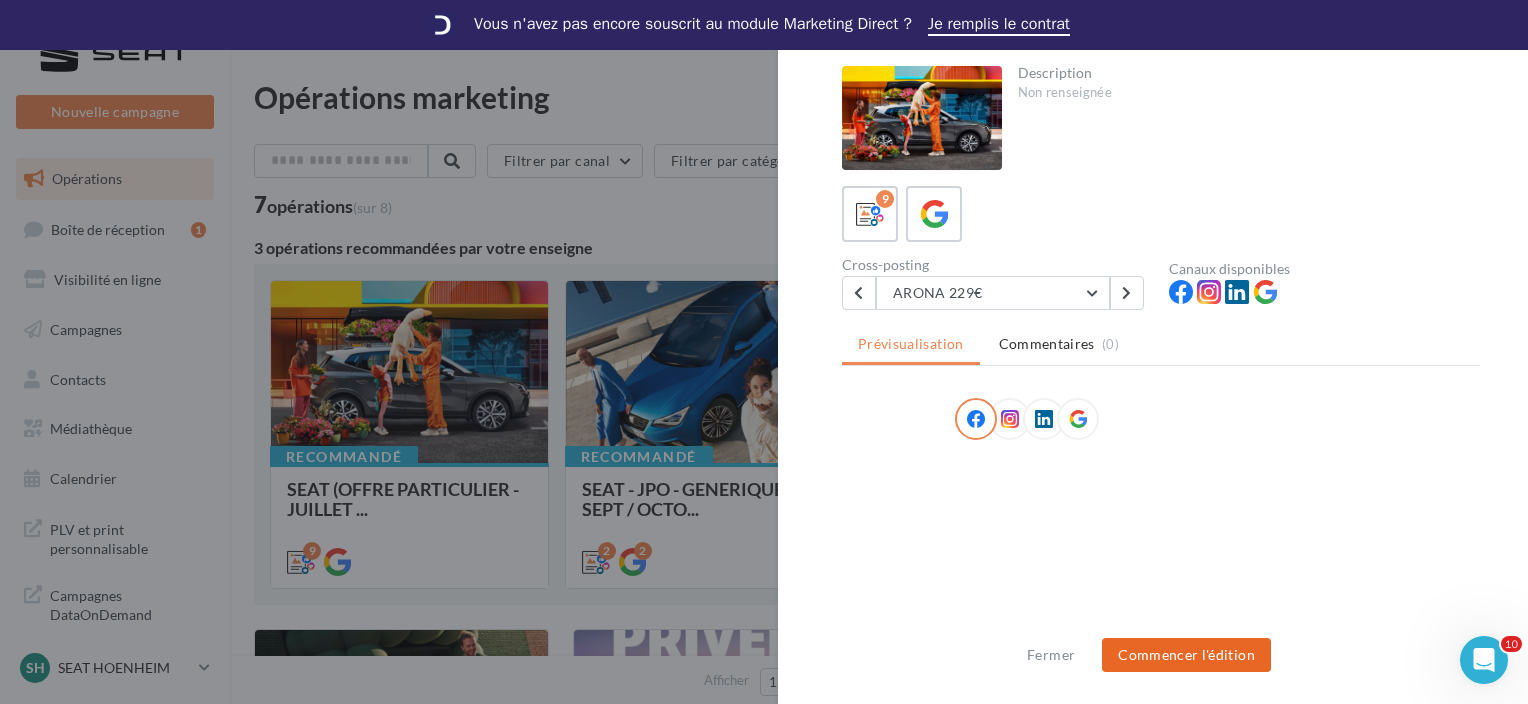 click on "Commencer l'édition" at bounding box center (1186, 655) 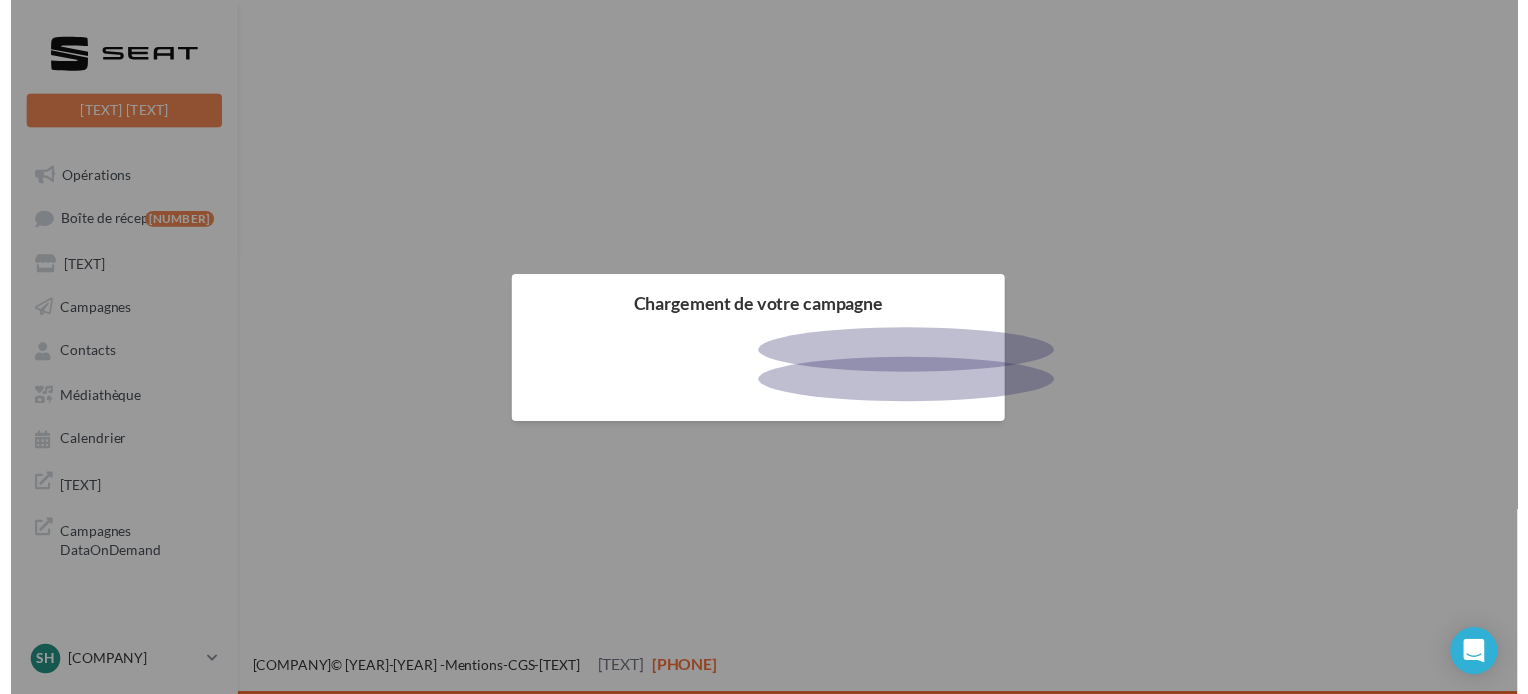 scroll, scrollTop: 0, scrollLeft: 0, axis: both 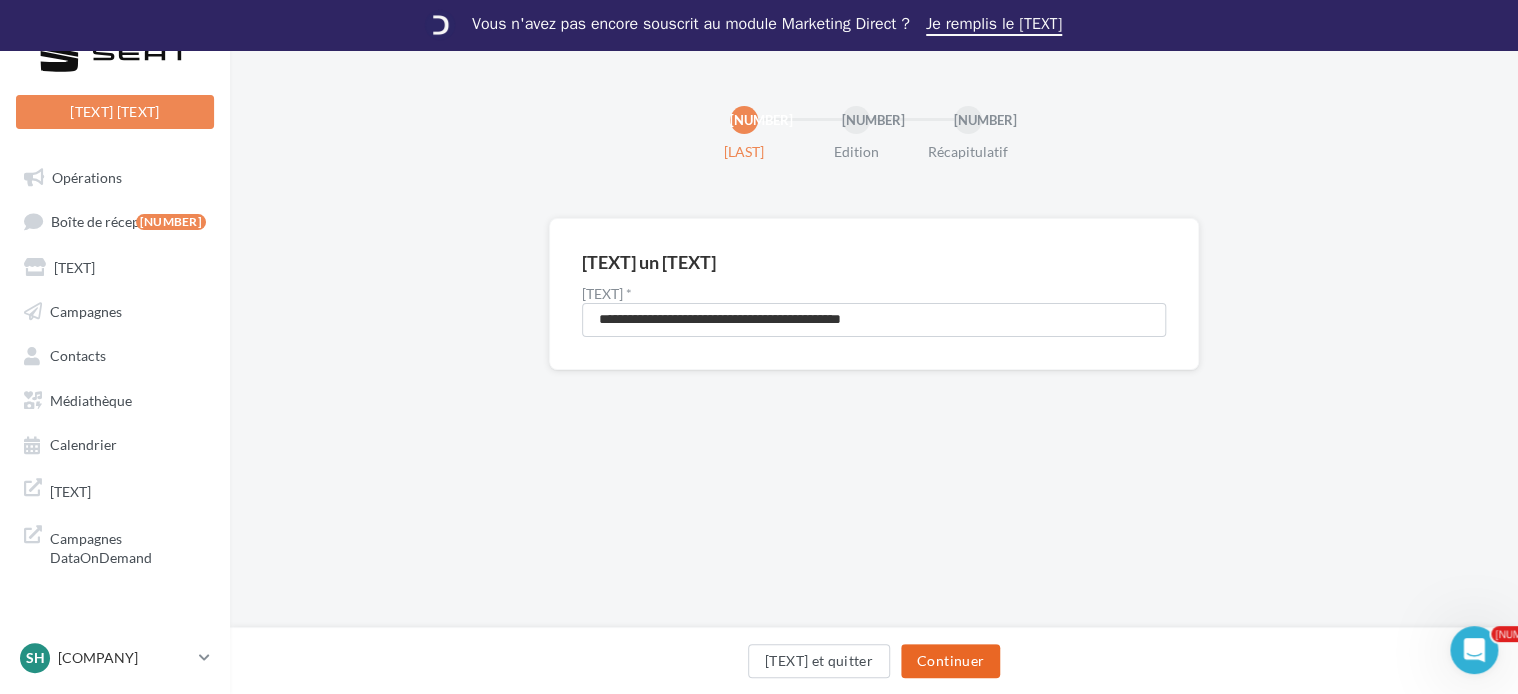 click on "Continuer" at bounding box center [950, 661] 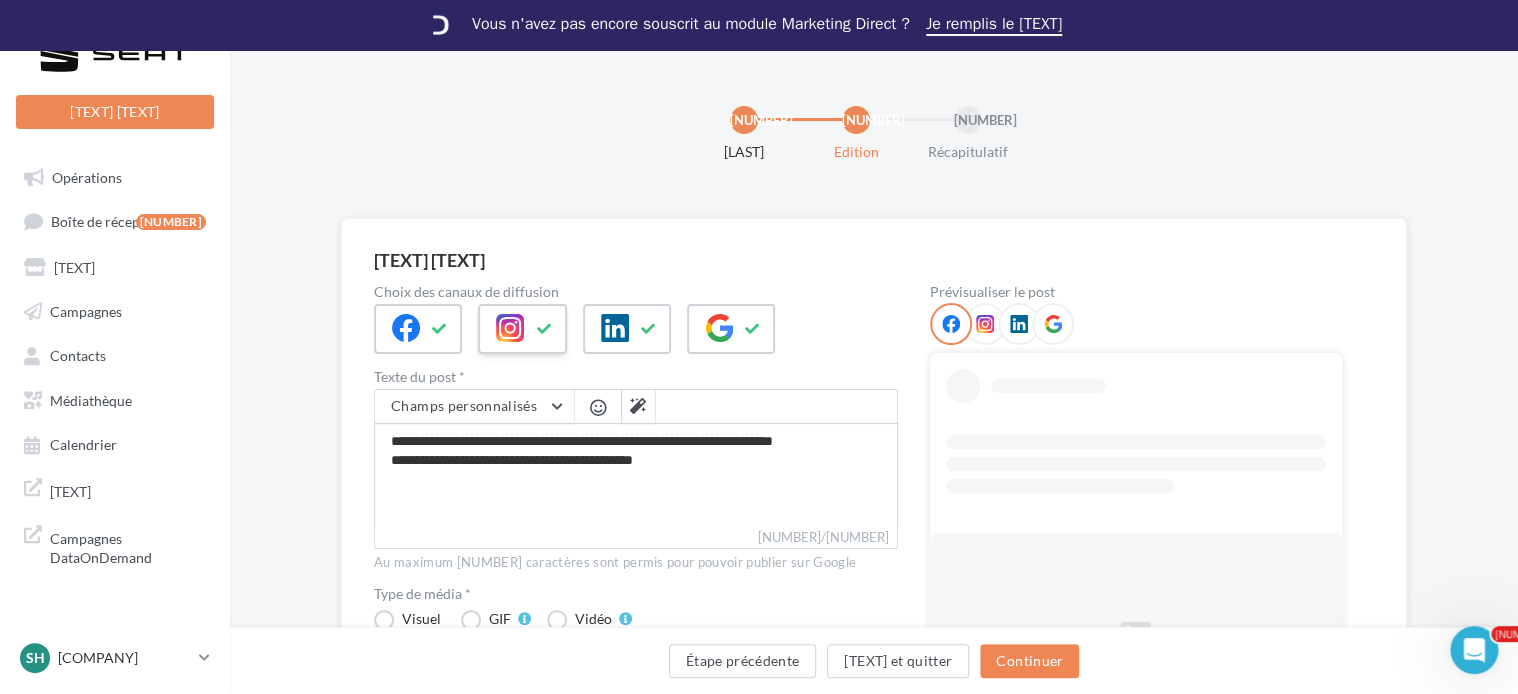 click at bounding box center (510, 328) 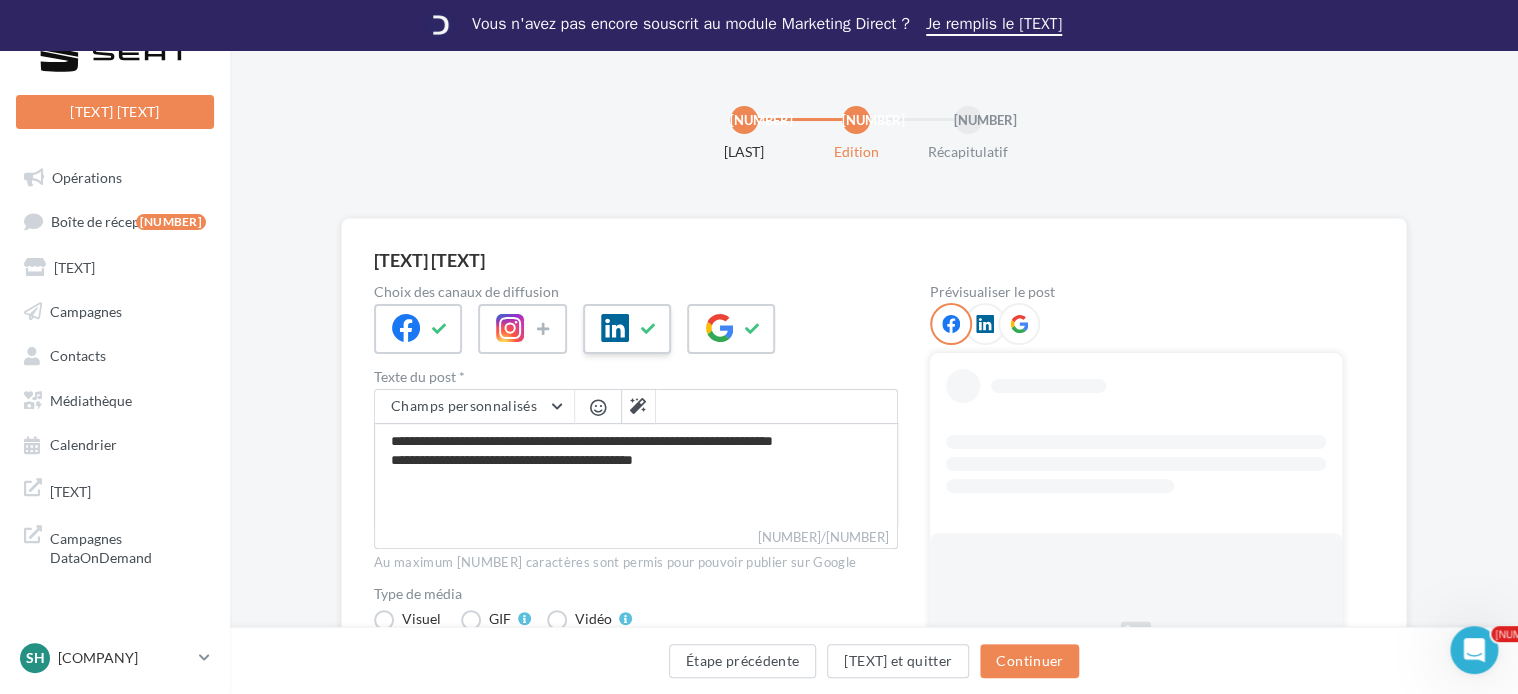 click at bounding box center [615, 328] 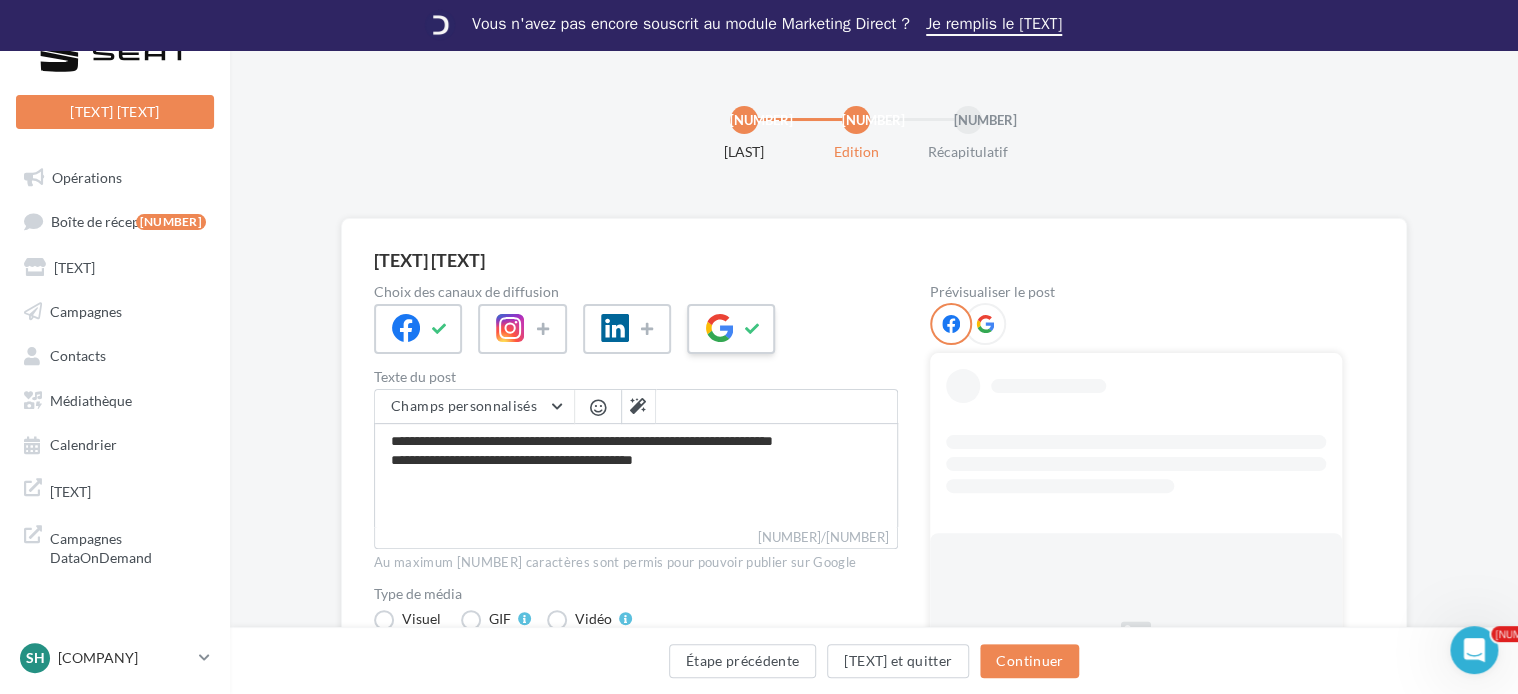 click at bounding box center (418, 329) 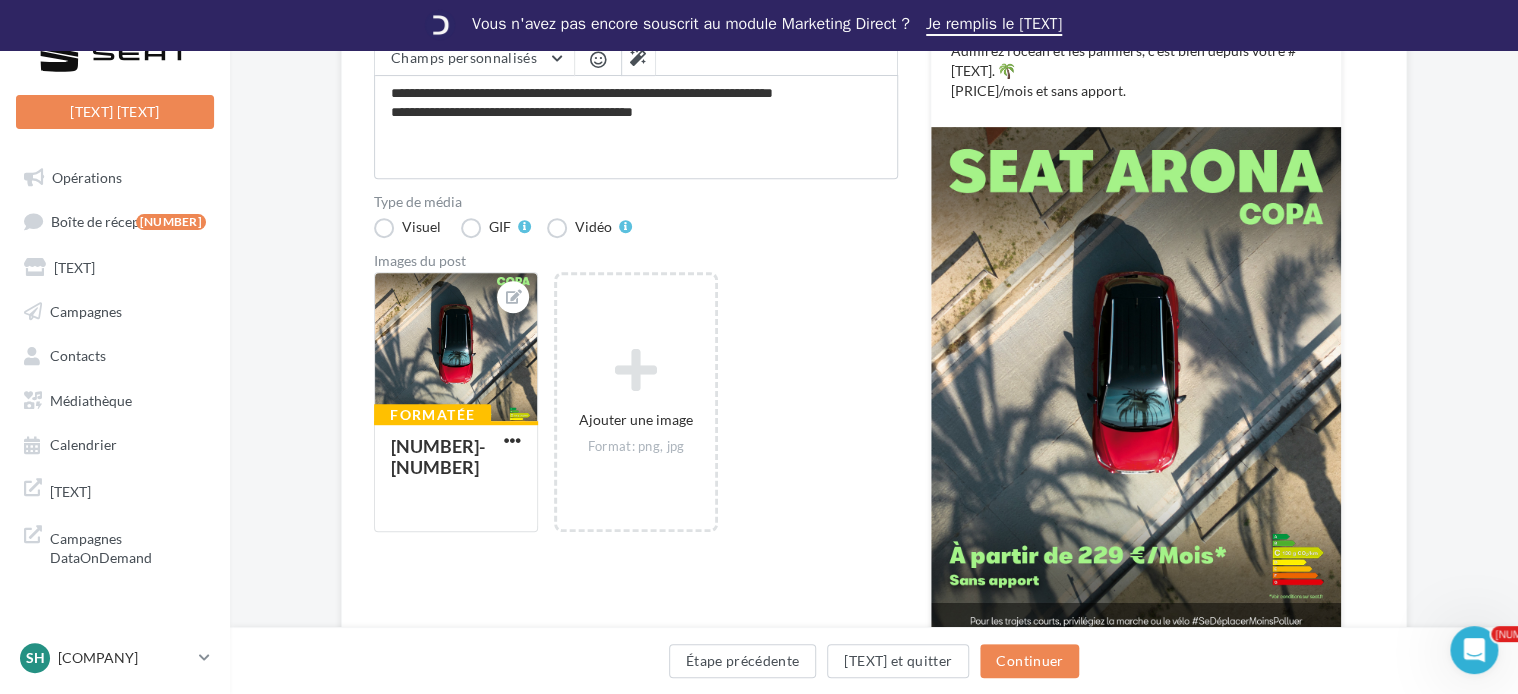 scroll, scrollTop: 87, scrollLeft: 0, axis: vertical 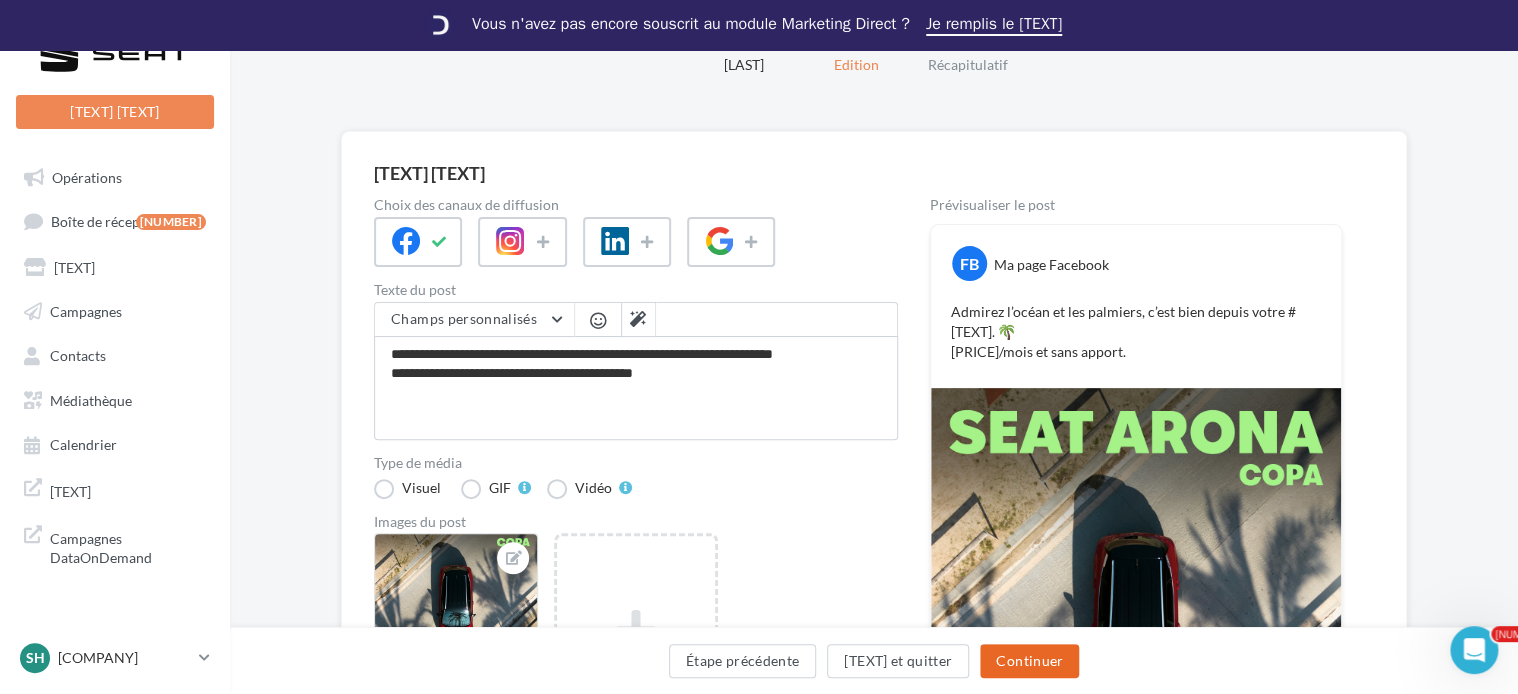 click on "Continuer" at bounding box center [1029, 661] 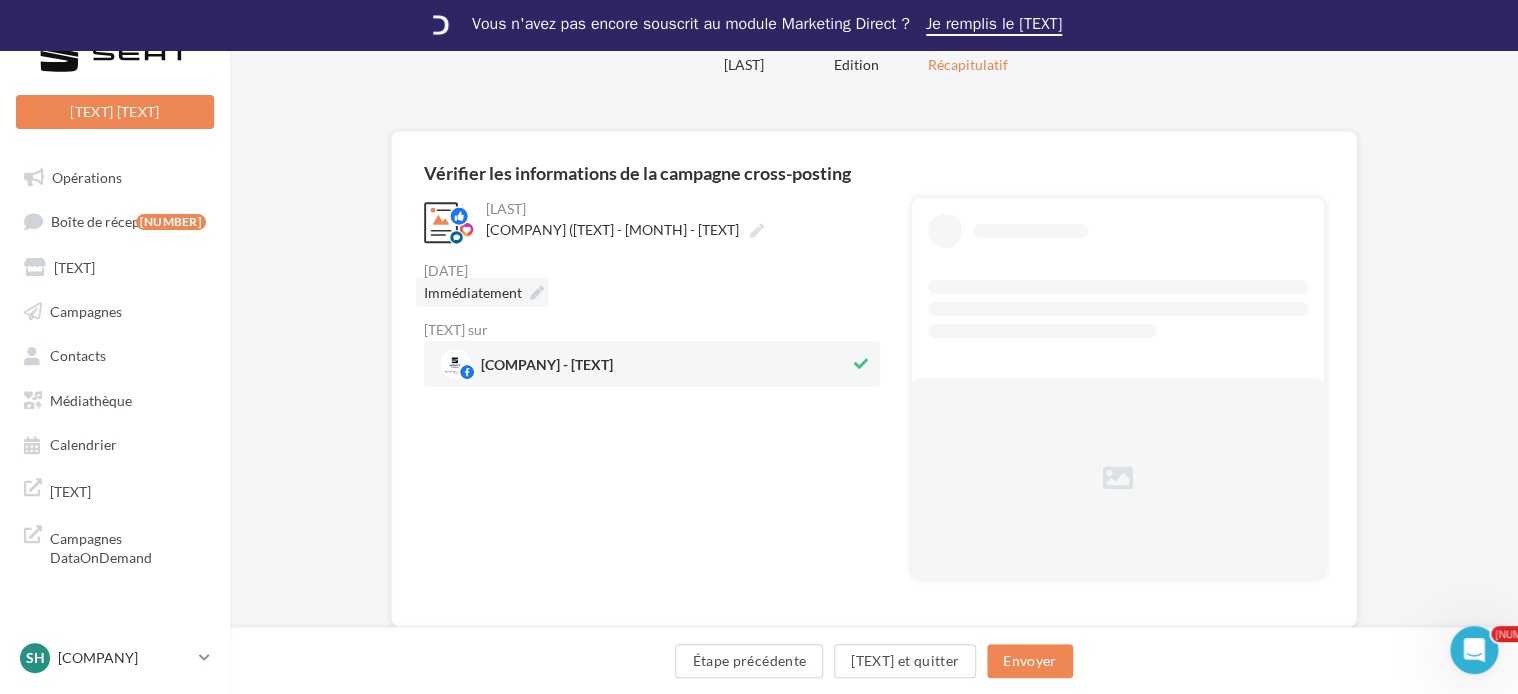 click on "Immédiatement" at bounding box center [473, 292] 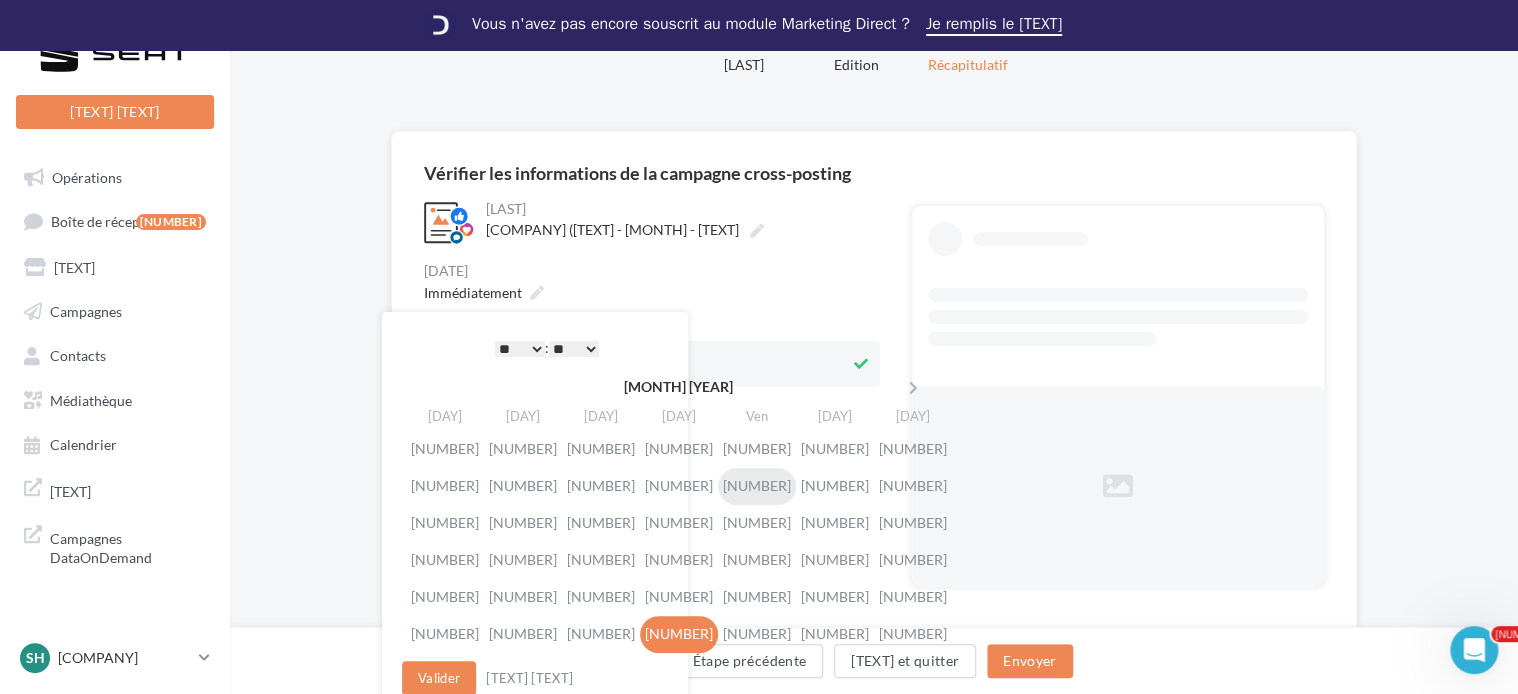 scroll, scrollTop: 108, scrollLeft: 0, axis: vertical 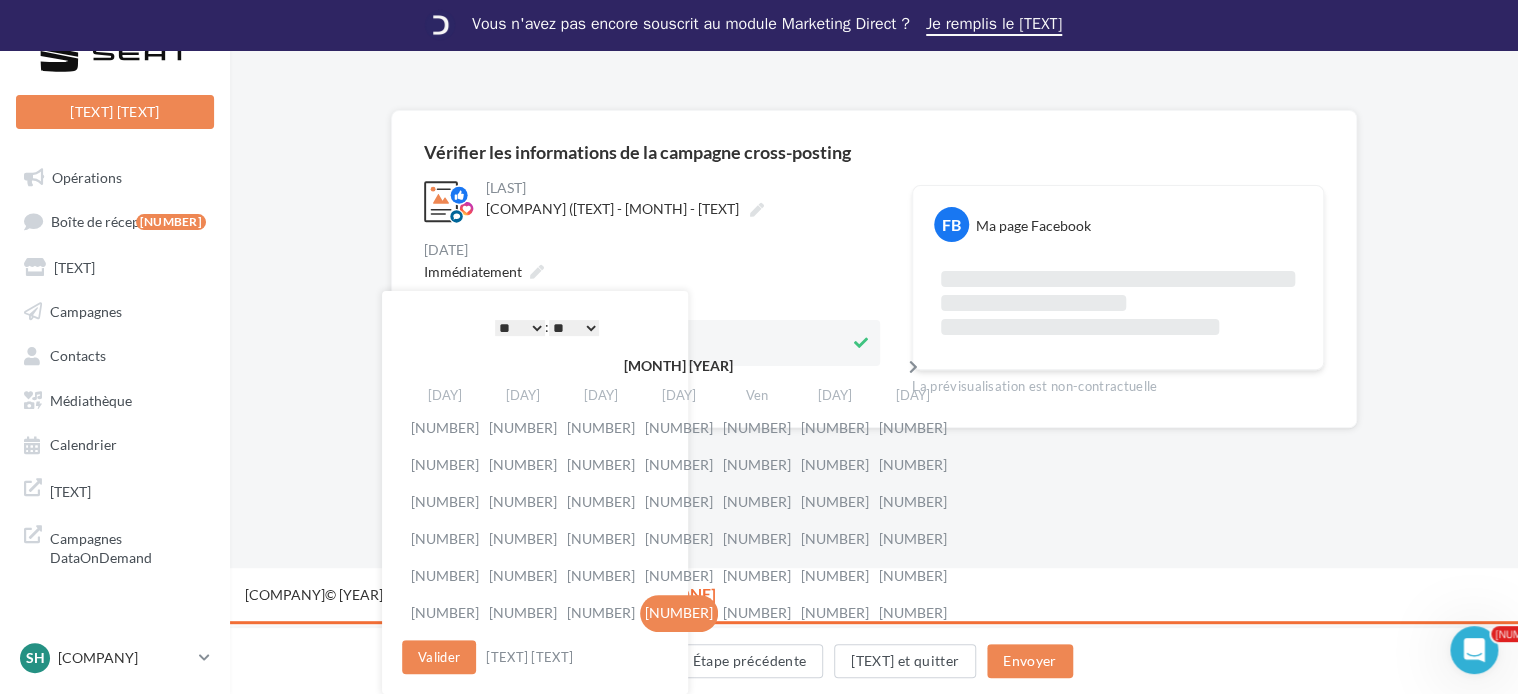 click at bounding box center [912, 367] 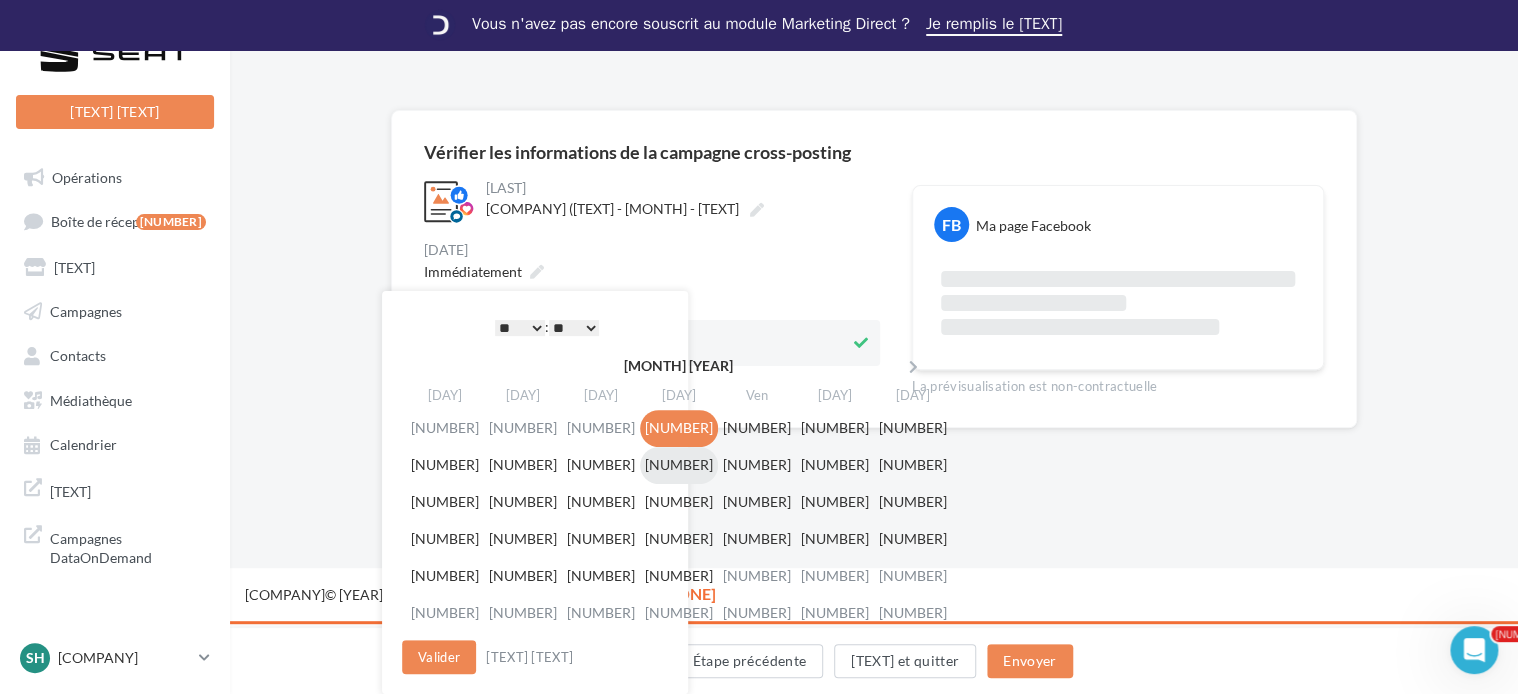 click on "10" at bounding box center (679, 428) 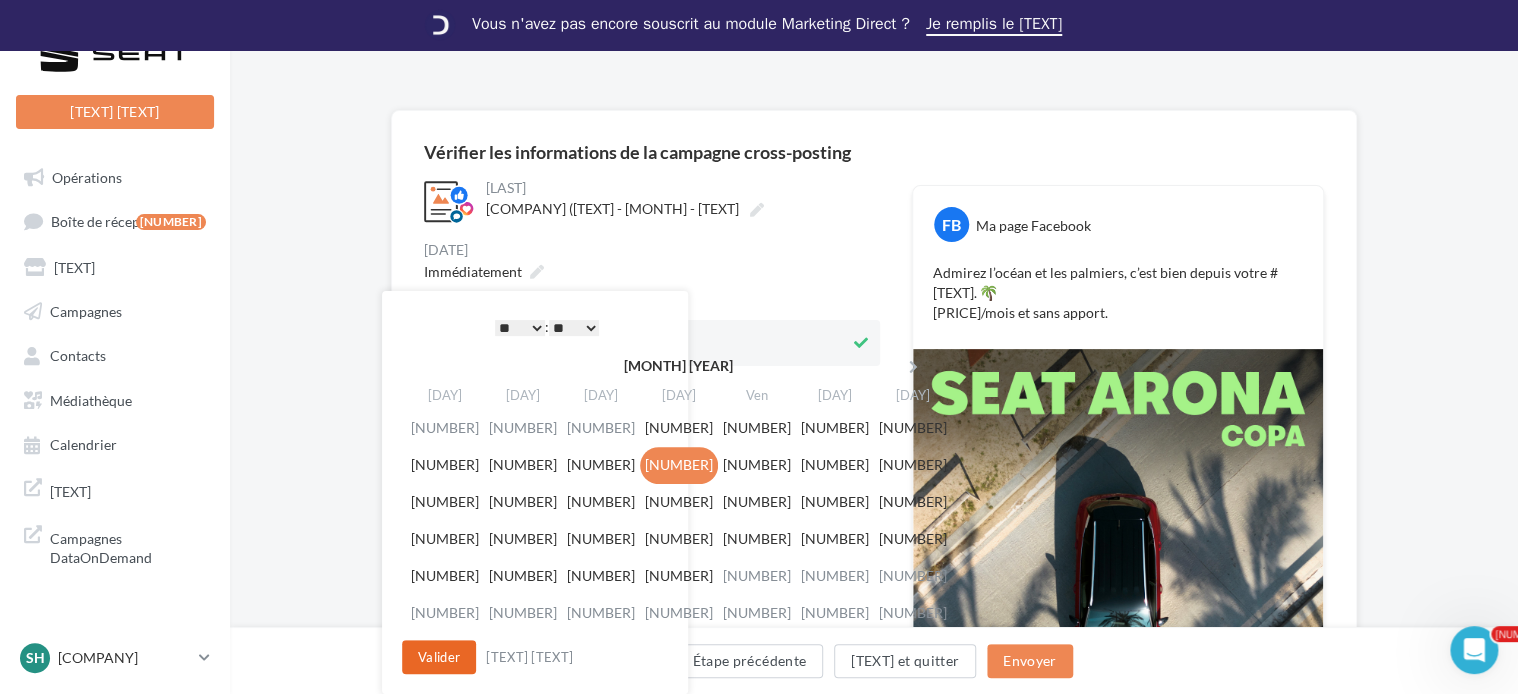click on "Valider" at bounding box center (439, 657) 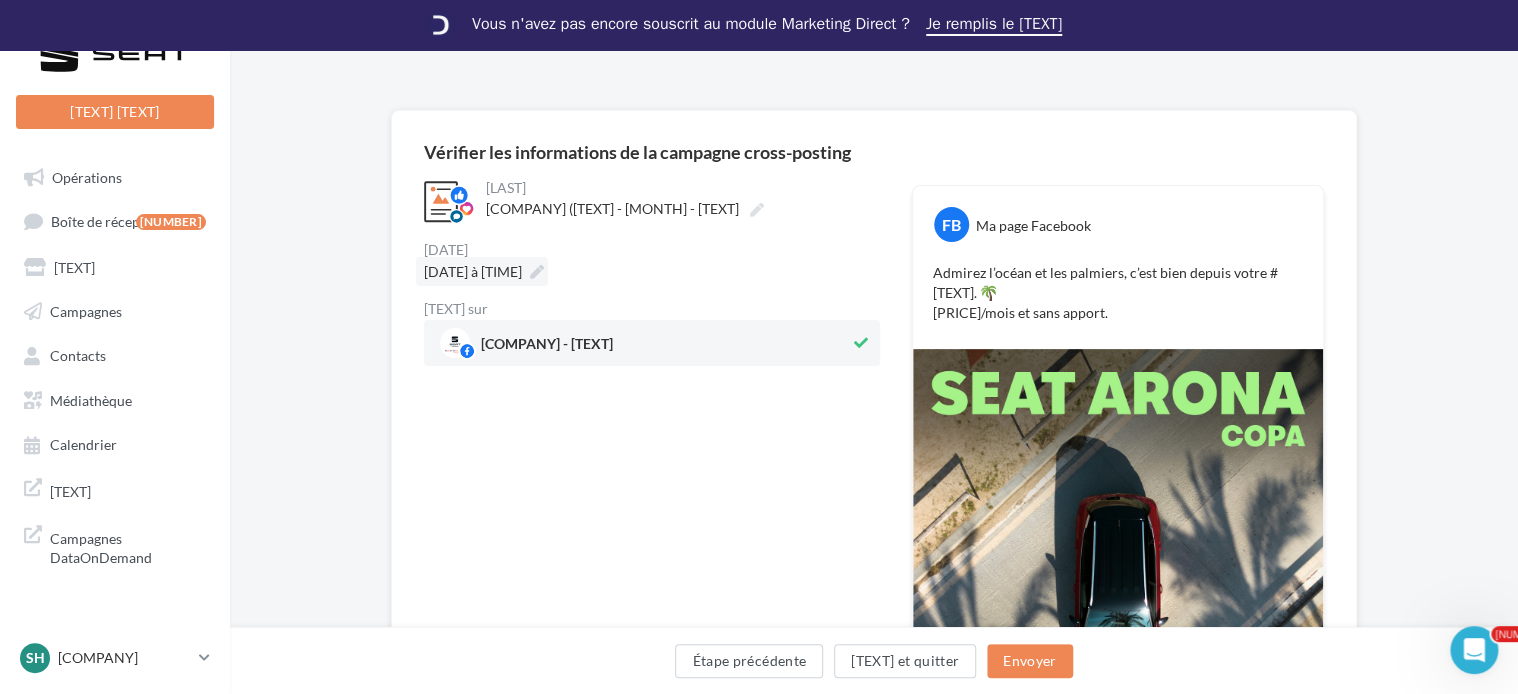 click at bounding box center [537, 272] 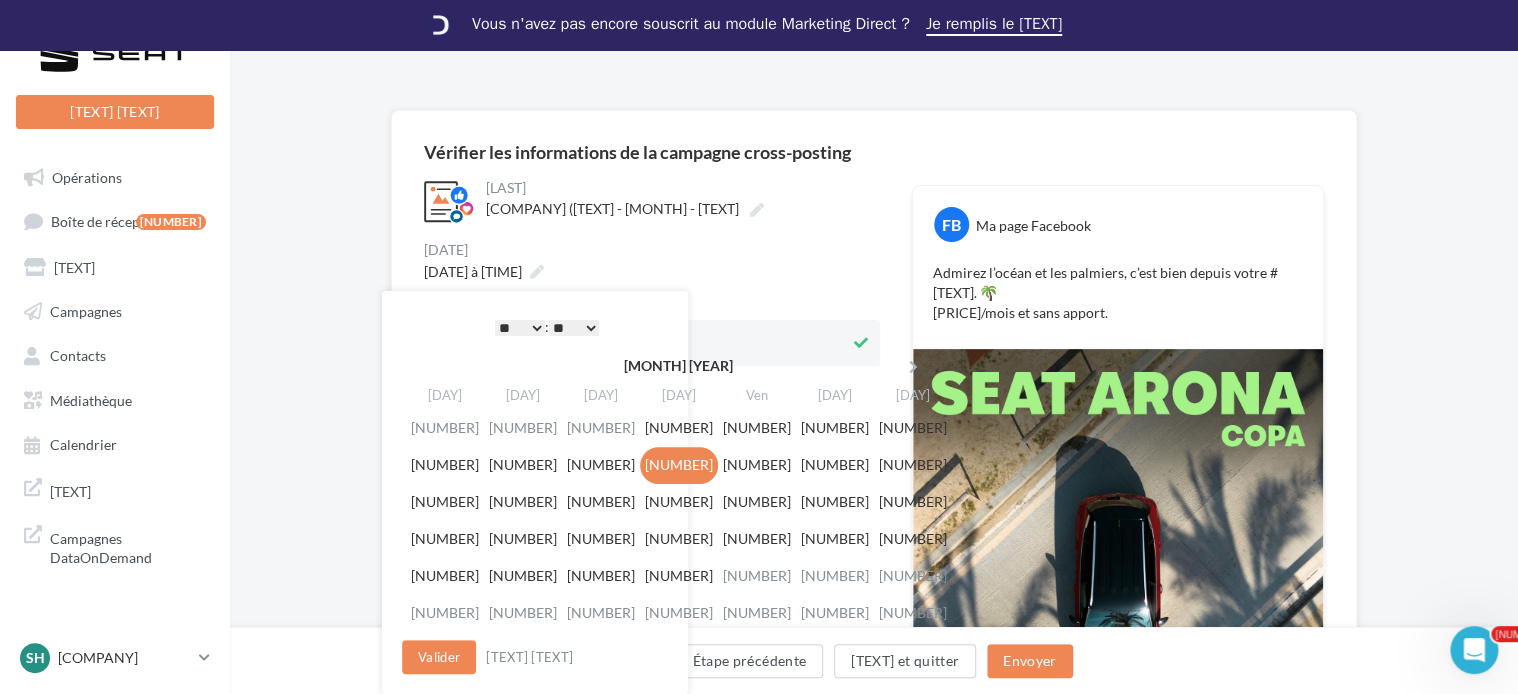 click on "* * * * * * * * * * ** ** ** ** ** ** ** ** ** ** ** ** ** **" at bounding box center [520, 328] 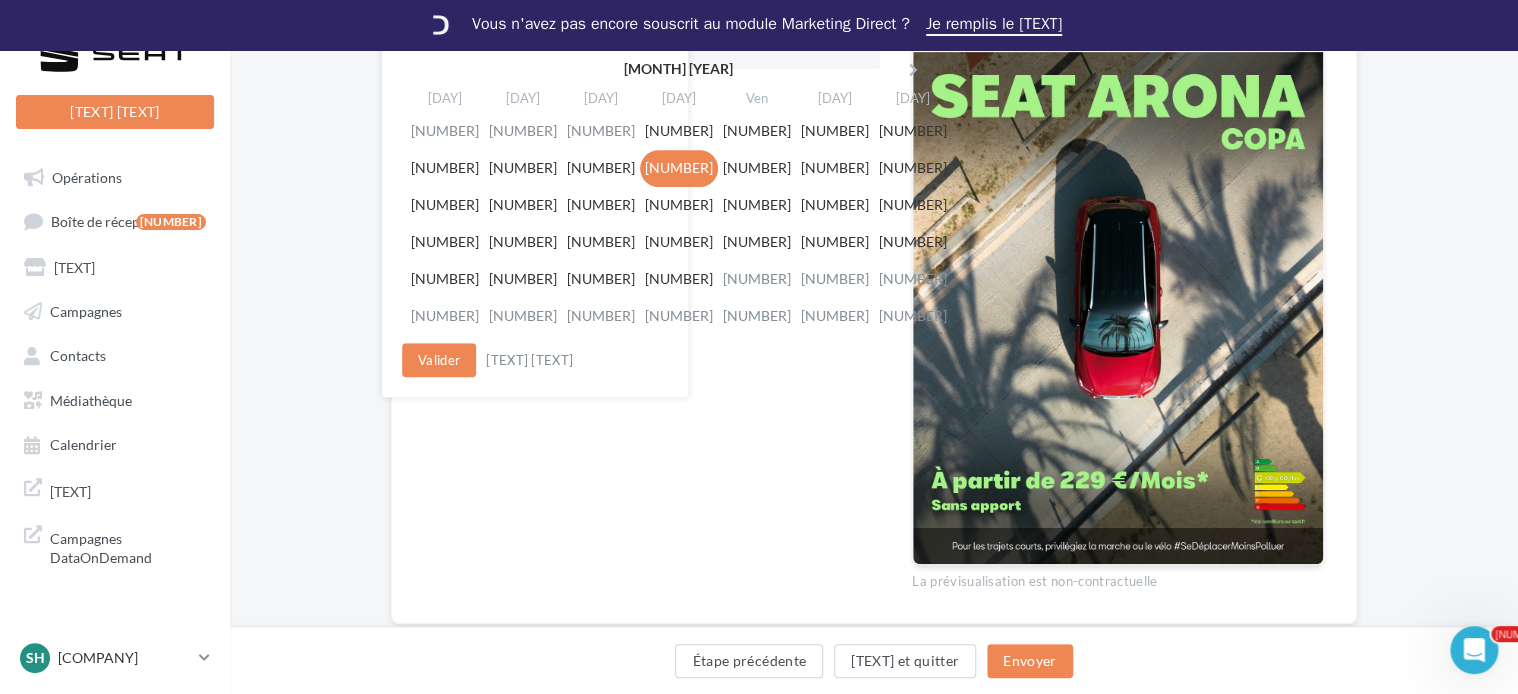 scroll, scrollTop: 452, scrollLeft: 0, axis: vertical 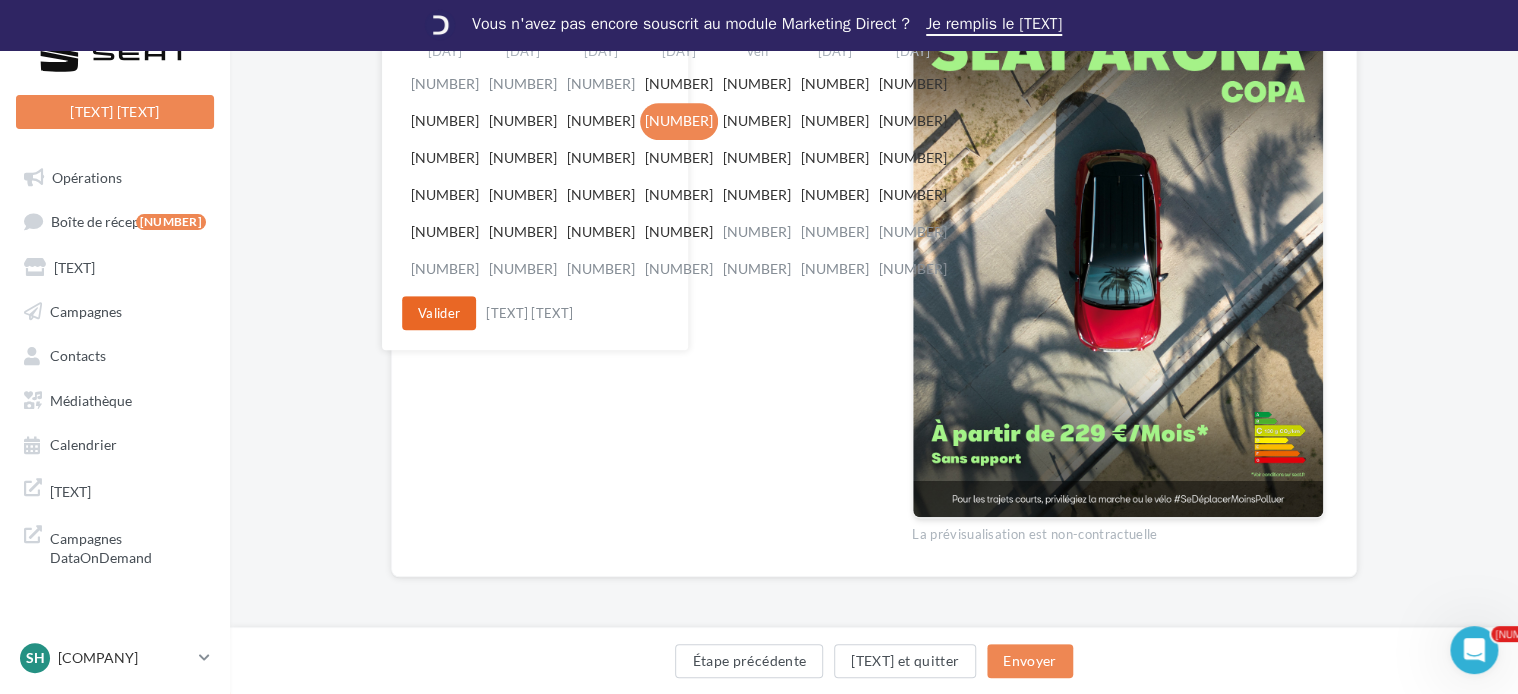 click on "Valider" at bounding box center (439, 313) 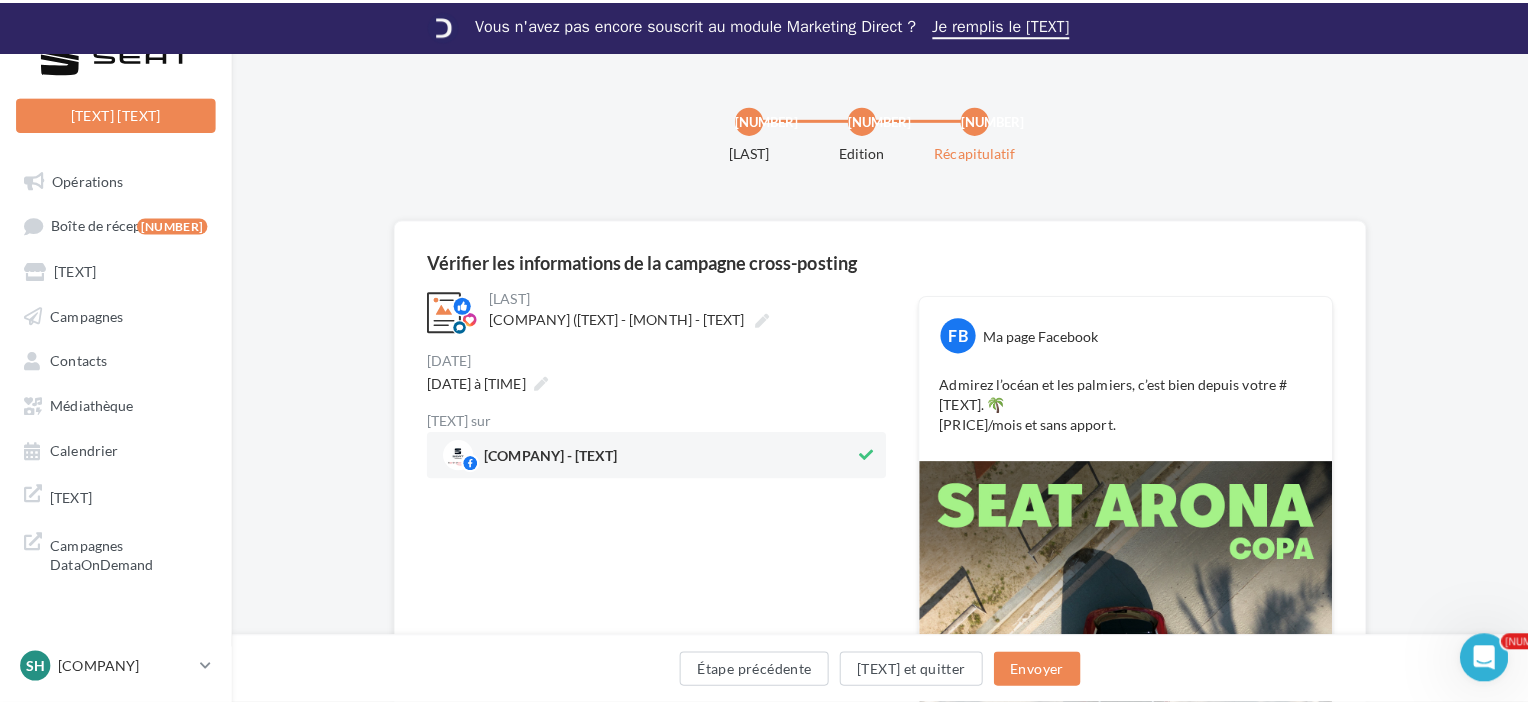 scroll, scrollTop: 0, scrollLeft: 0, axis: both 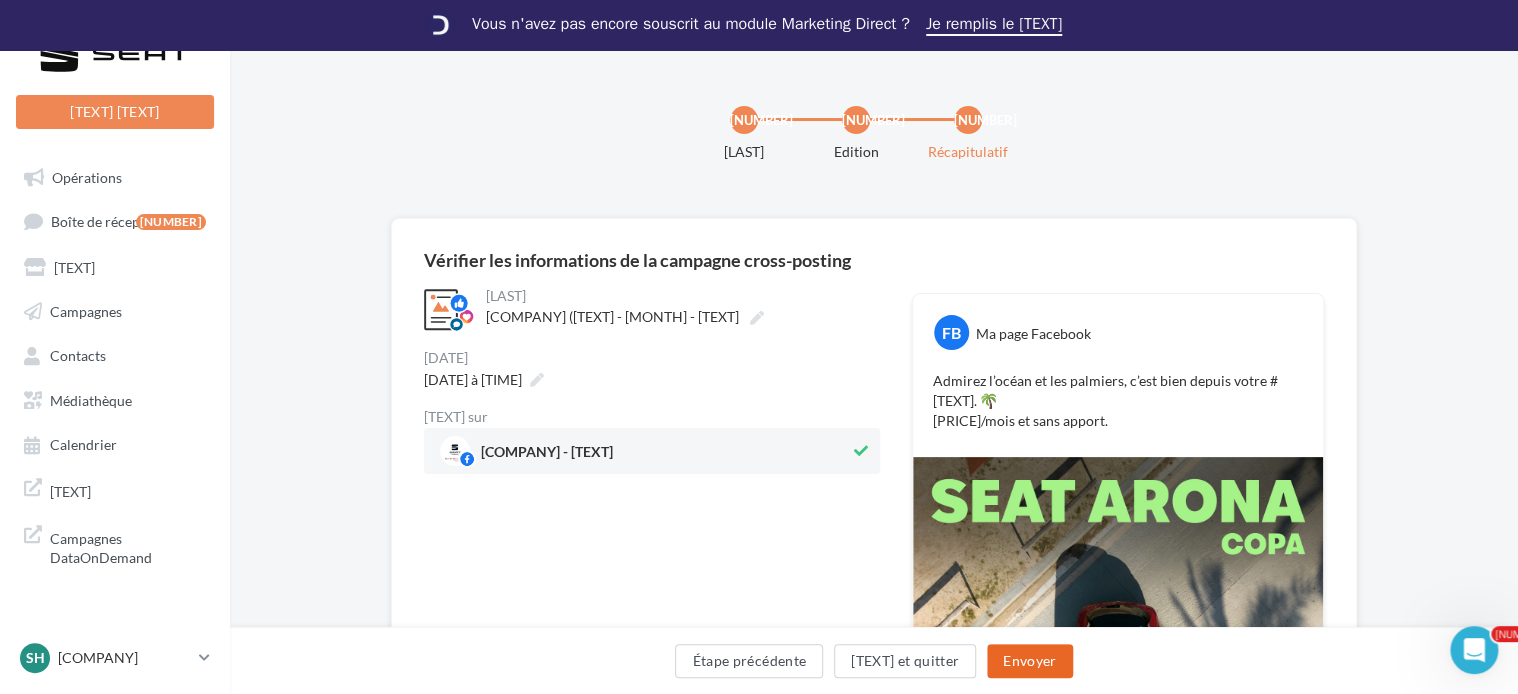 click on "Envoyer" at bounding box center [1029, 661] 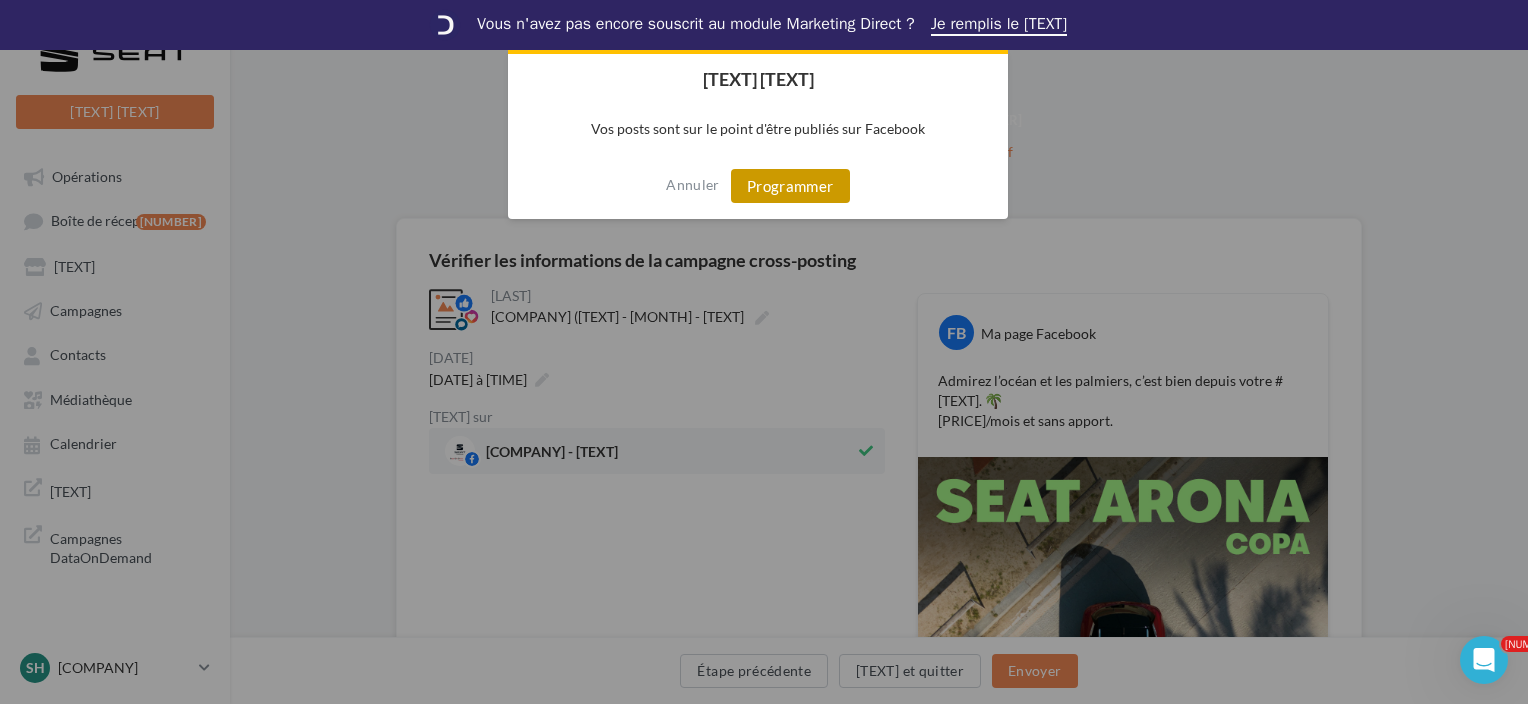 click on "Programmer" at bounding box center (790, 186) 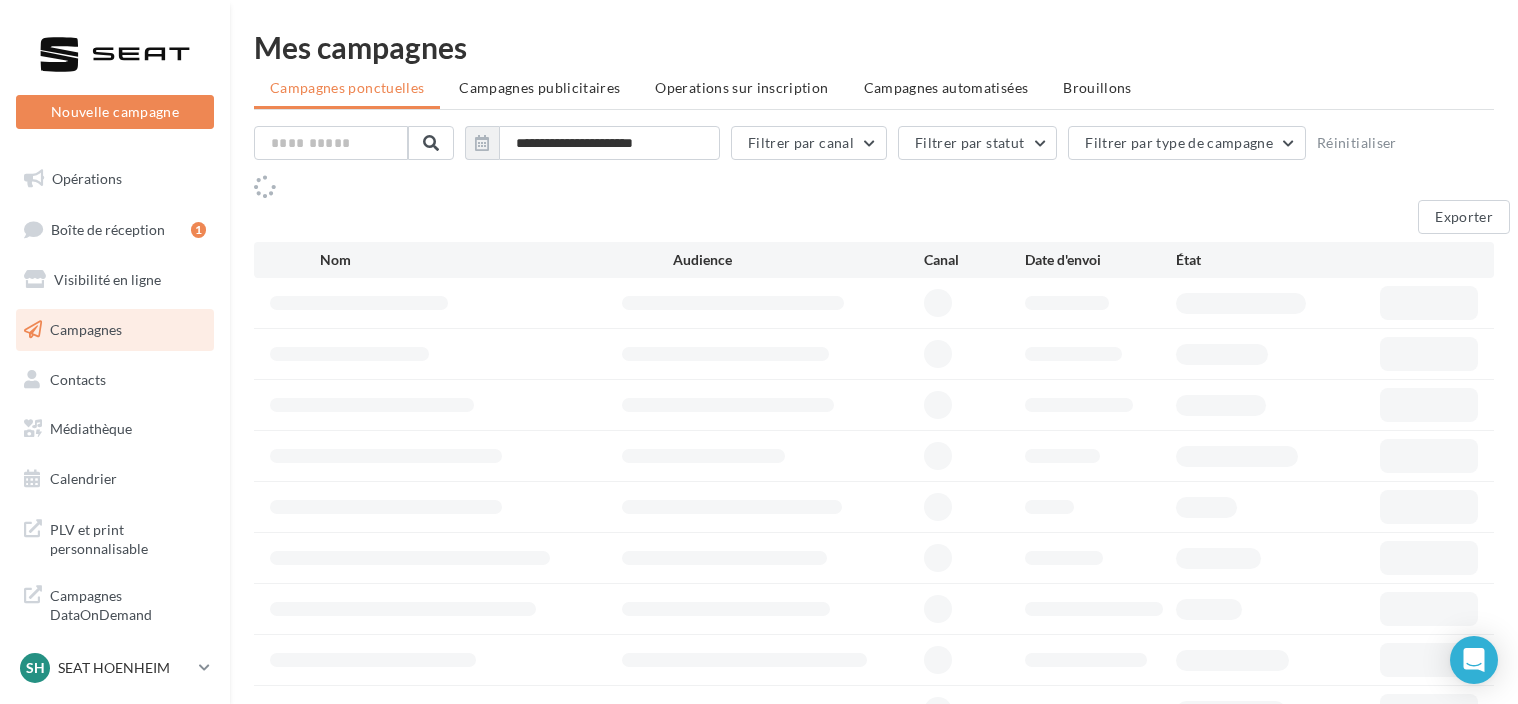 scroll, scrollTop: 0, scrollLeft: 0, axis: both 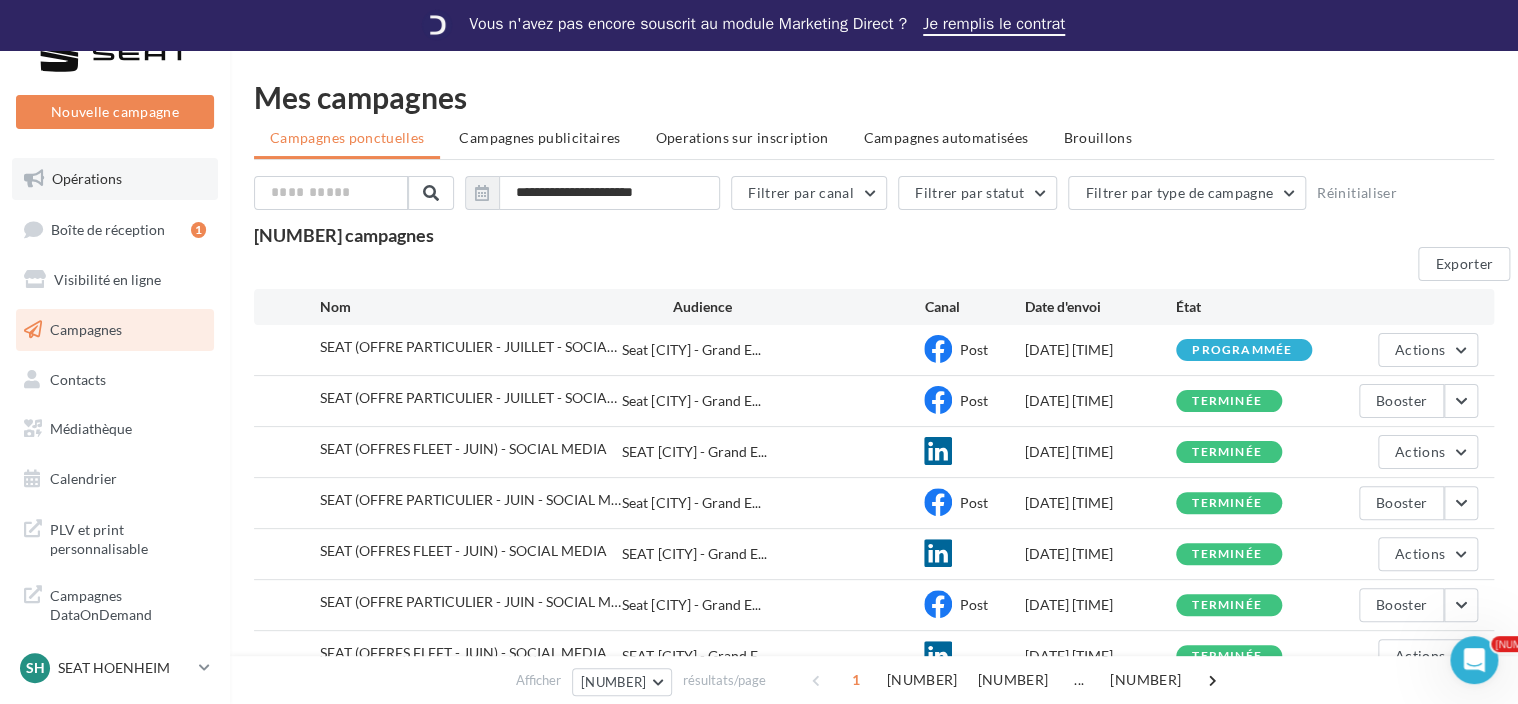 click on "Opérations" at bounding box center (115, 179) 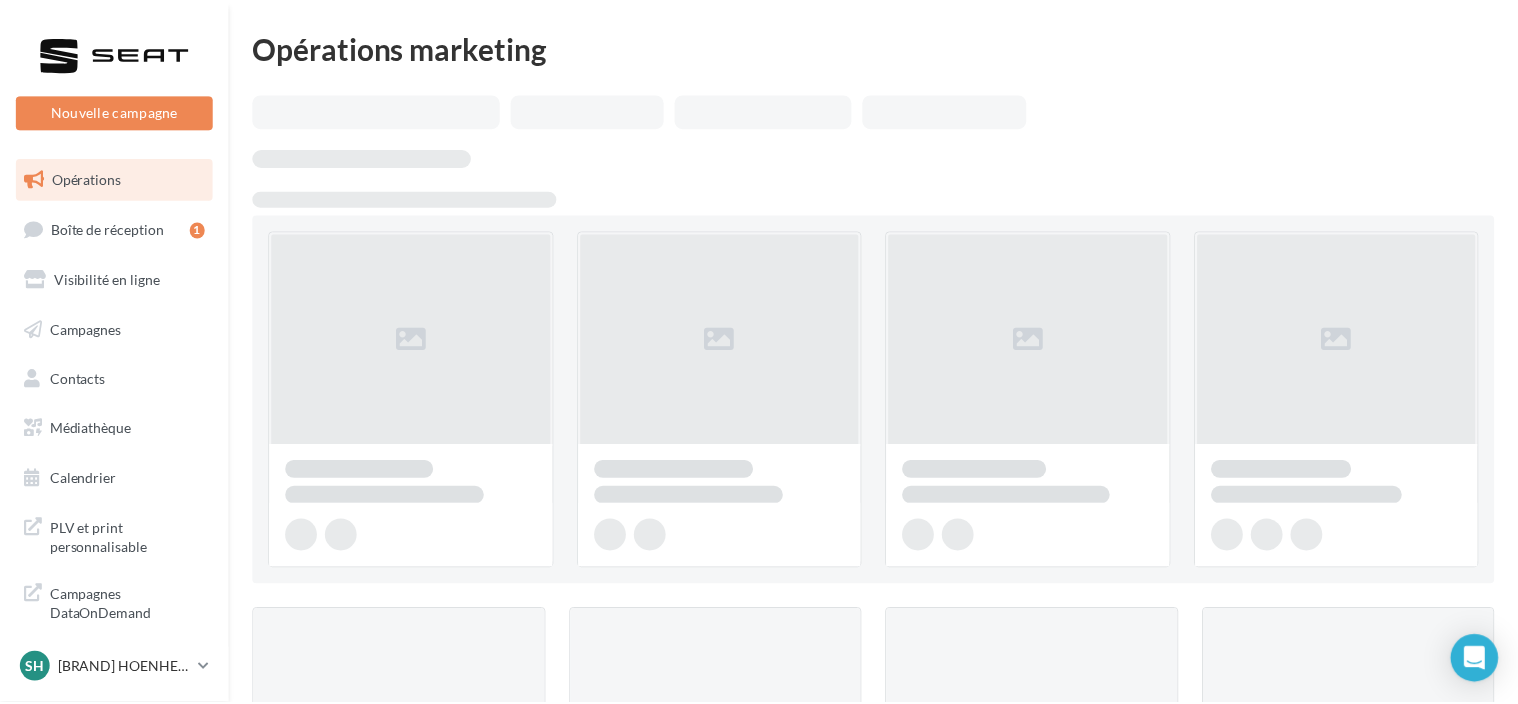 scroll, scrollTop: 0, scrollLeft: 0, axis: both 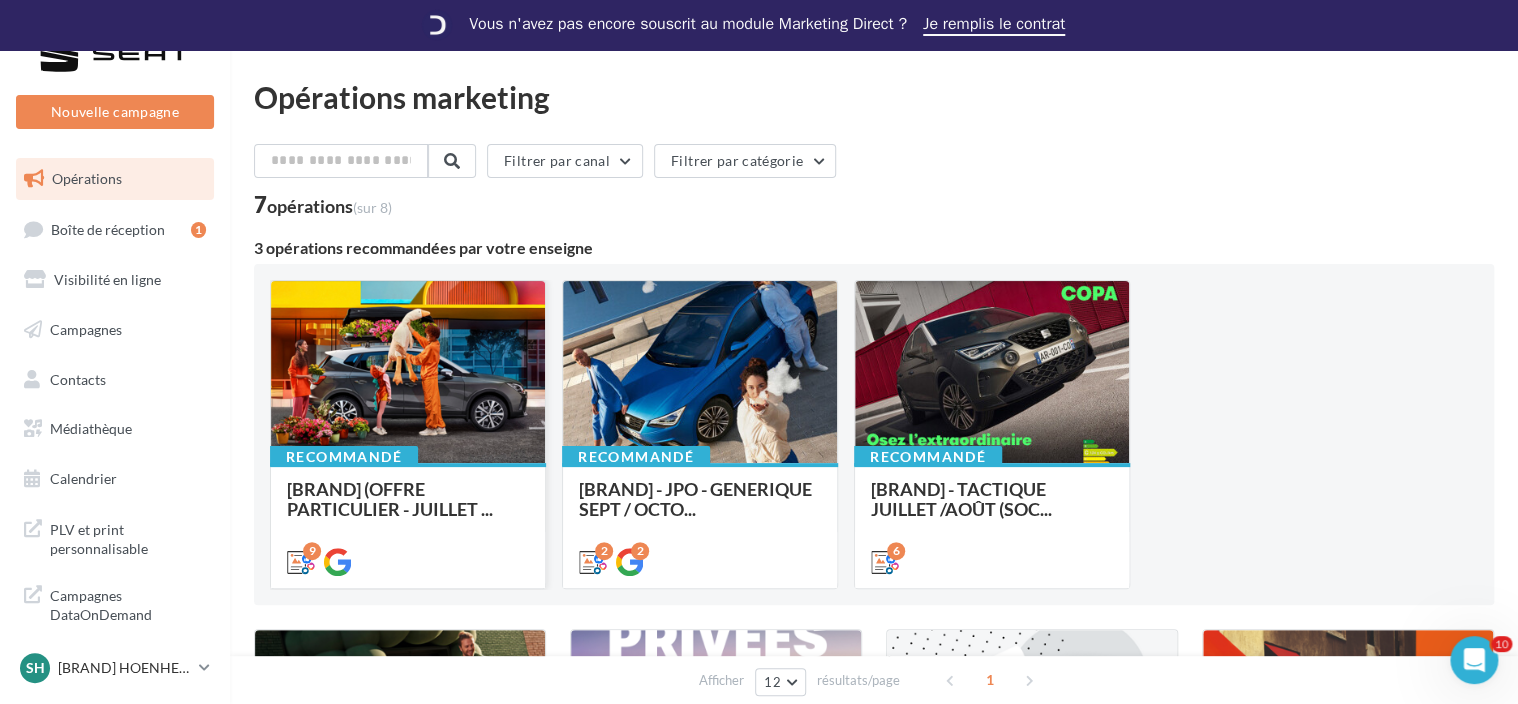 click at bounding box center (408, 373) 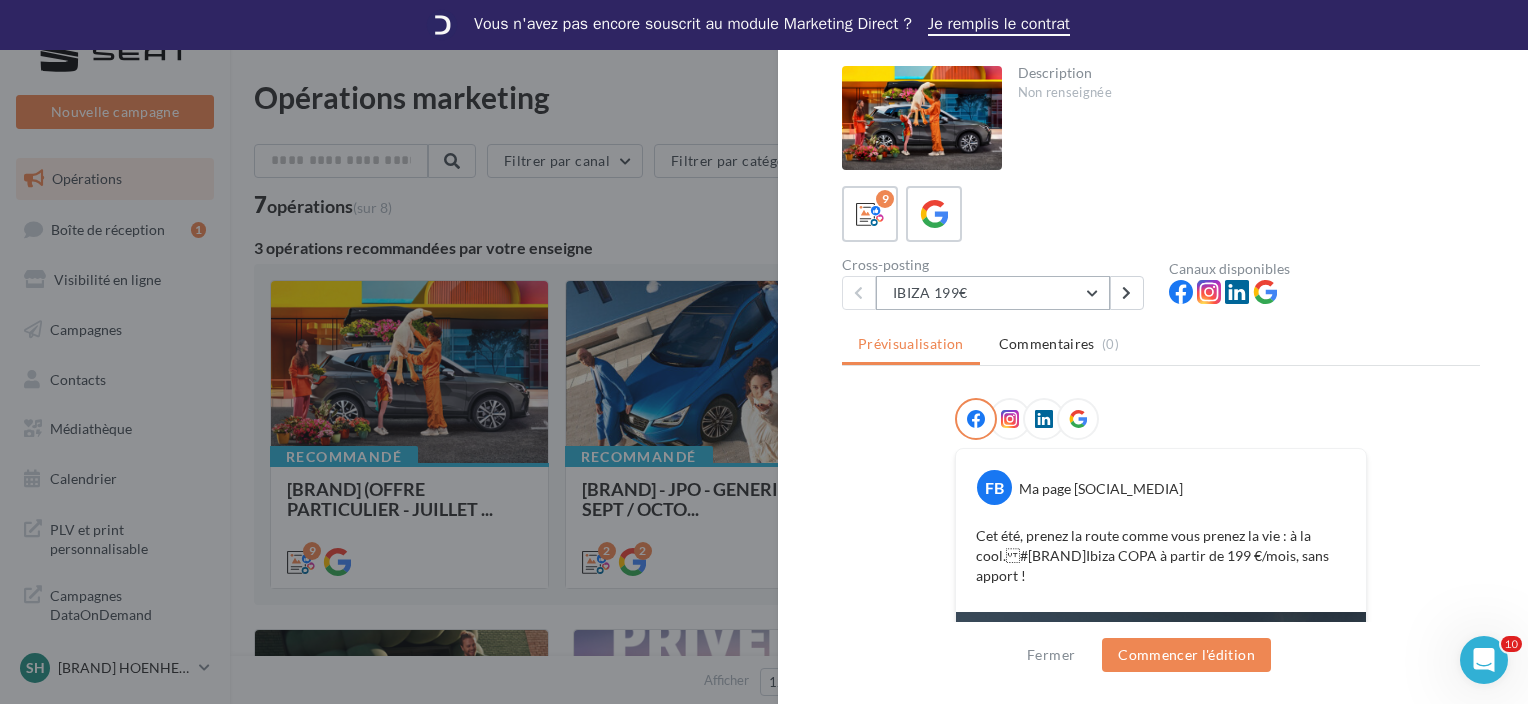click on "IBIZA 199€" at bounding box center (993, 293) 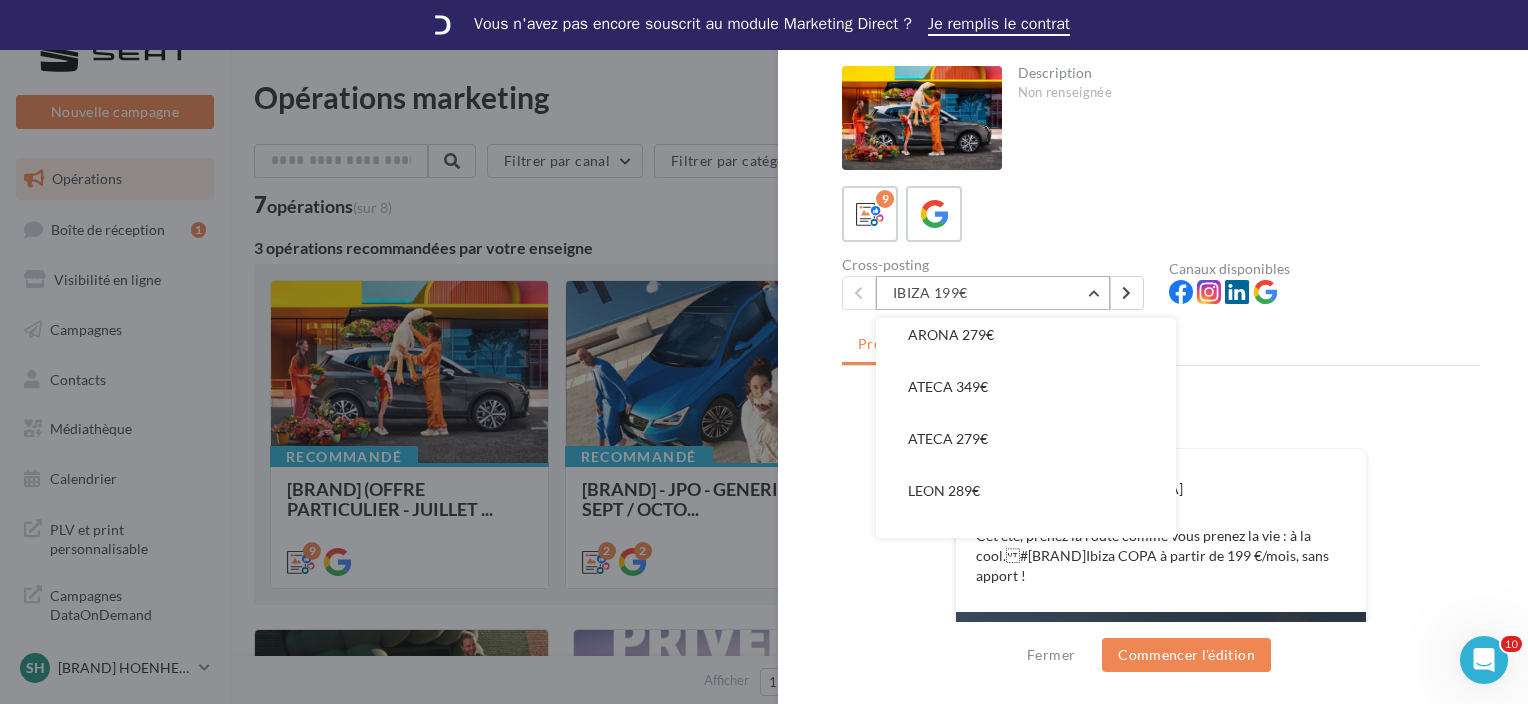 scroll, scrollTop: 200, scrollLeft: 0, axis: vertical 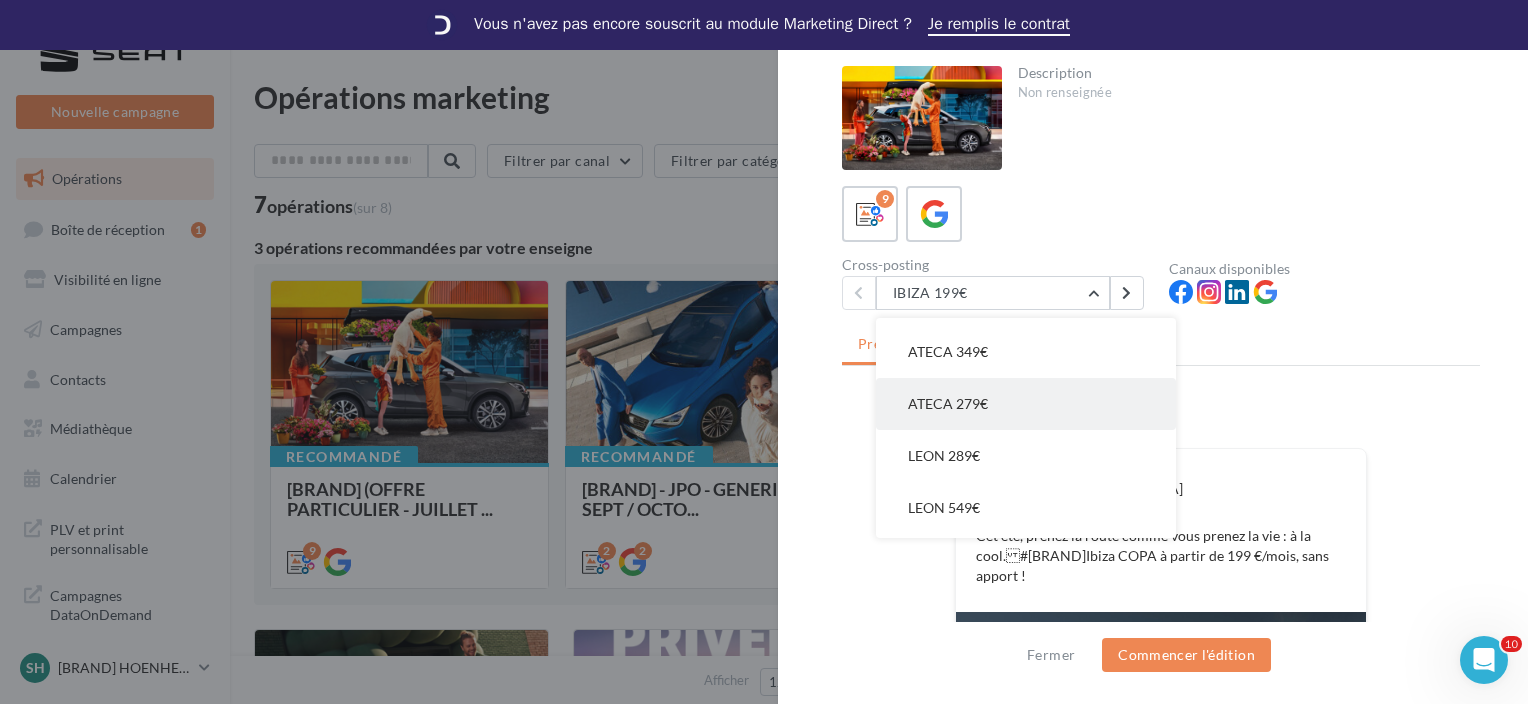click on "ATECA 279€" at bounding box center [943, 143] 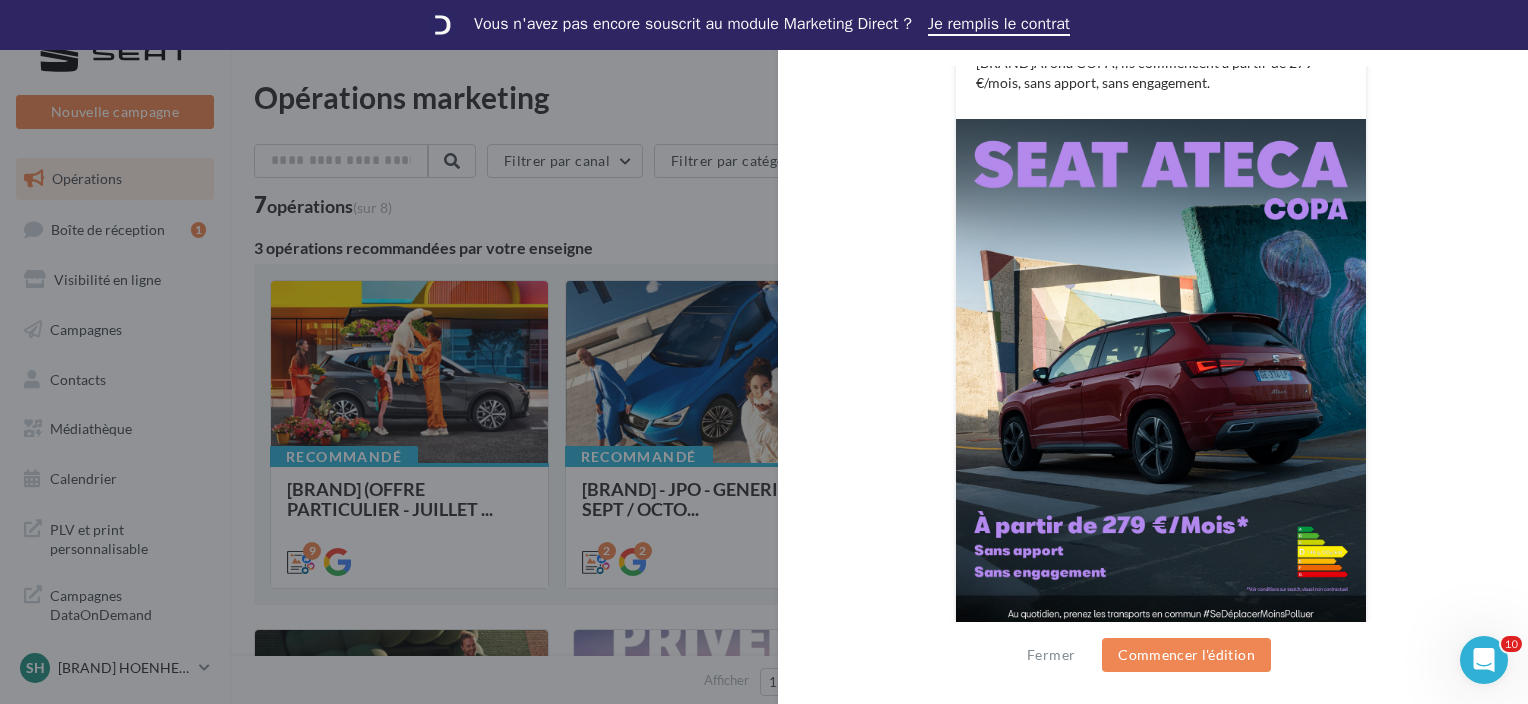scroll, scrollTop: 508, scrollLeft: 0, axis: vertical 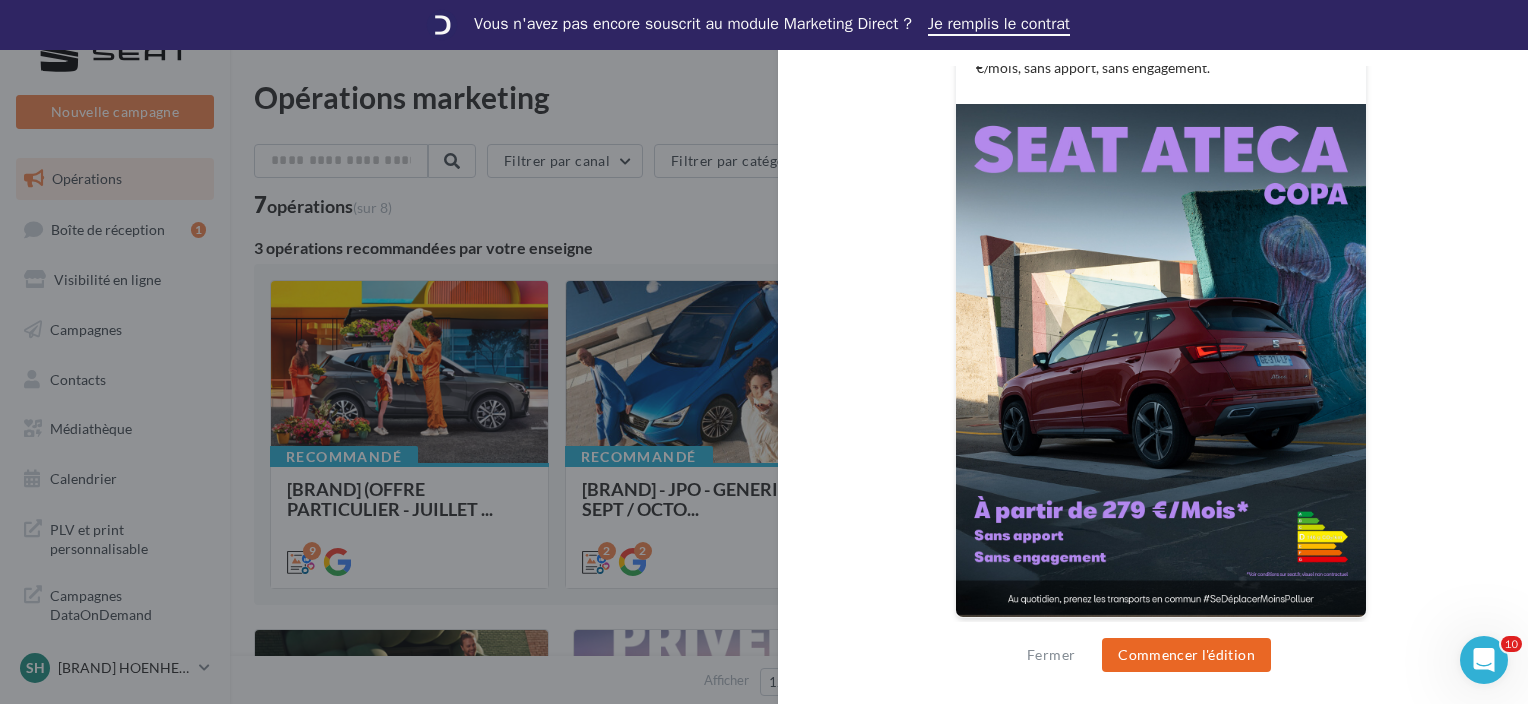 click on "Commencer l'édition" at bounding box center [1186, 655] 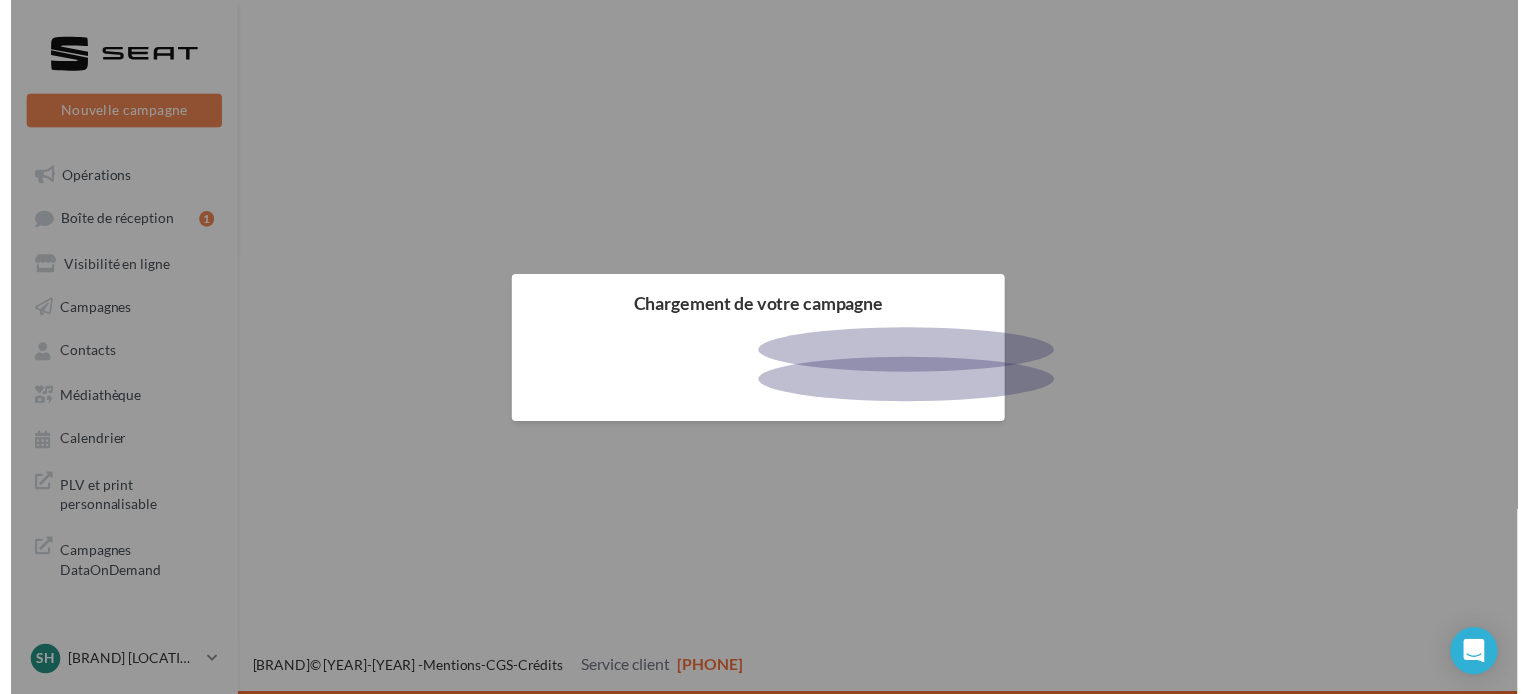 scroll, scrollTop: 0, scrollLeft: 0, axis: both 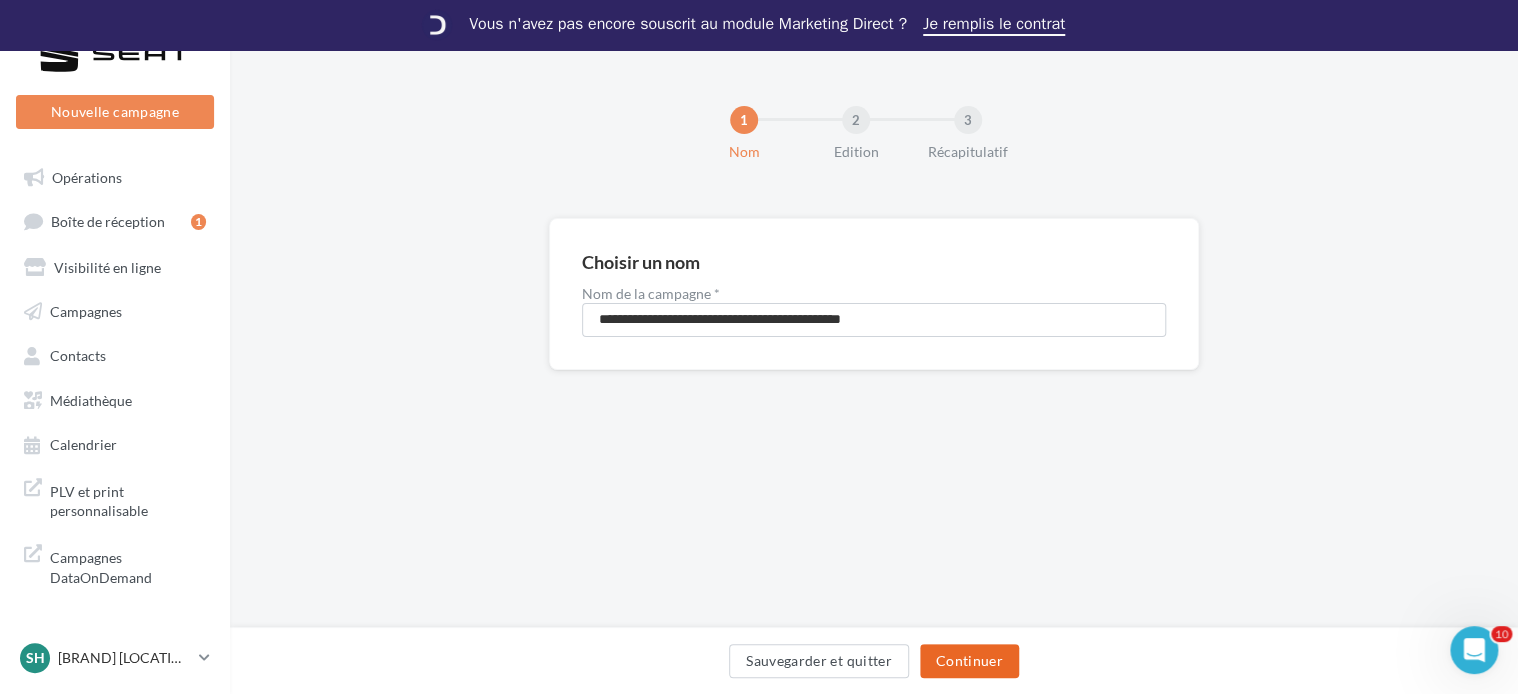 click on "Continuer" at bounding box center [969, 661] 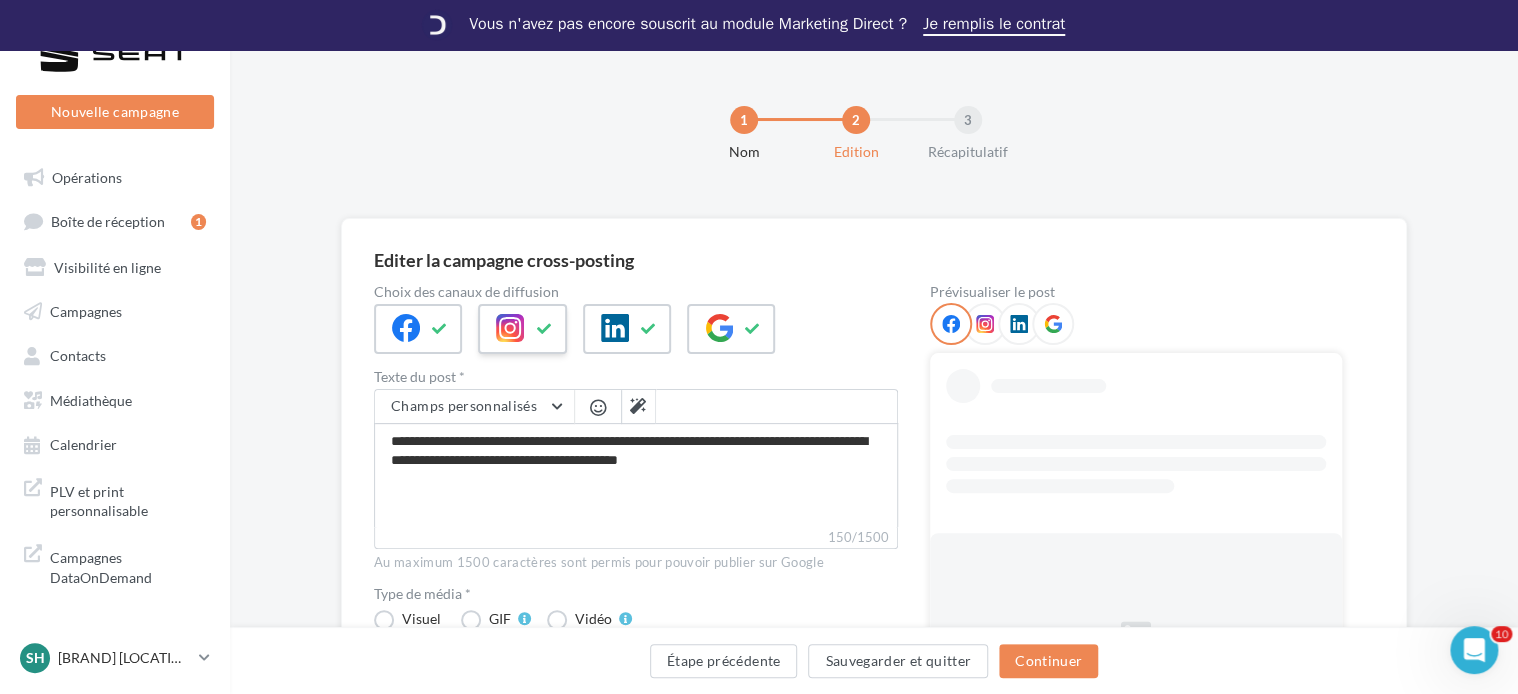 click at bounding box center [418, 329] 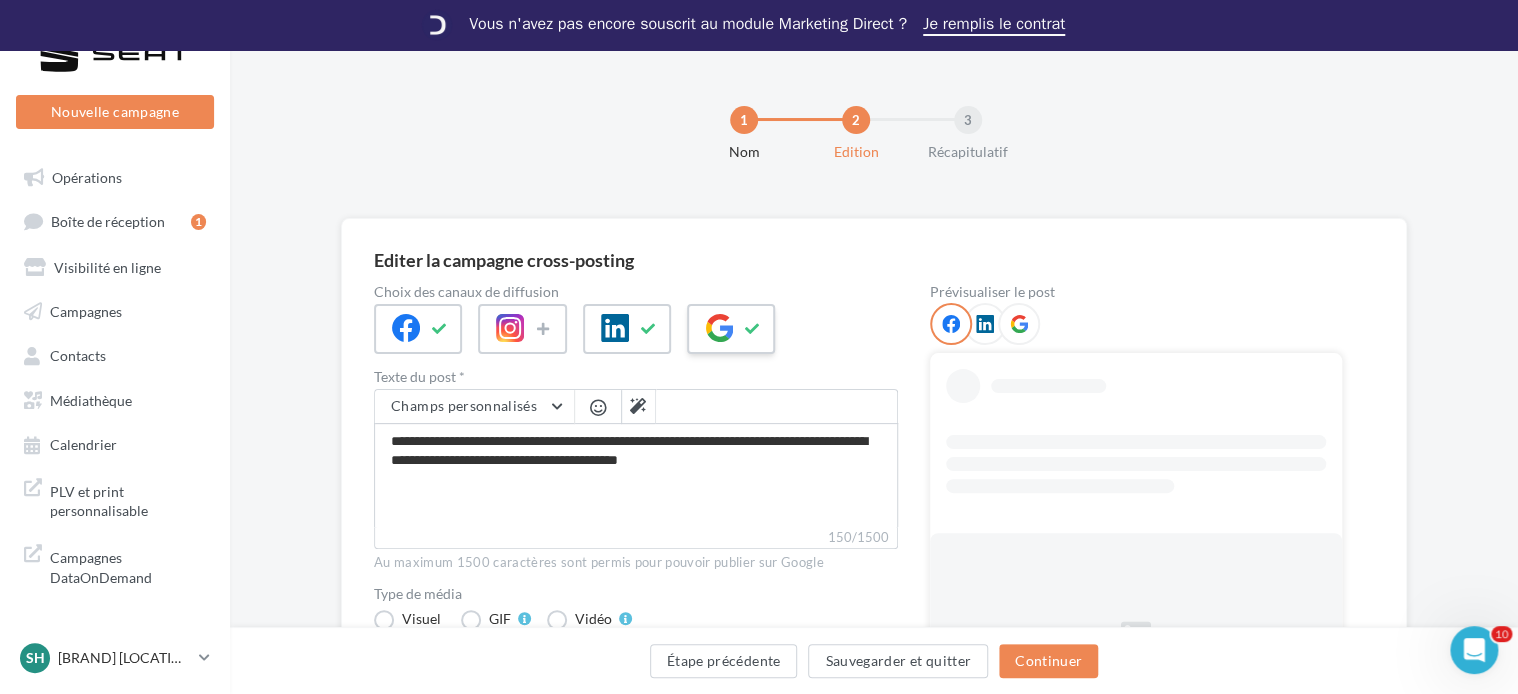 drag, startPoint x: 642, startPoint y: 342, endPoint x: 726, endPoint y: 339, distance: 84.05355 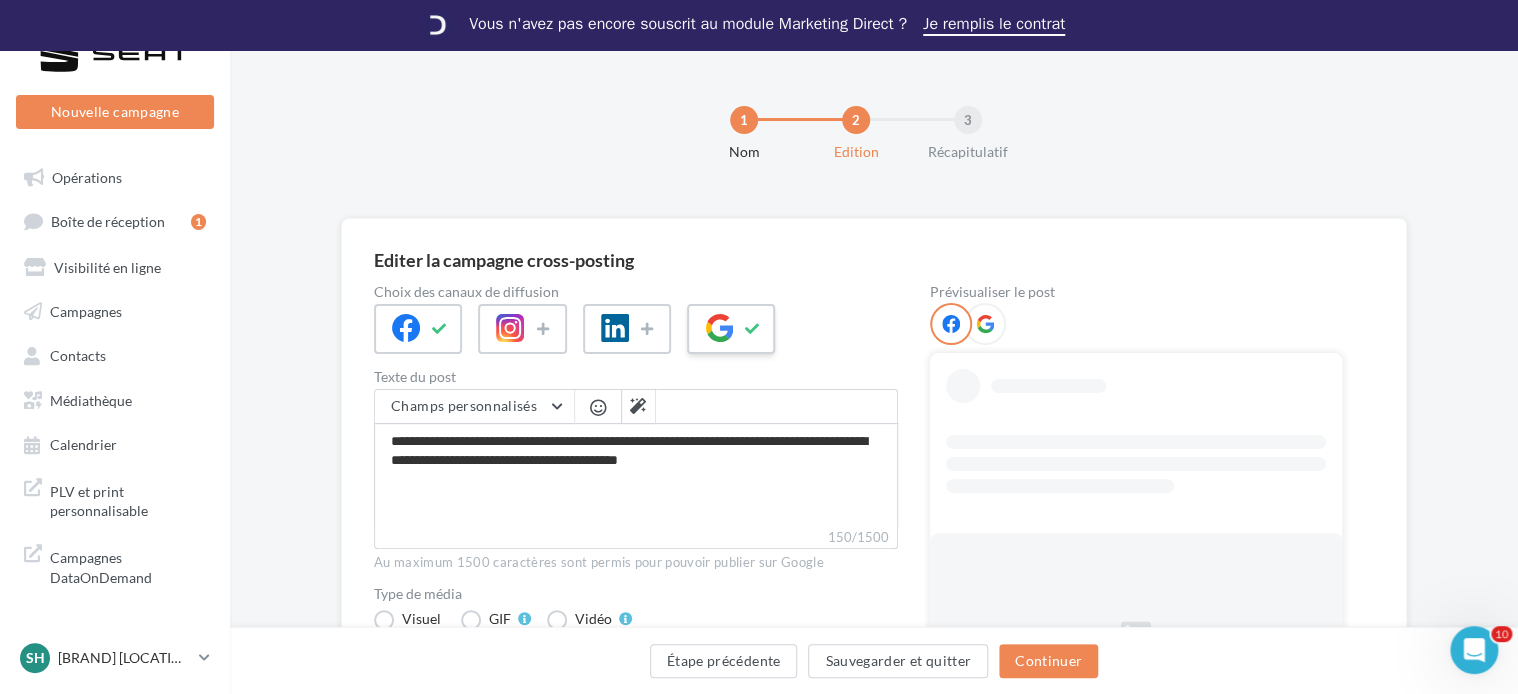 click at bounding box center (418, 329) 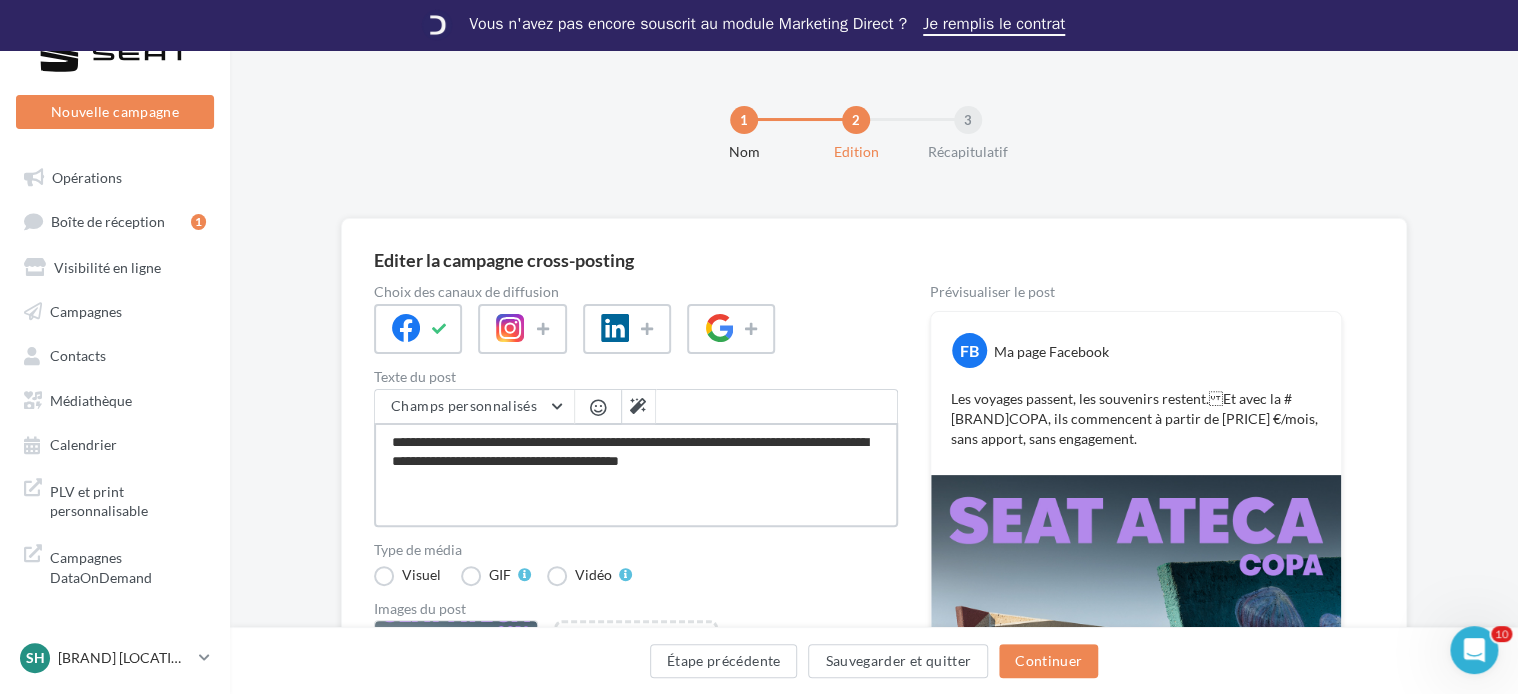 click on "**********" at bounding box center (636, 475) 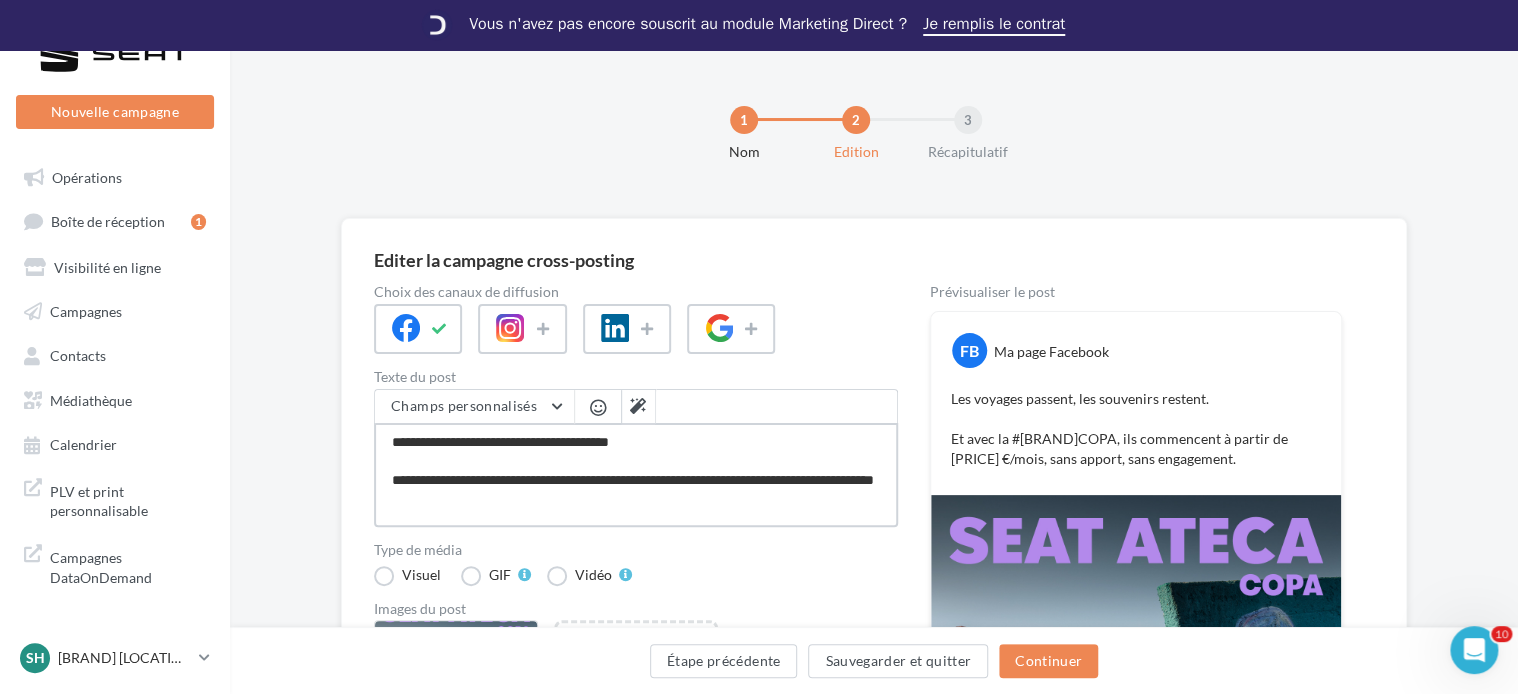 type on "**********" 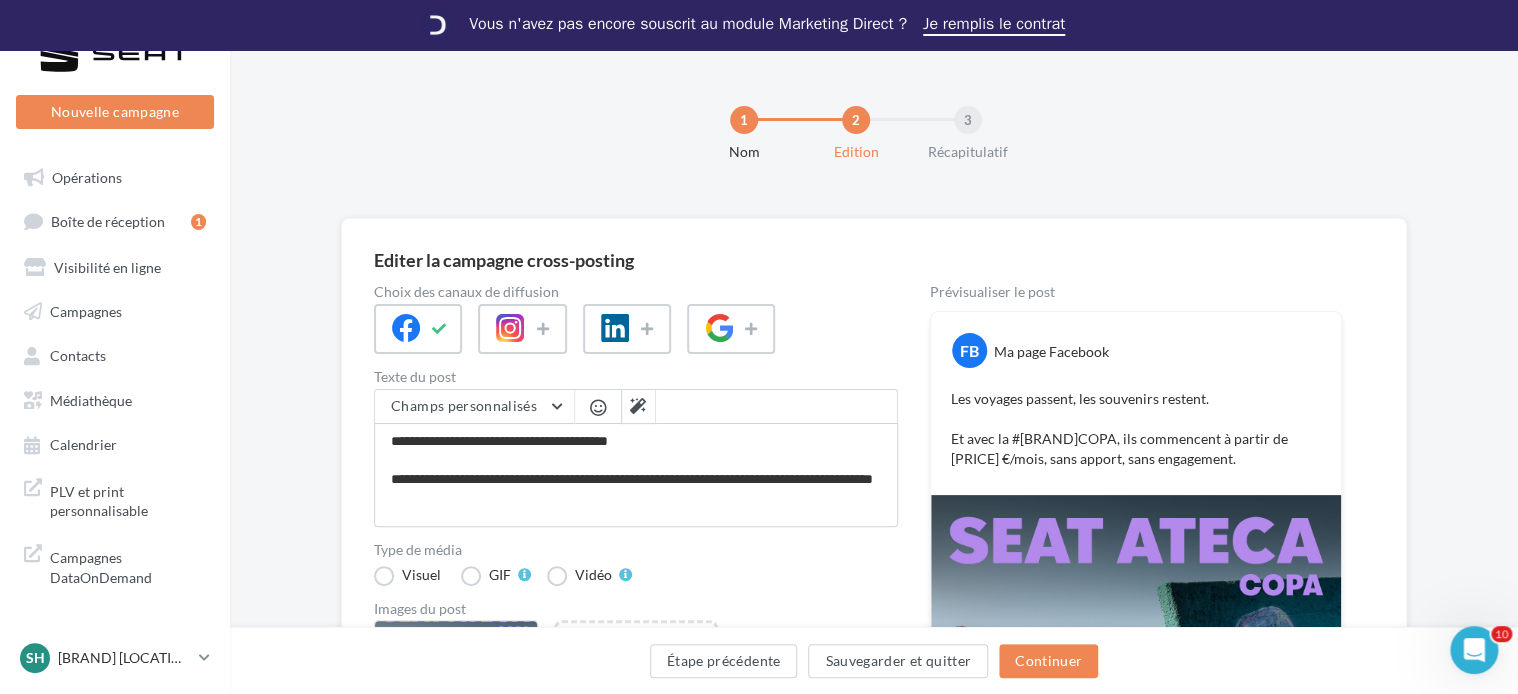 click on "Texte du post" at bounding box center (636, 377) 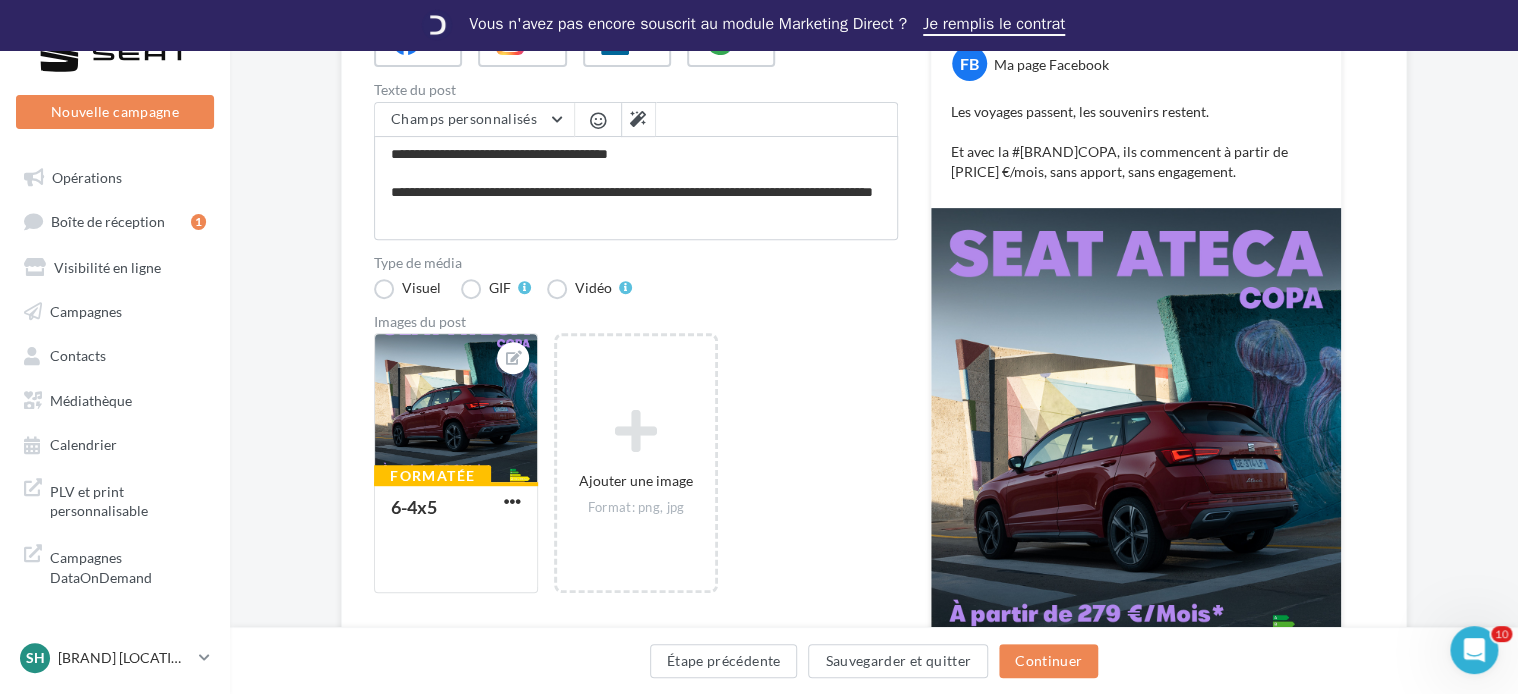 scroll, scrollTop: 300, scrollLeft: 0, axis: vertical 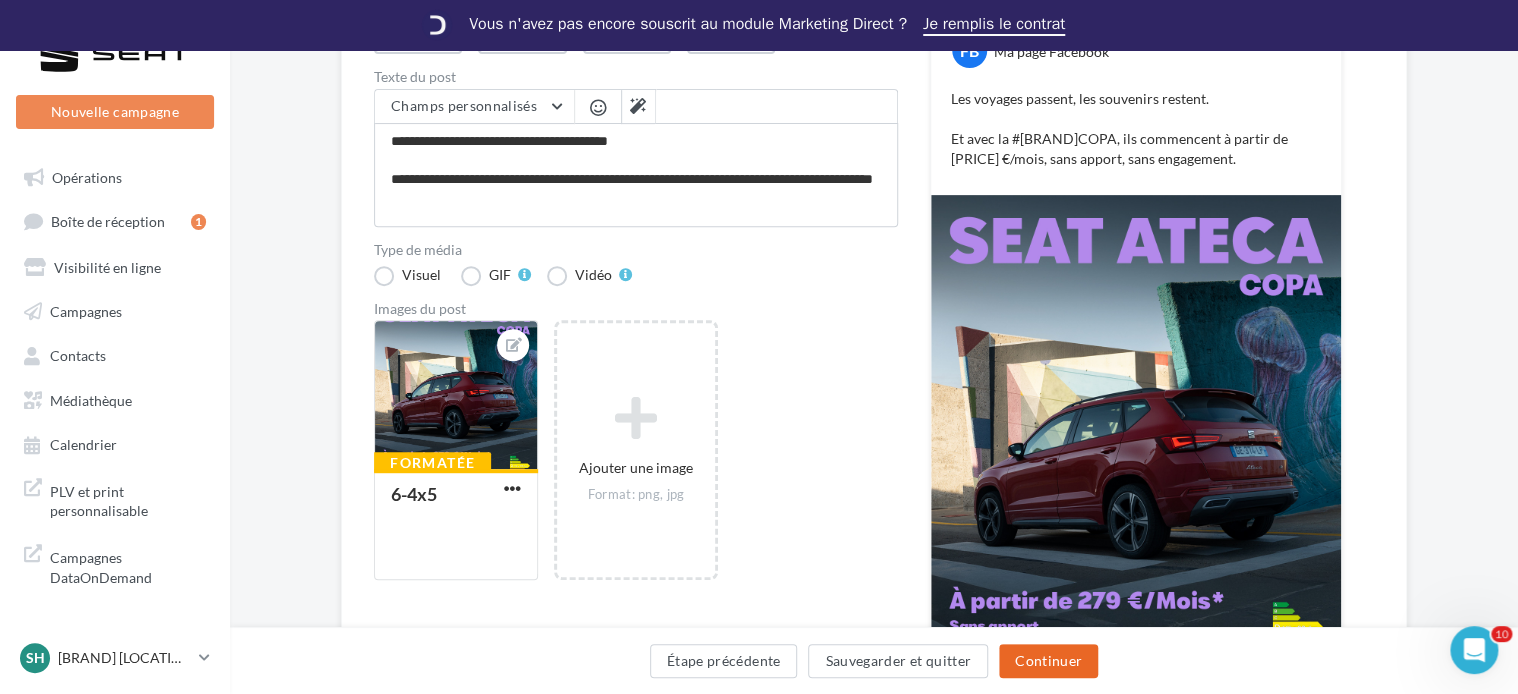 click on "Continuer" at bounding box center [1048, 661] 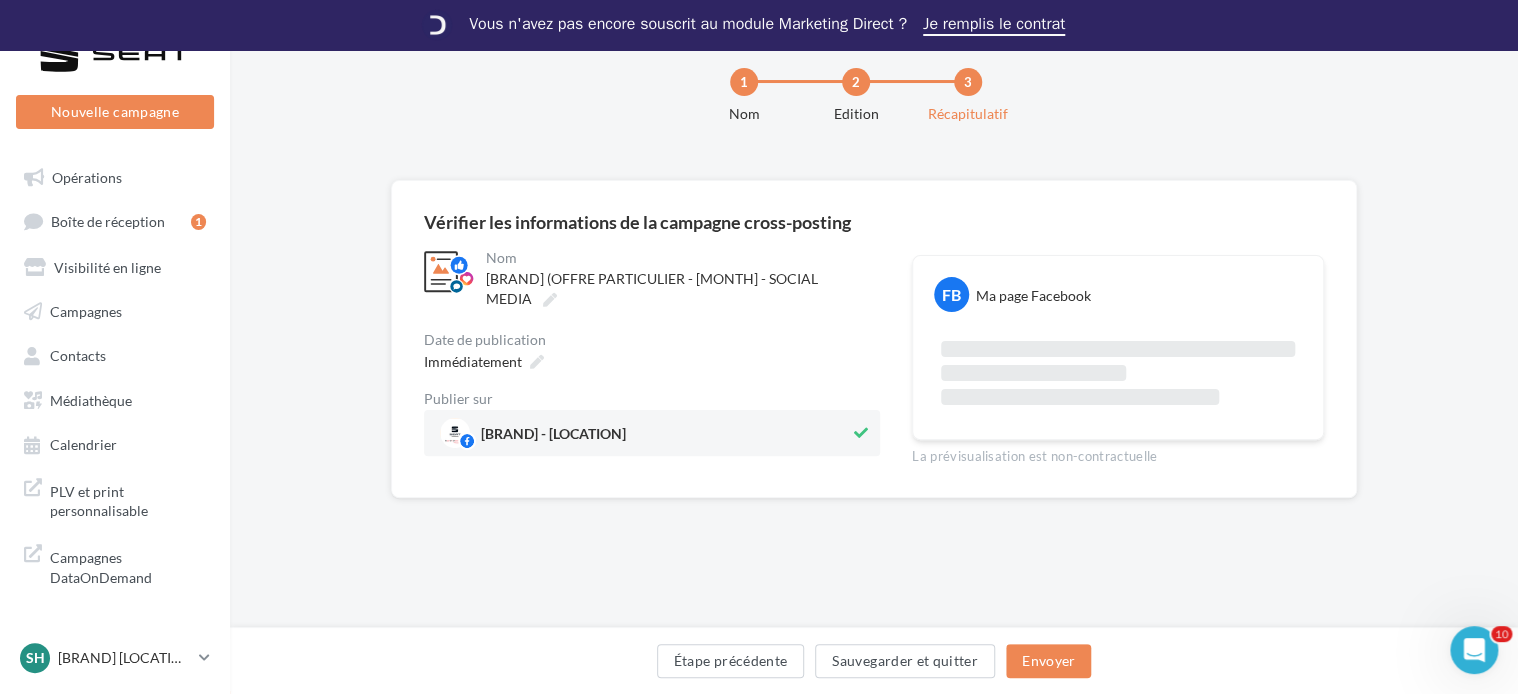 scroll, scrollTop: 48, scrollLeft: 0, axis: vertical 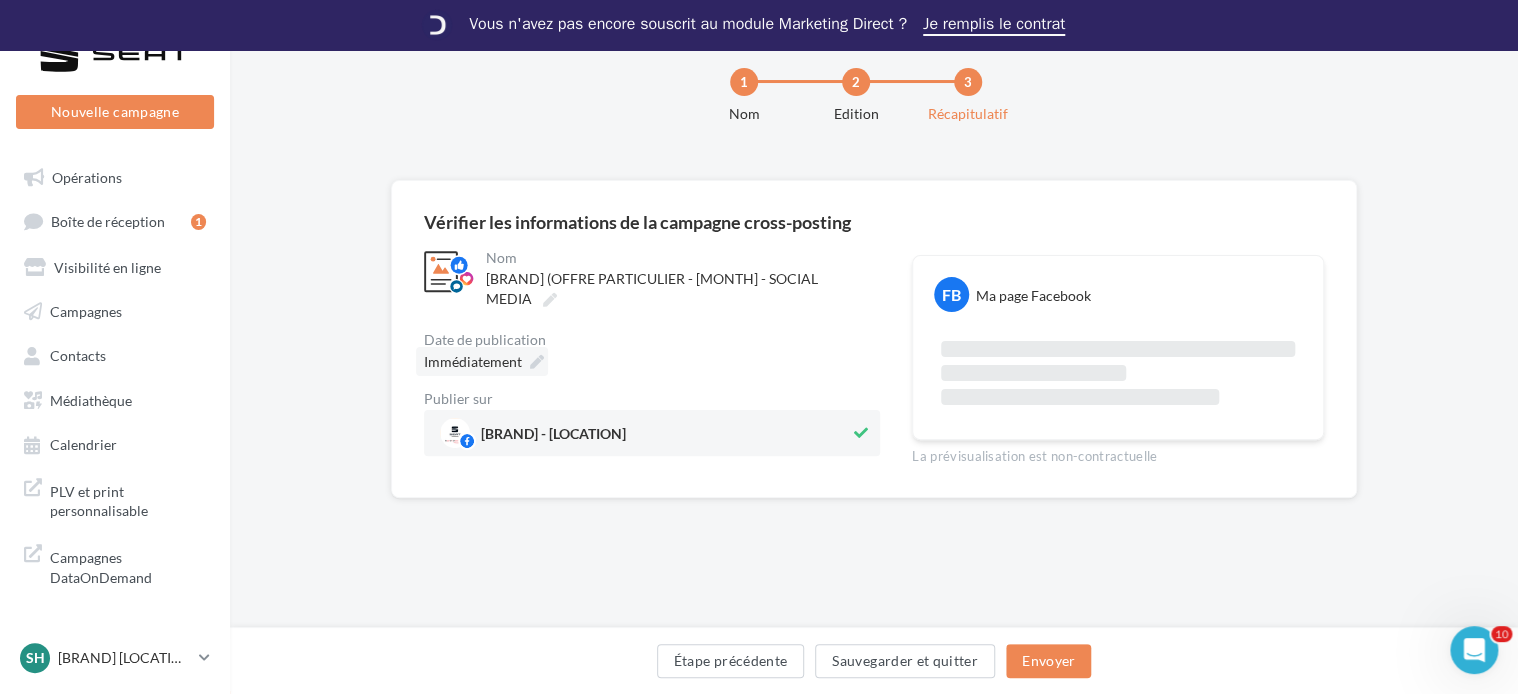 click on "Immédiatement" at bounding box center (473, 362) 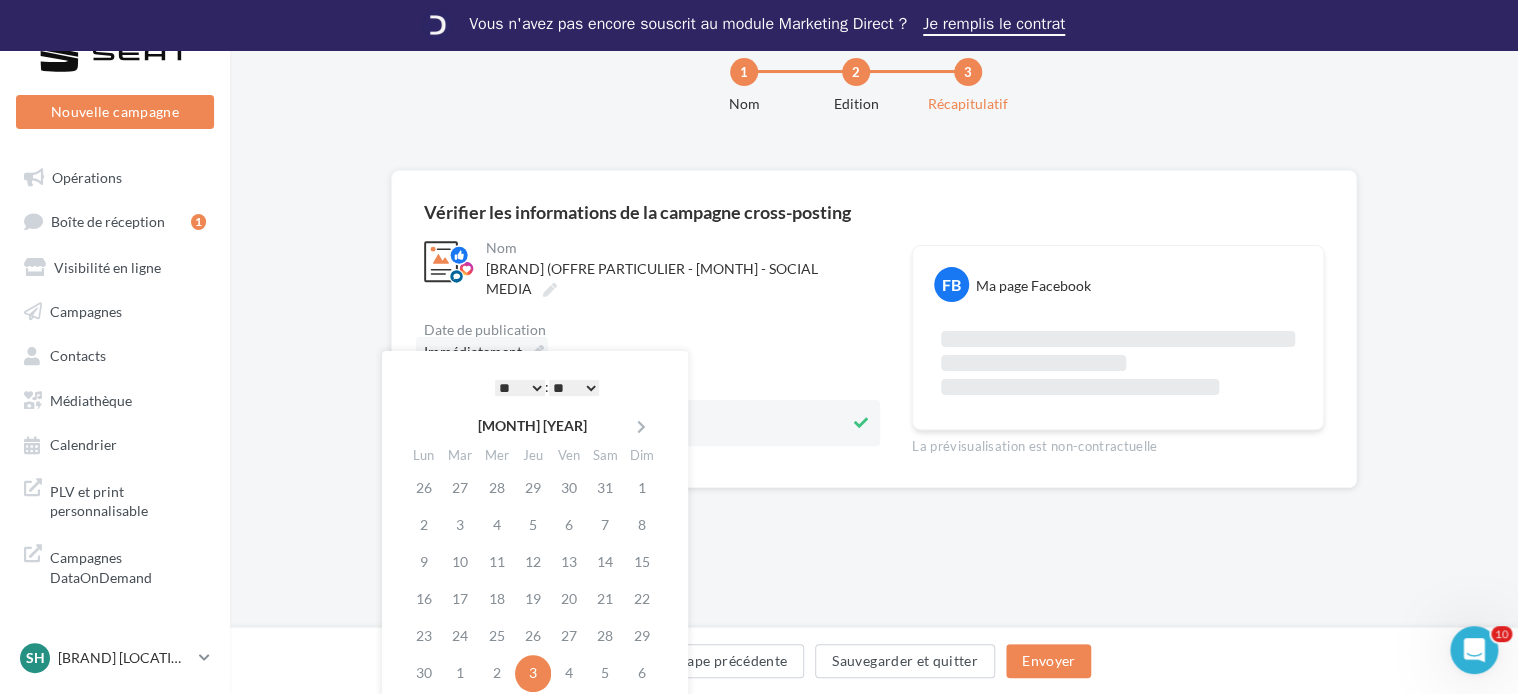 scroll, scrollTop: 108, scrollLeft: 0, axis: vertical 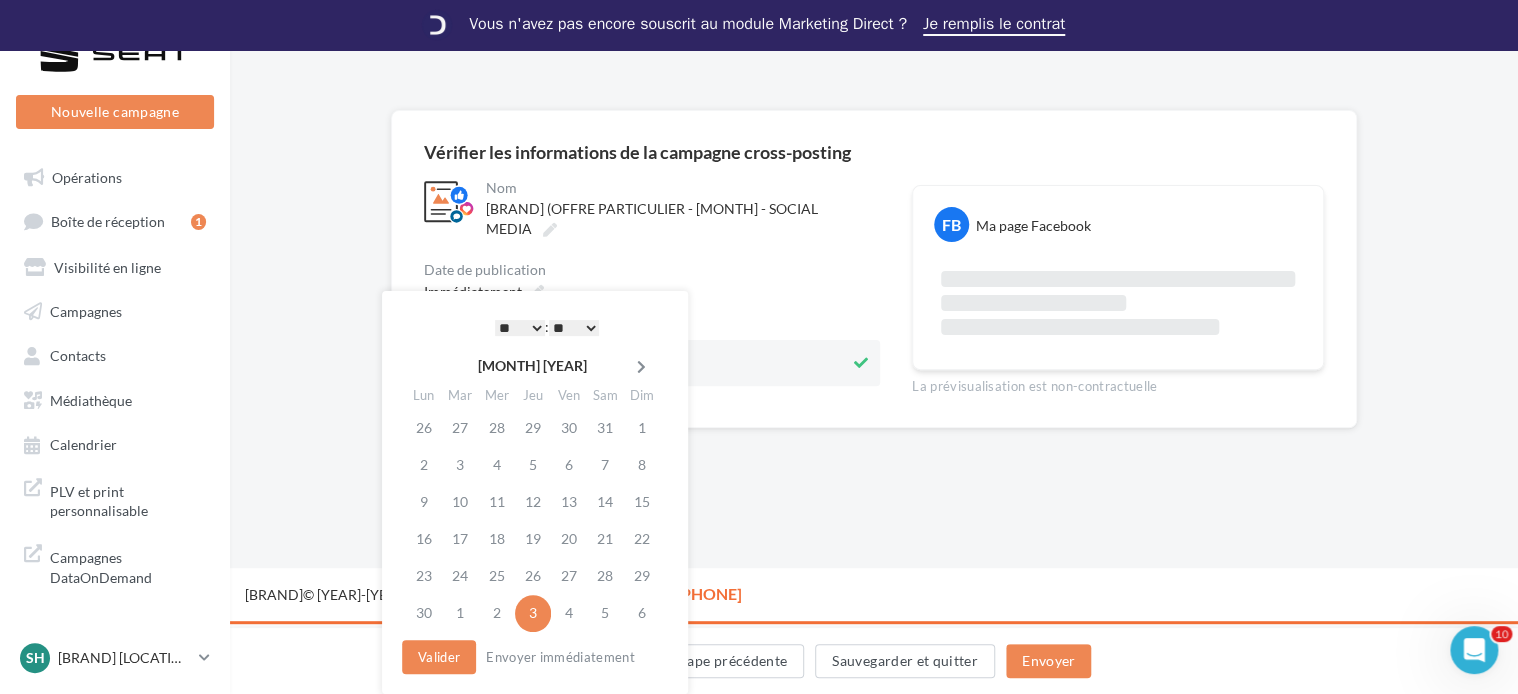 click at bounding box center [641, 366] 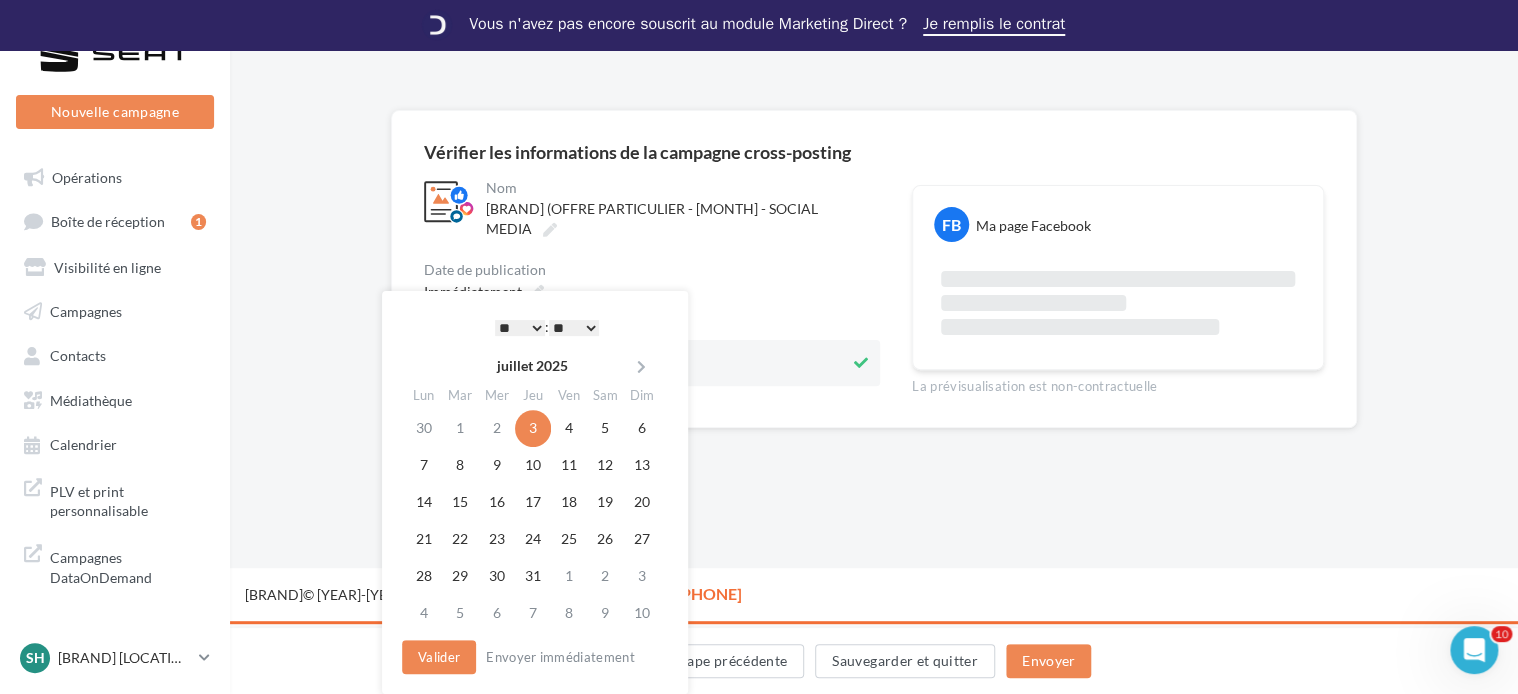 click on "* * * * * * * * * * ** ** ** ** ** ** ** ** ** ** ** ** ** **" at bounding box center [520, 328] 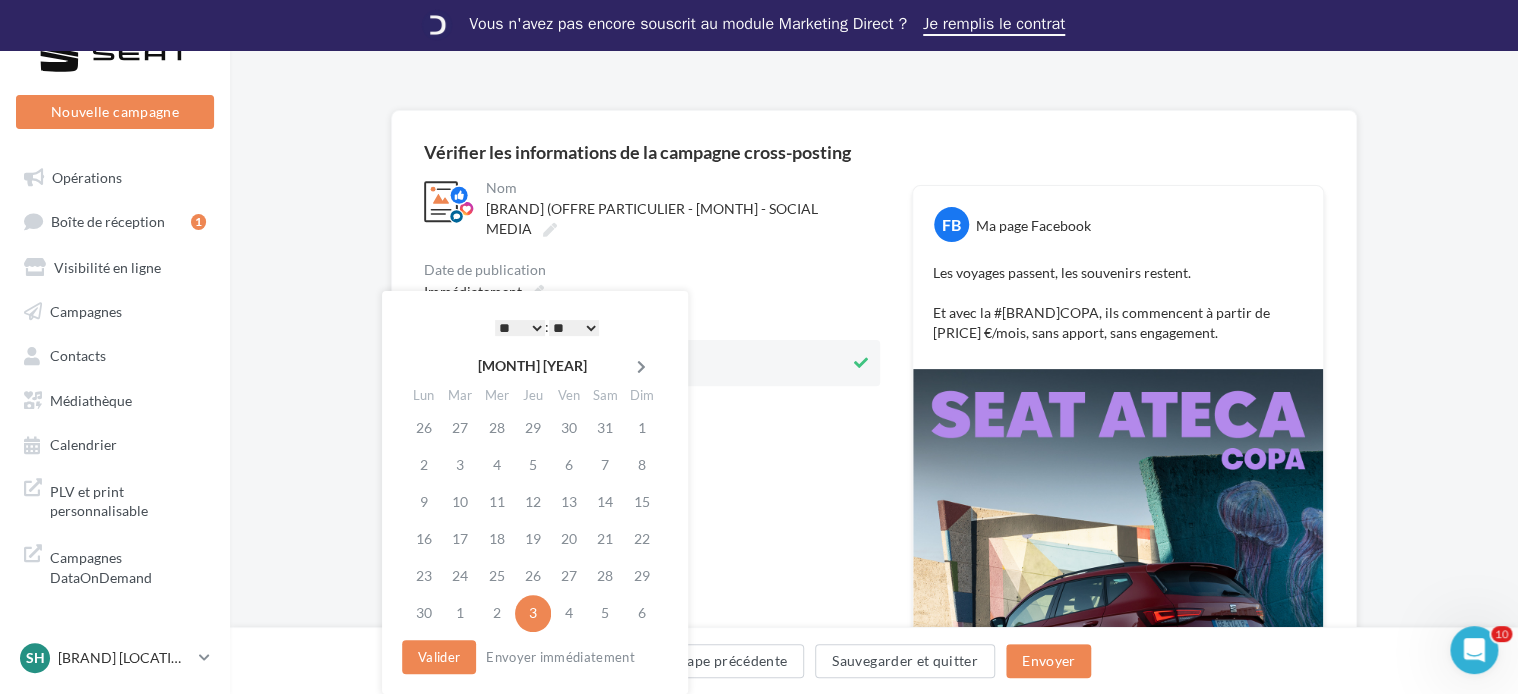 click at bounding box center [641, 367] 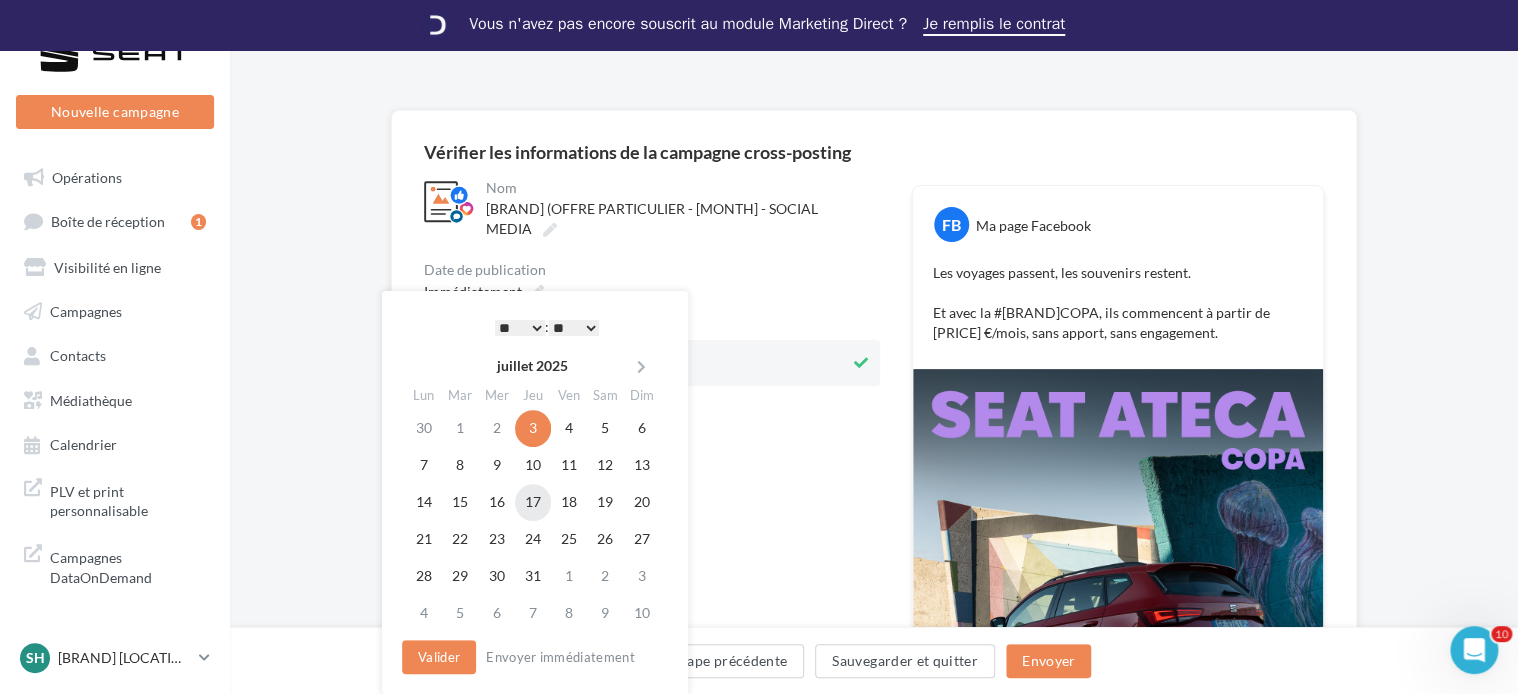 click on "17" at bounding box center (533, 428) 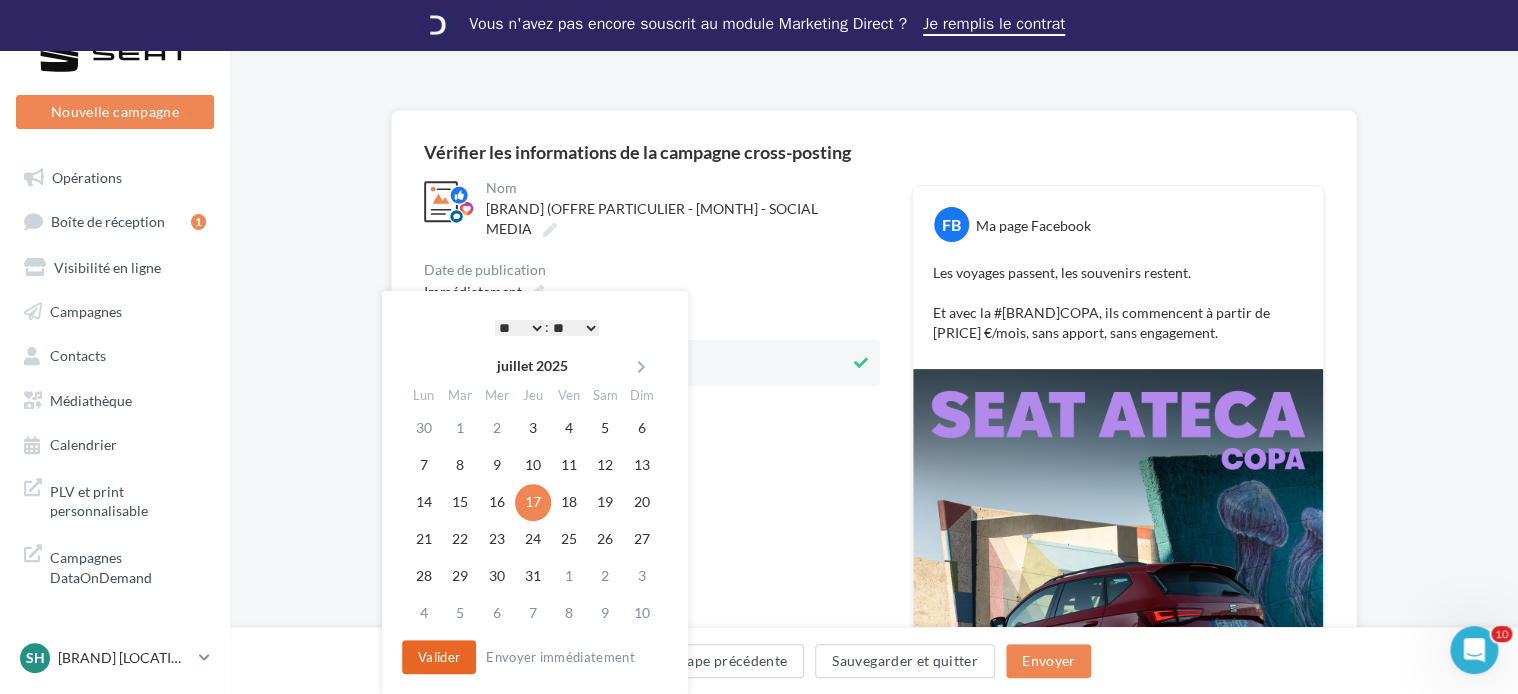 click on "Valider" at bounding box center (439, 657) 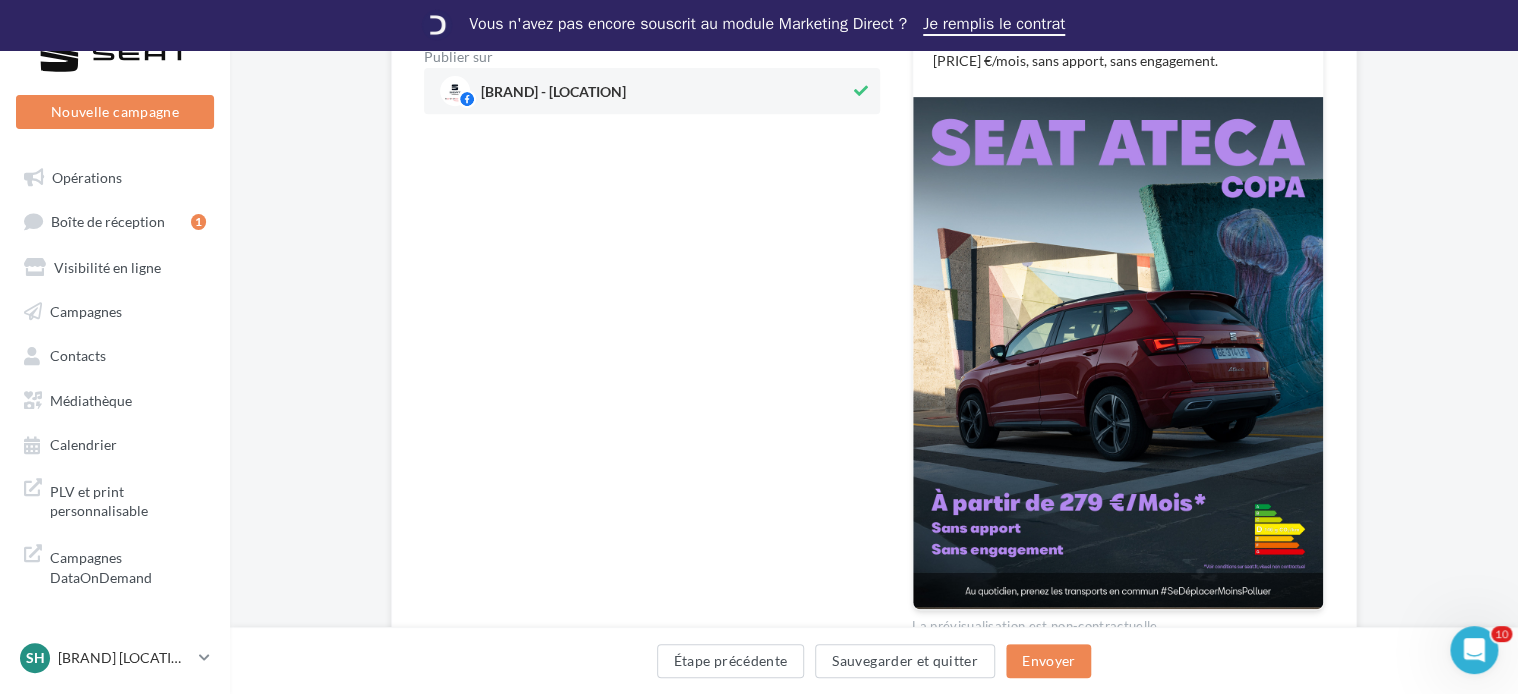 scroll, scrollTop: 472, scrollLeft: 0, axis: vertical 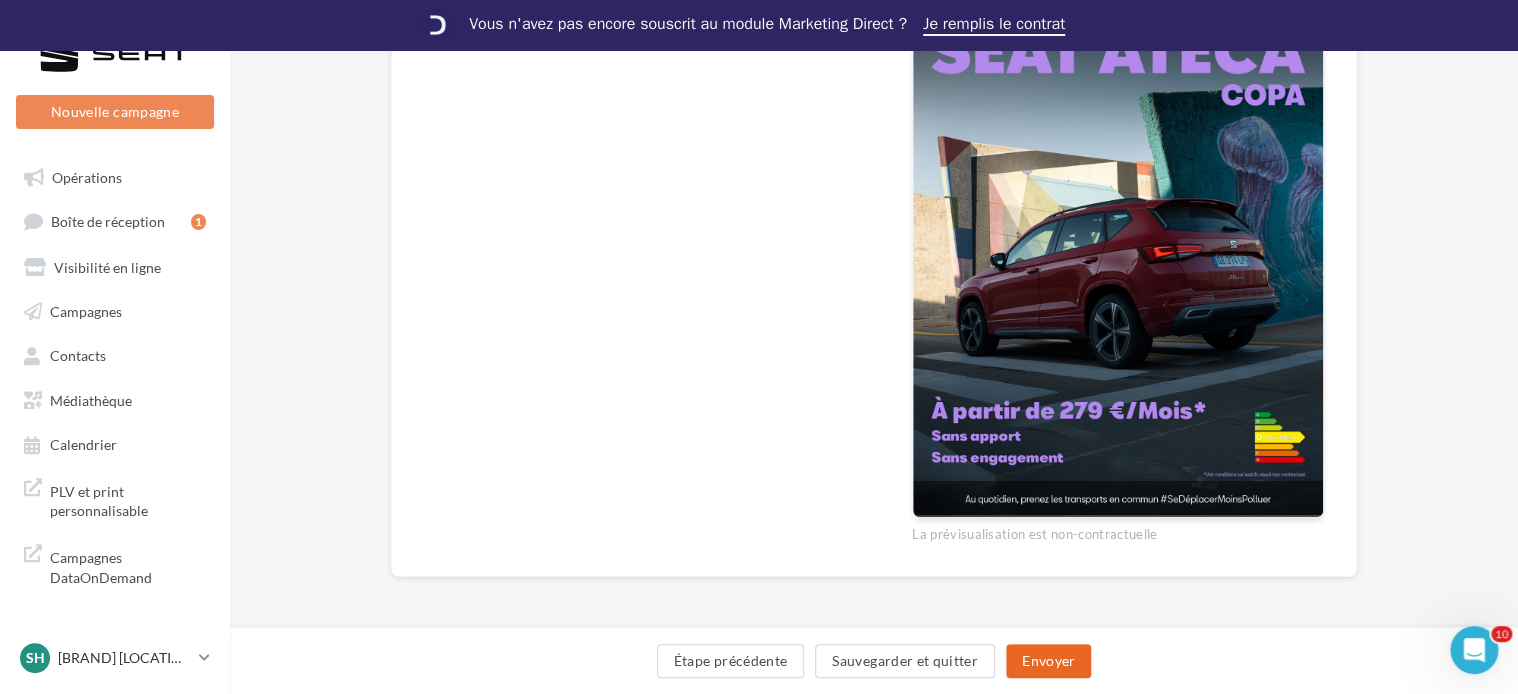 click on "Envoyer" at bounding box center (1048, 661) 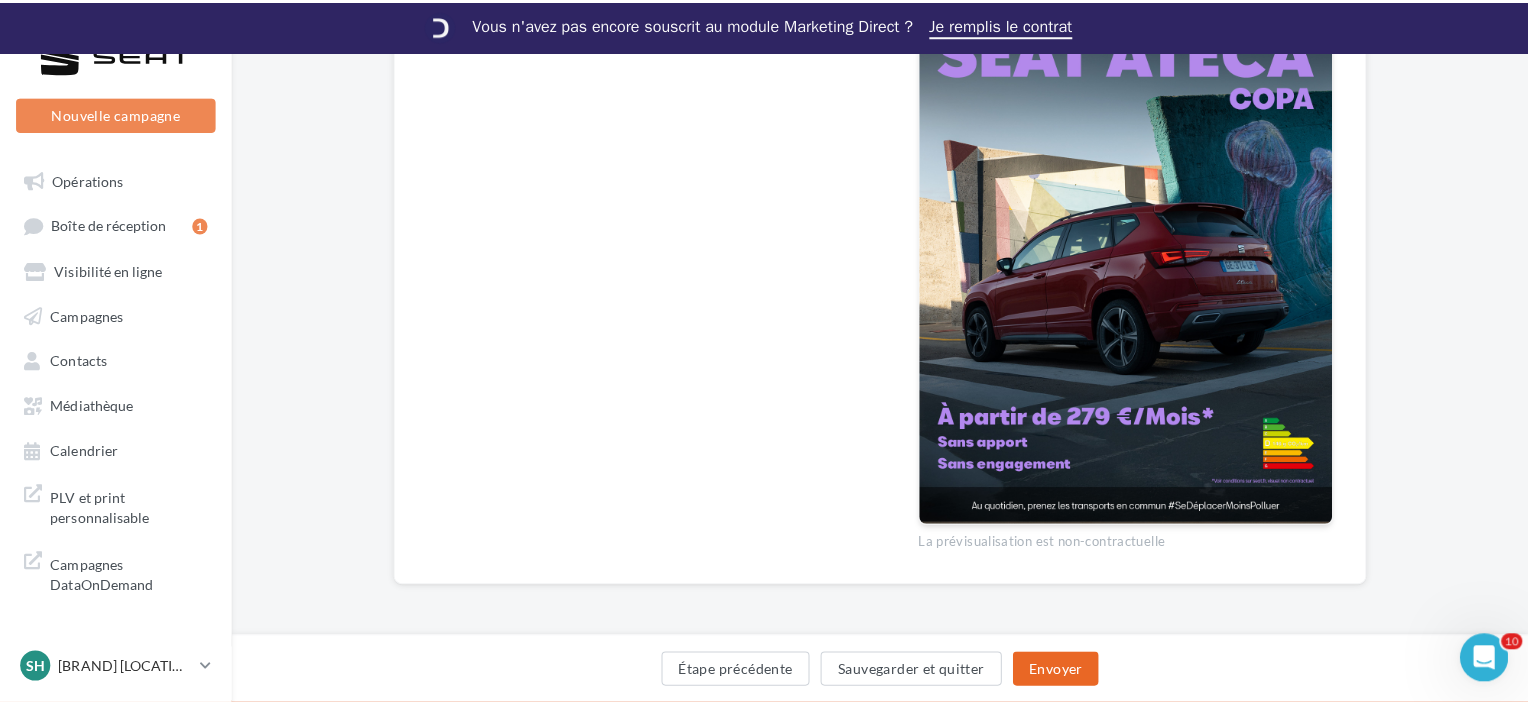 scroll, scrollTop: 462, scrollLeft: 0, axis: vertical 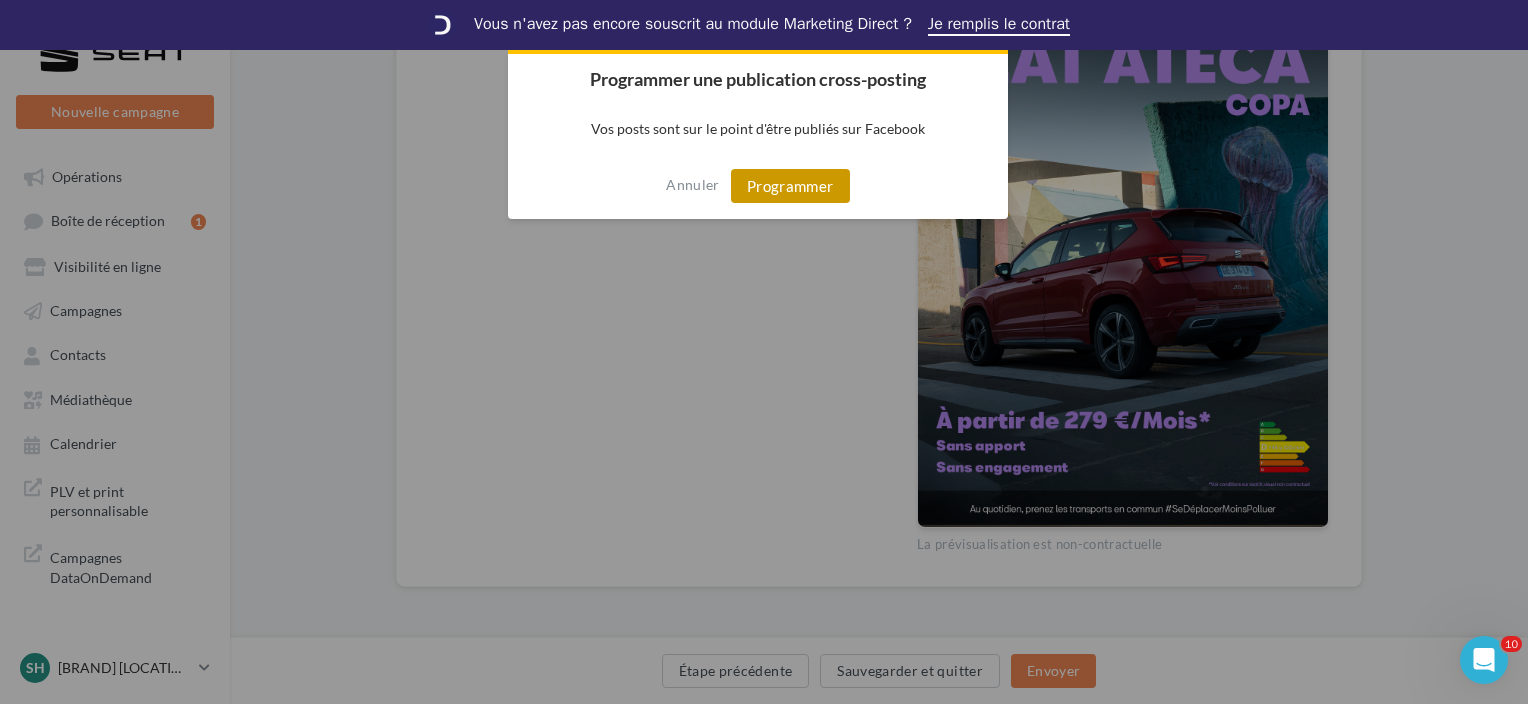 click on "Programmer" at bounding box center (790, 186) 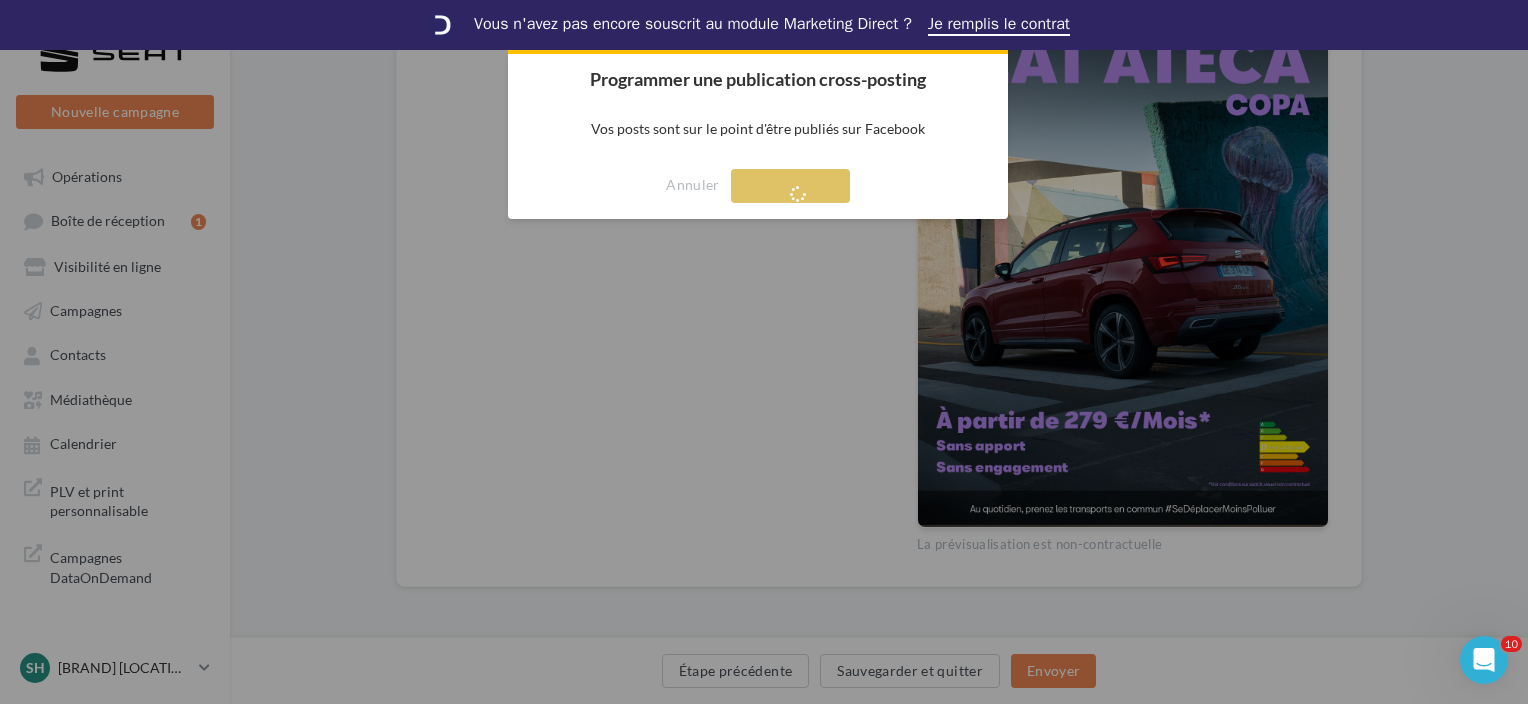 scroll, scrollTop: 0, scrollLeft: 0, axis: both 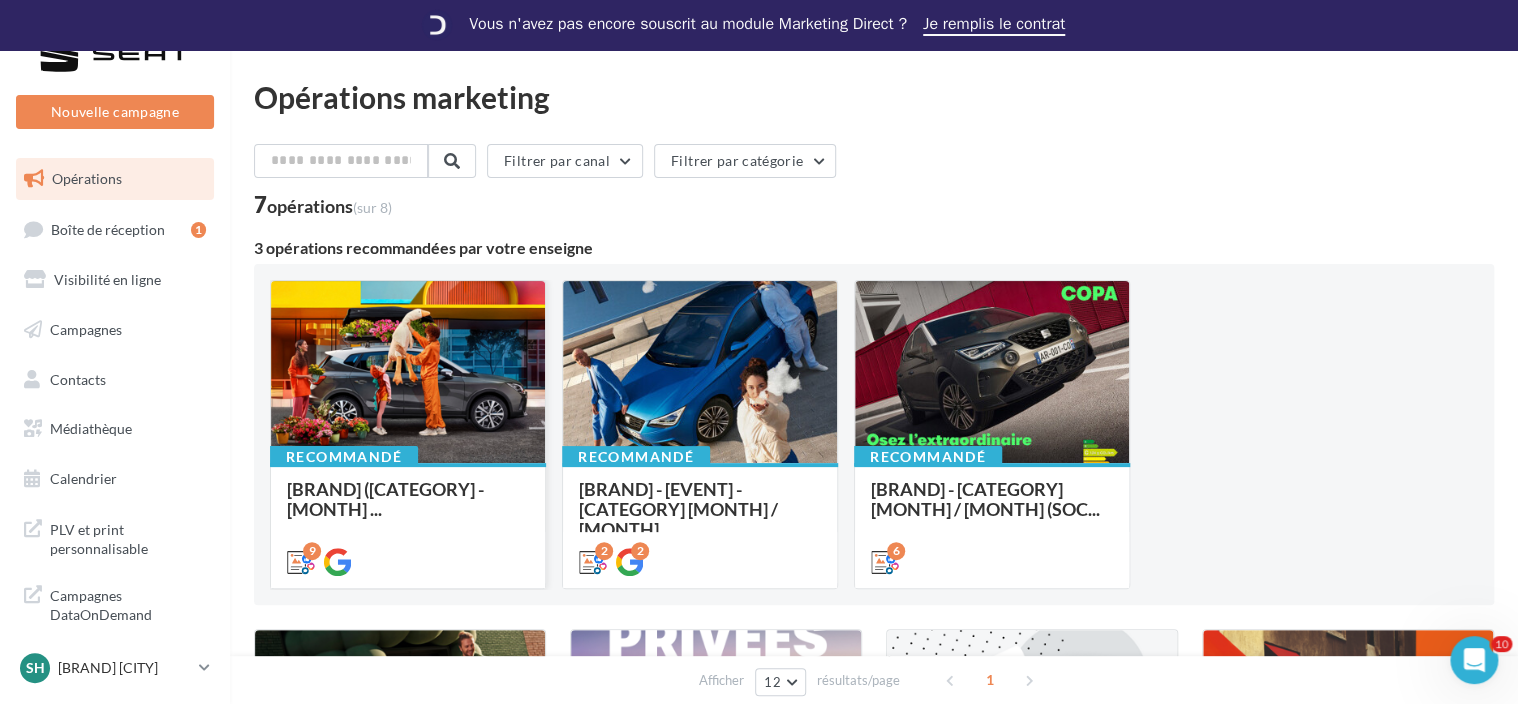 click on "SEAT (OFFRE PARTICULIER - JUILLET ..." at bounding box center (385, 499) 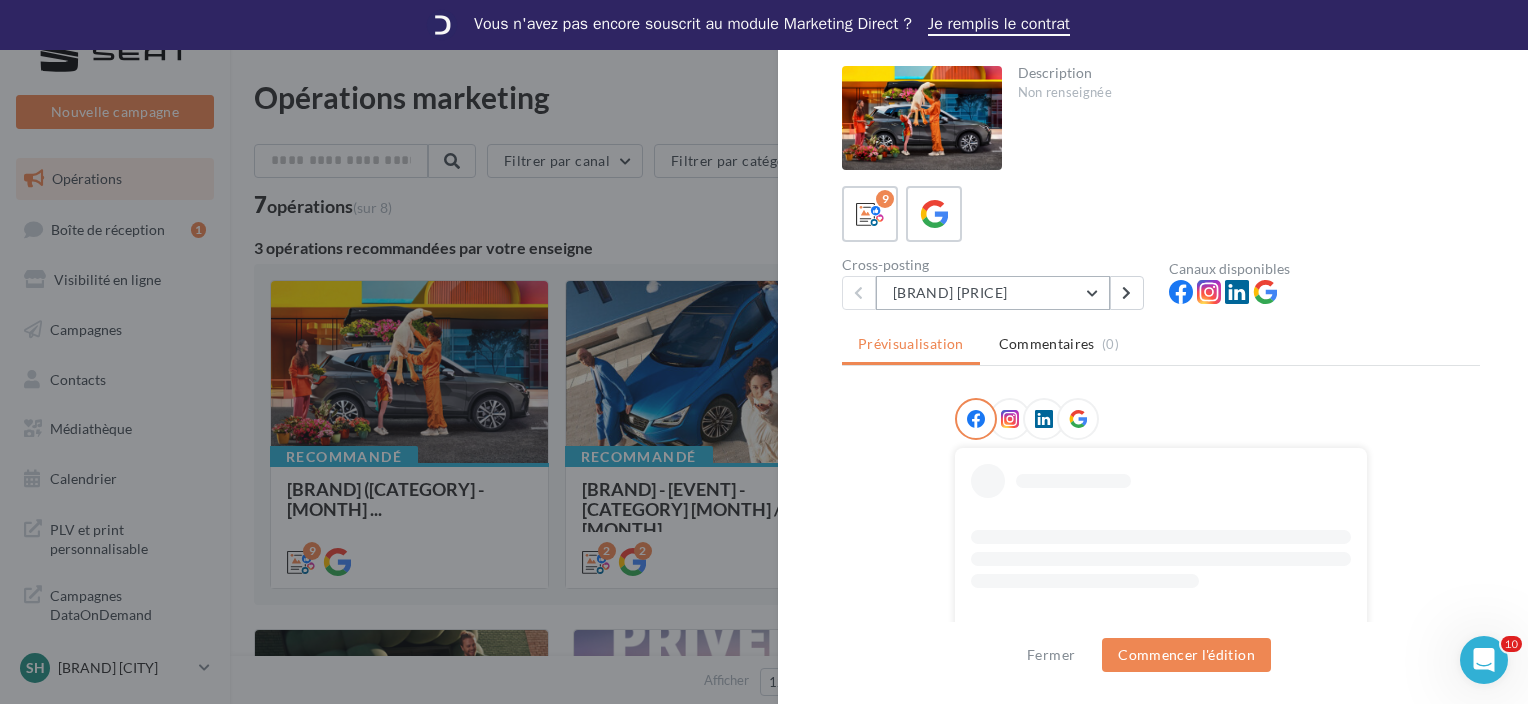 click on "IBIZA 199€" at bounding box center (993, 293) 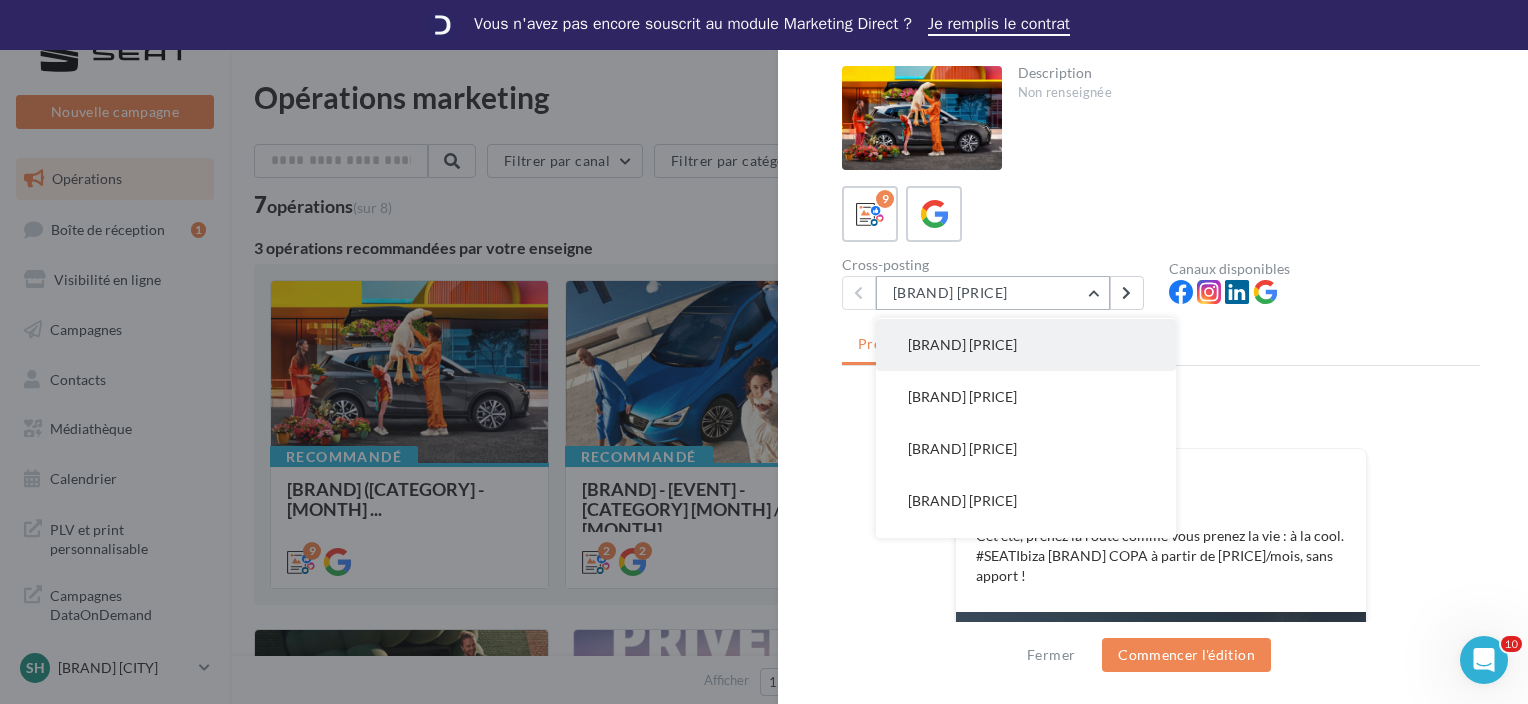 scroll, scrollTop: 200, scrollLeft: 0, axis: vertical 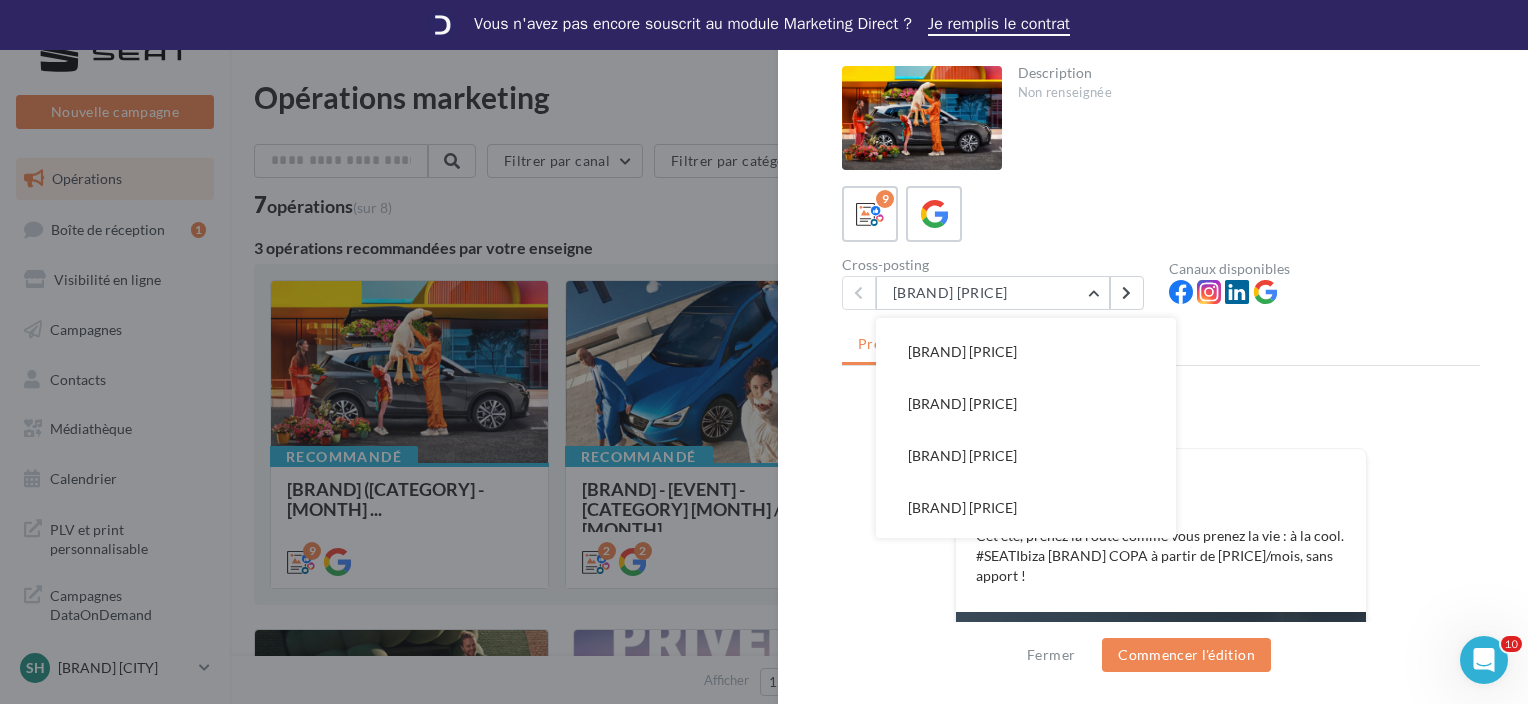 click on "9" at bounding box center (1161, 214) 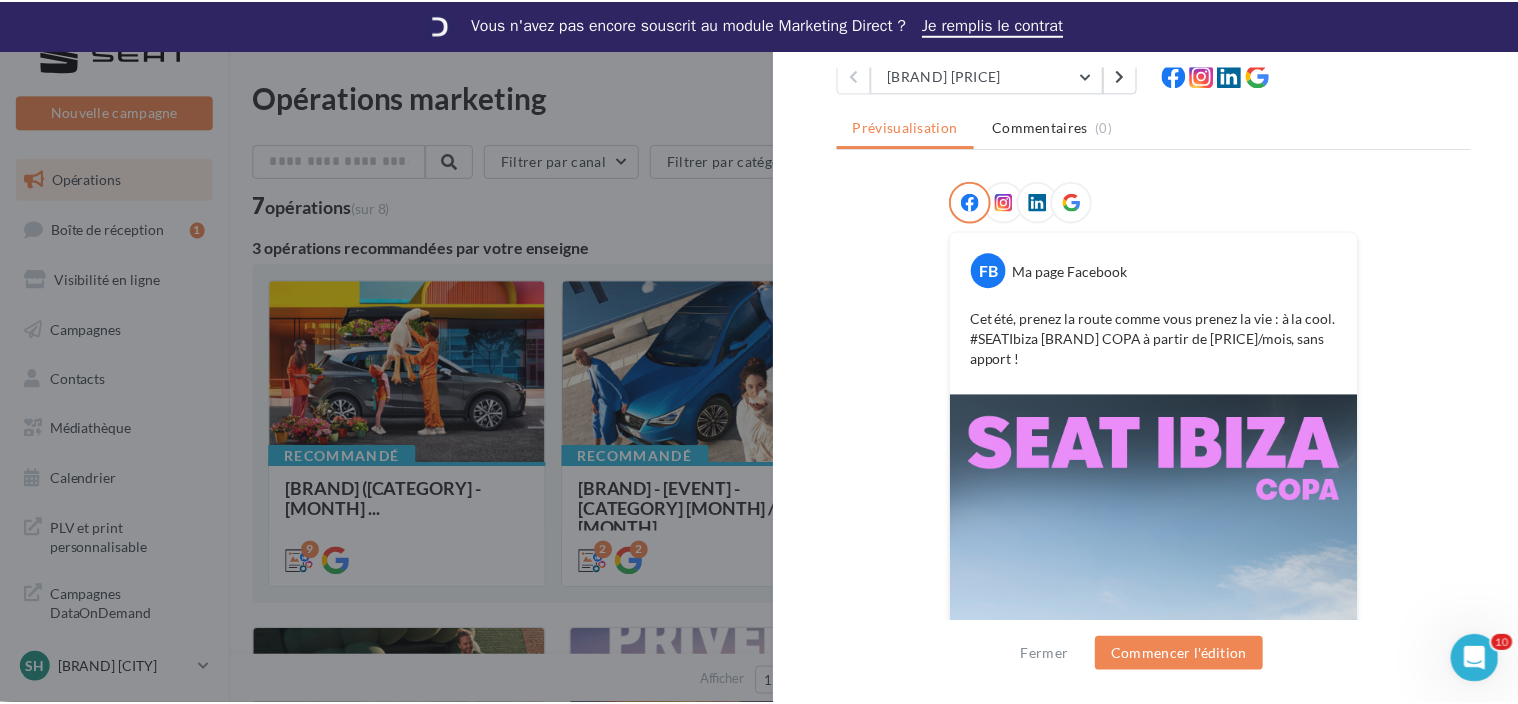 scroll, scrollTop: 488, scrollLeft: 0, axis: vertical 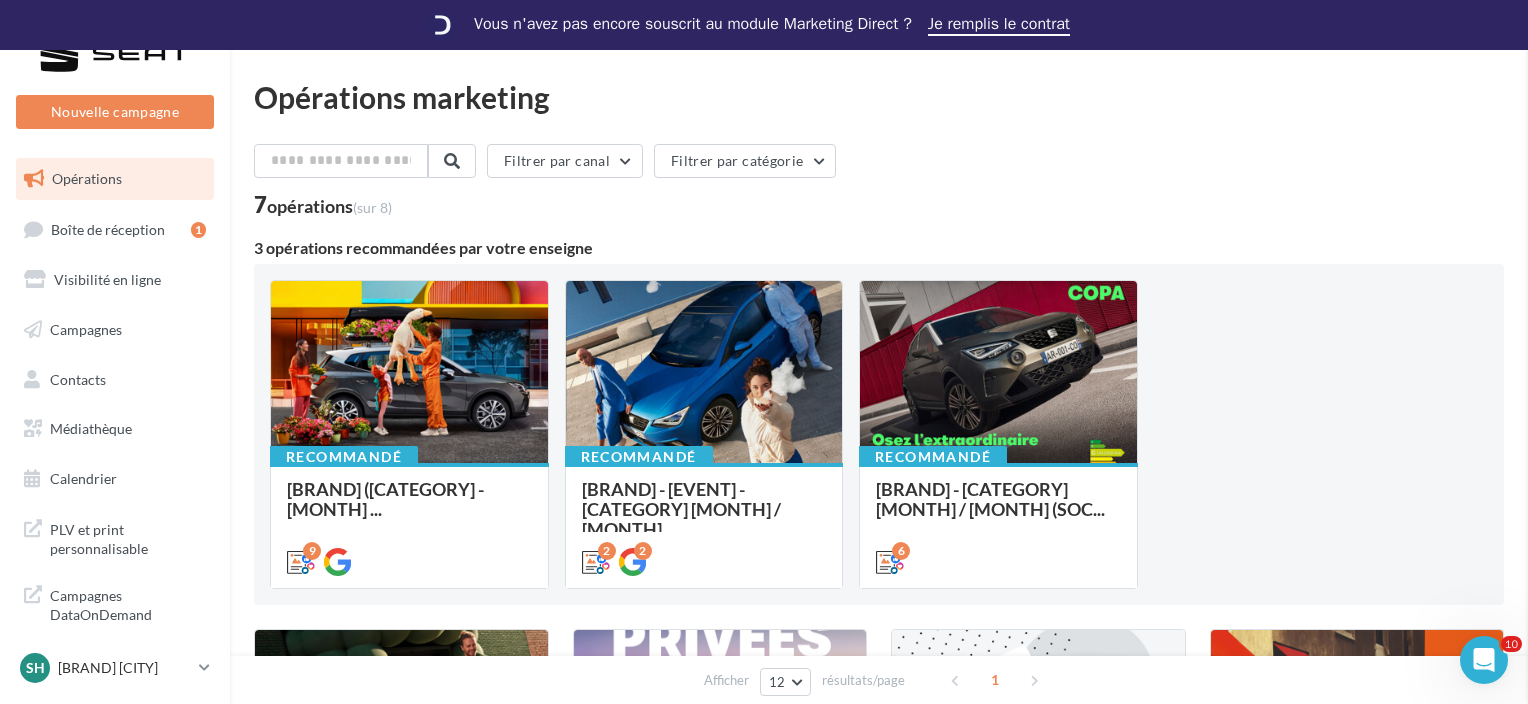 click at bounding box center (2292, 352) 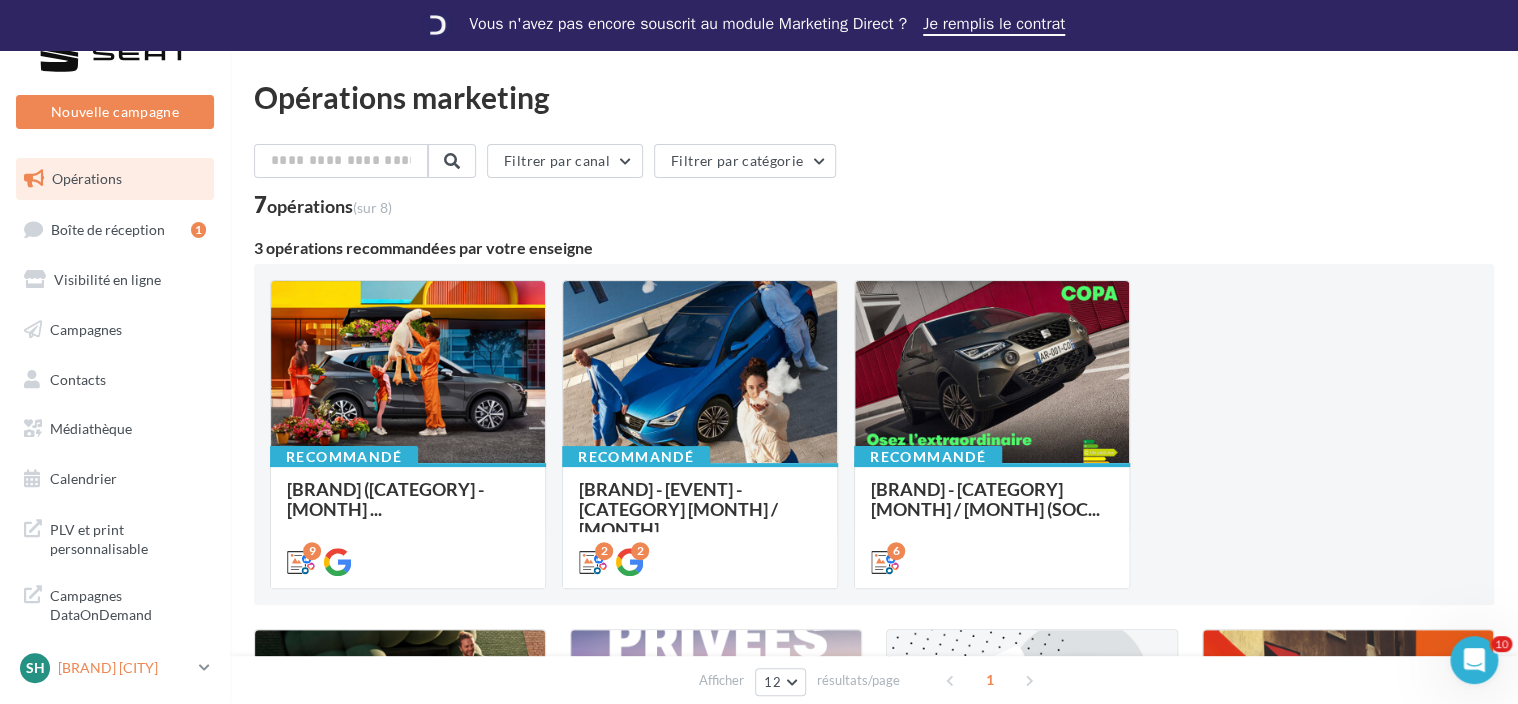 click on "SEAT [LOCATION]" at bounding box center (124, 668) 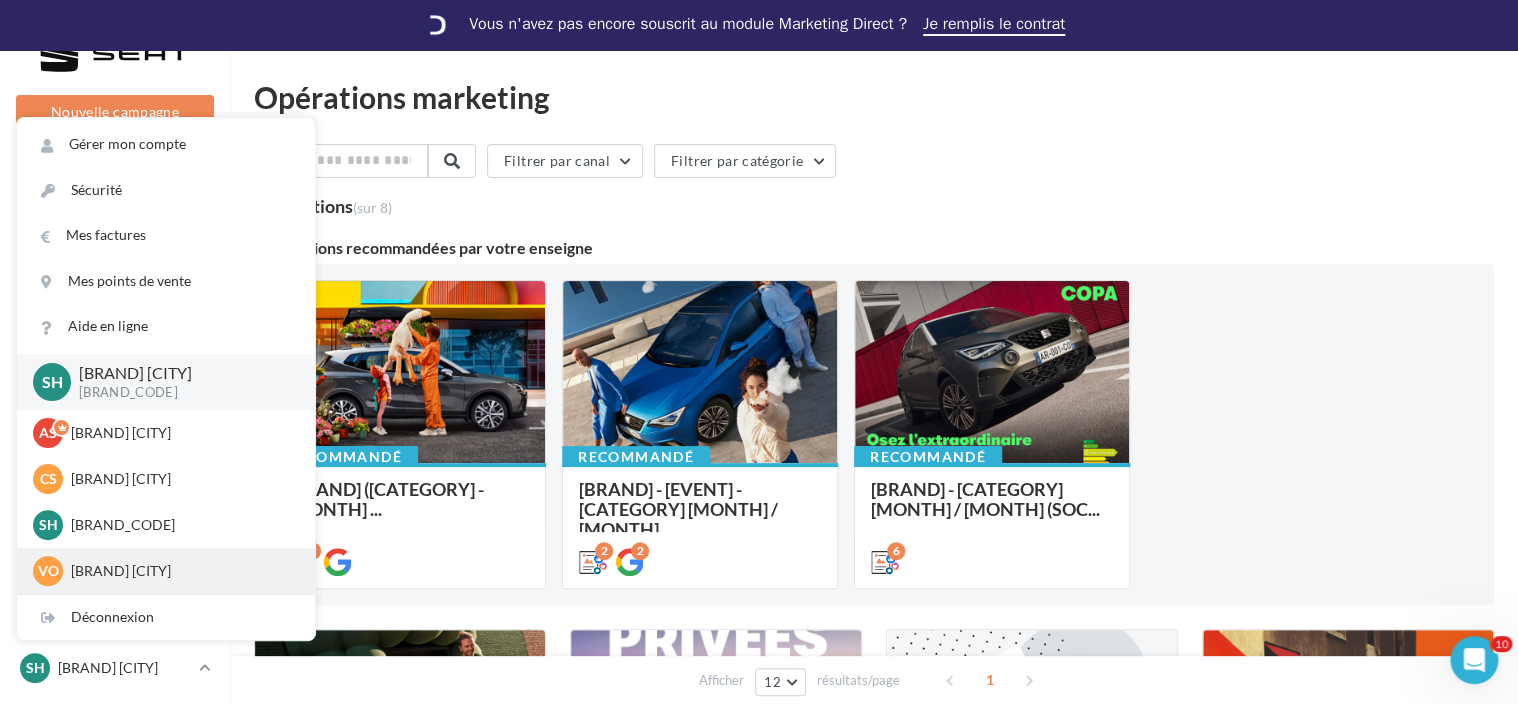 click on "VW OBERNAI" at bounding box center (181, 433) 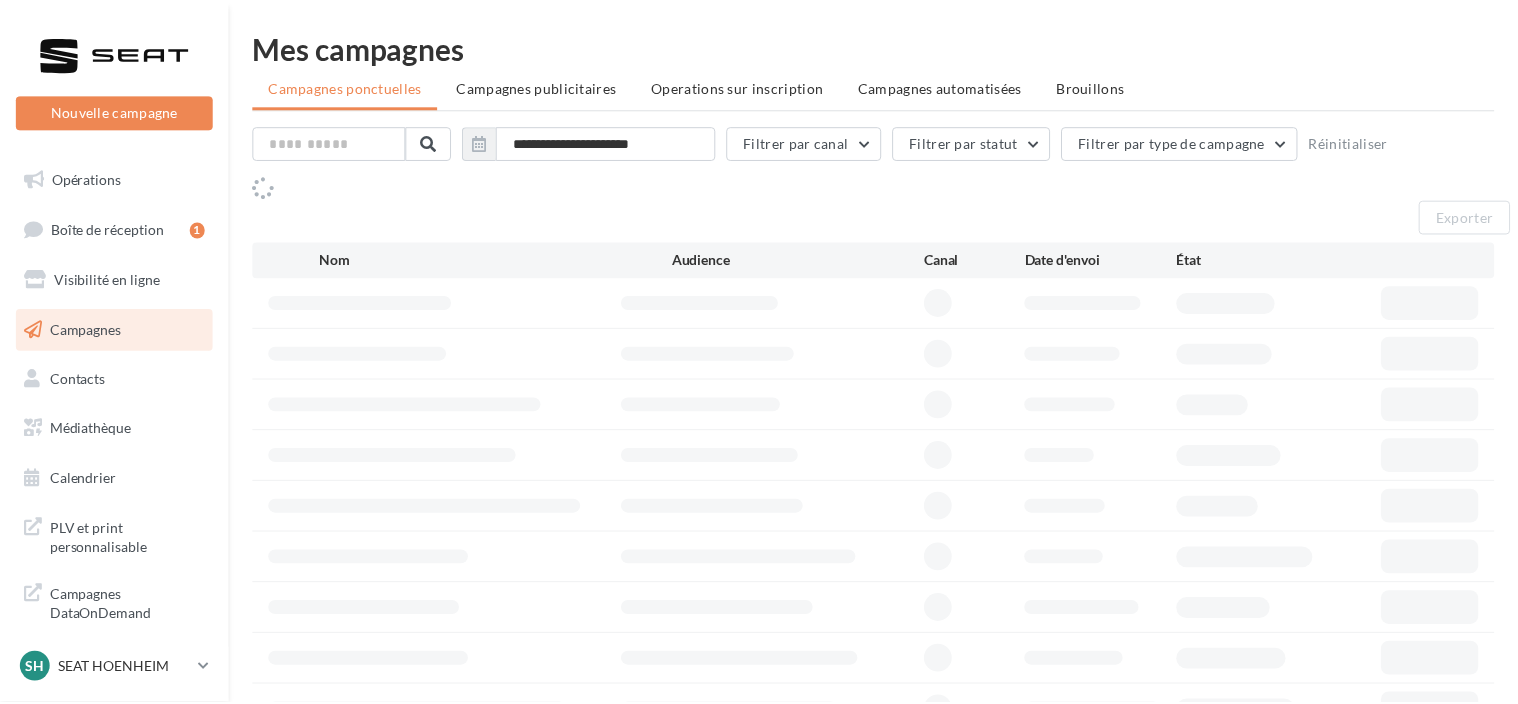 scroll, scrollTop: 0, scrollLeft: 0, axis: both 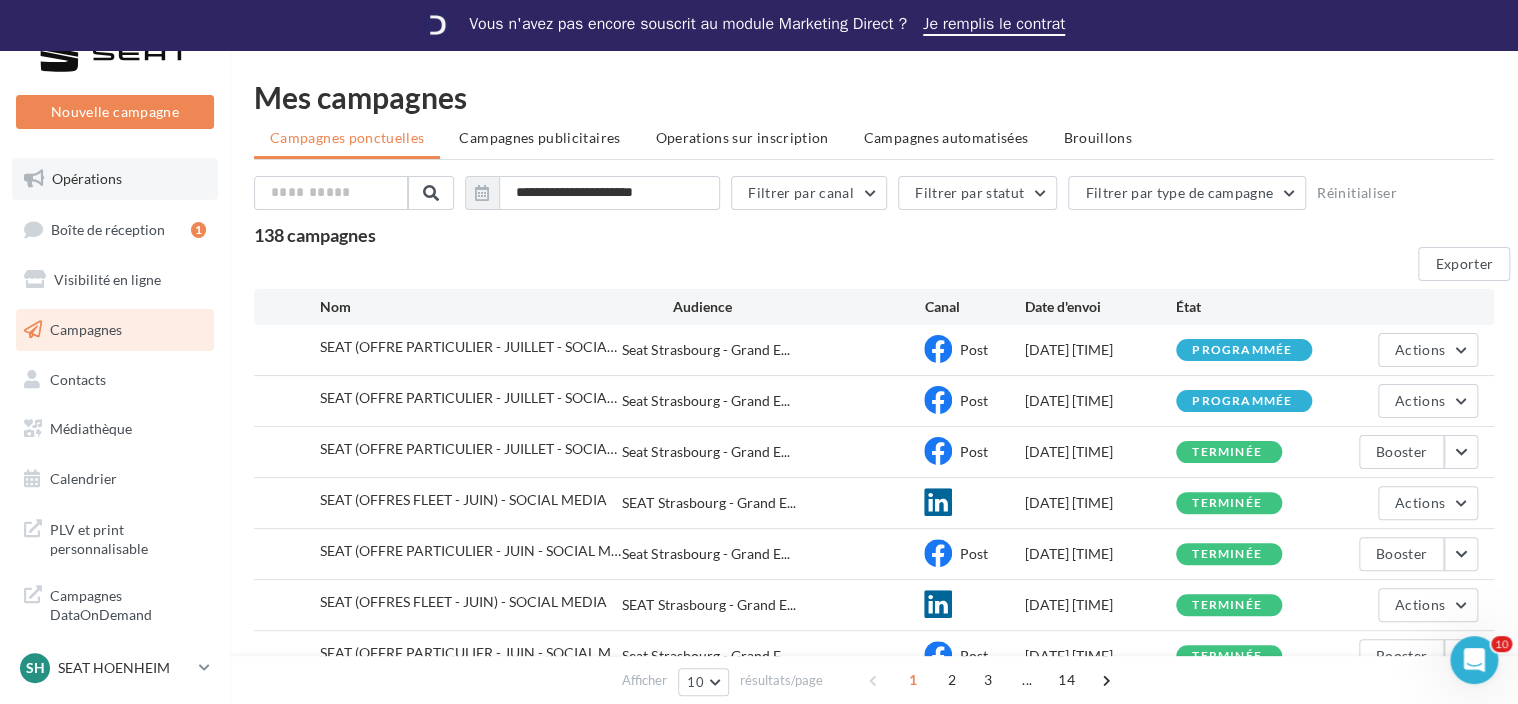 click on "Opérations" at bounding box center (115, 179) 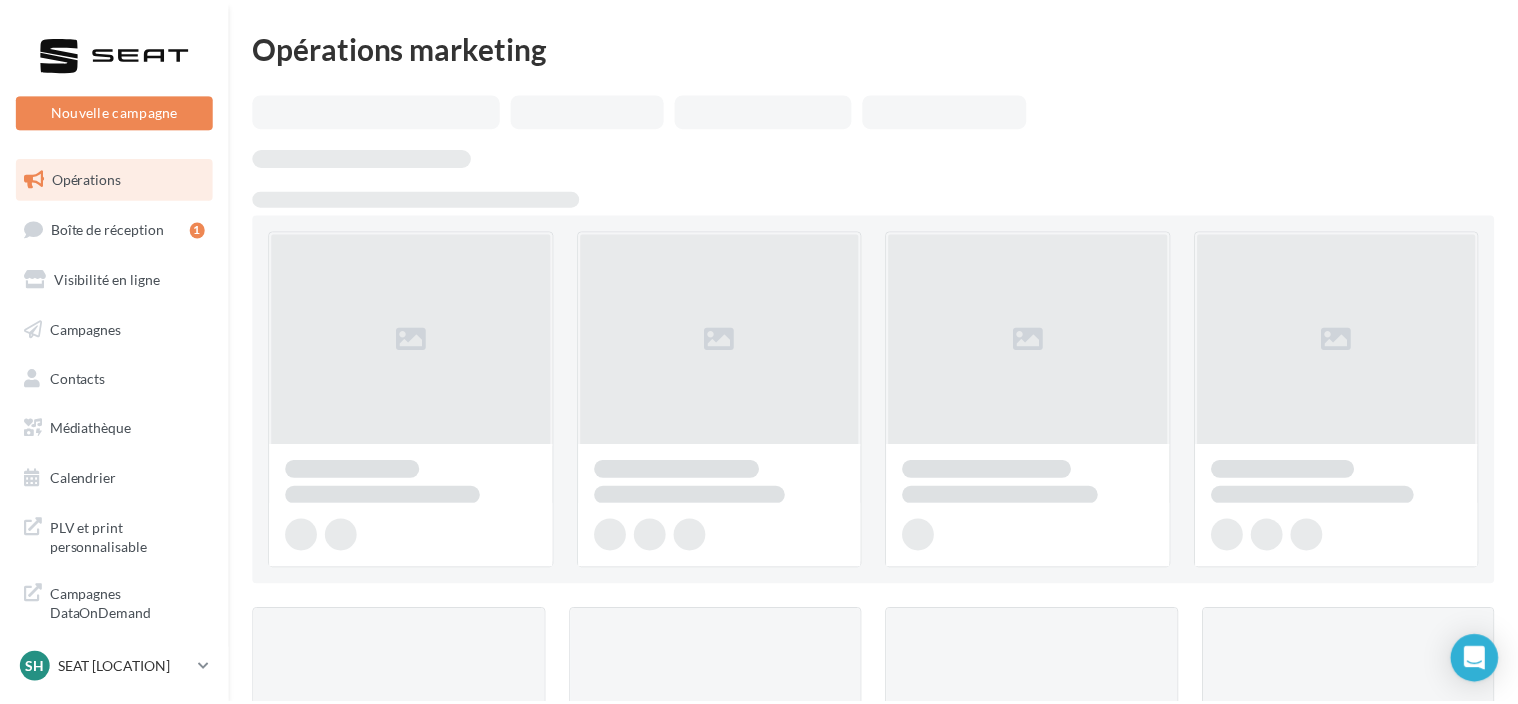 scroll, scrollTop: 0, scrollLeft: 0, axis: both 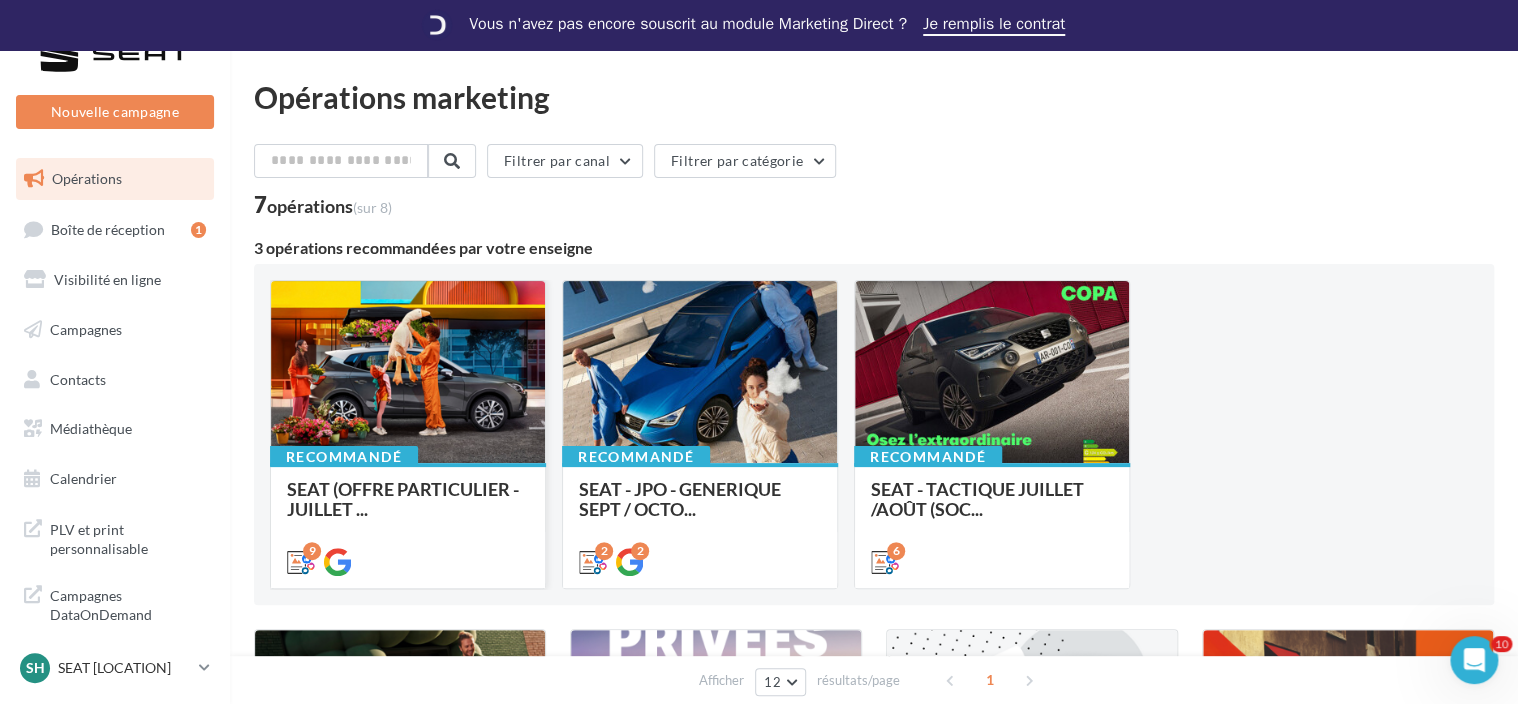click at bounding box center (408, 373) 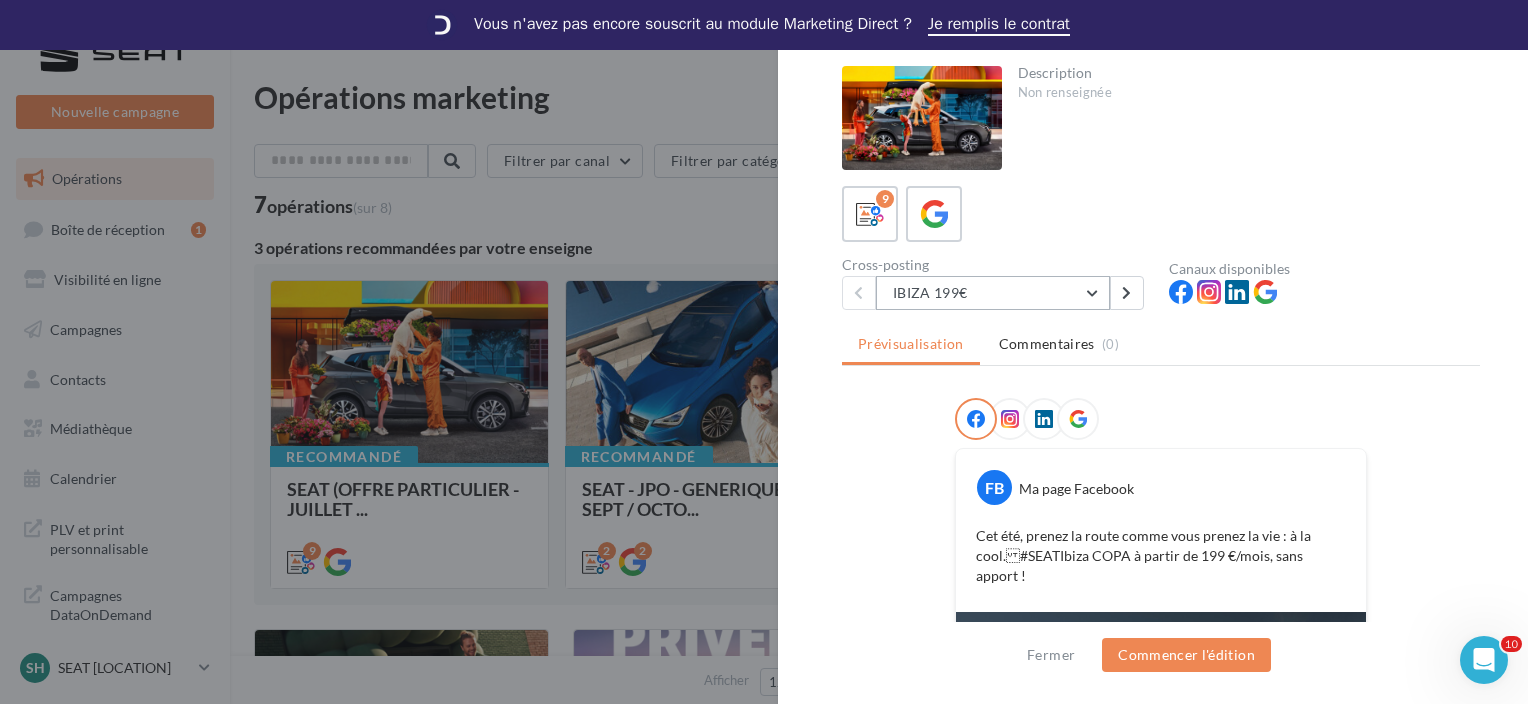 click on "IBIZA 199€" at bounding box center [993, 293] 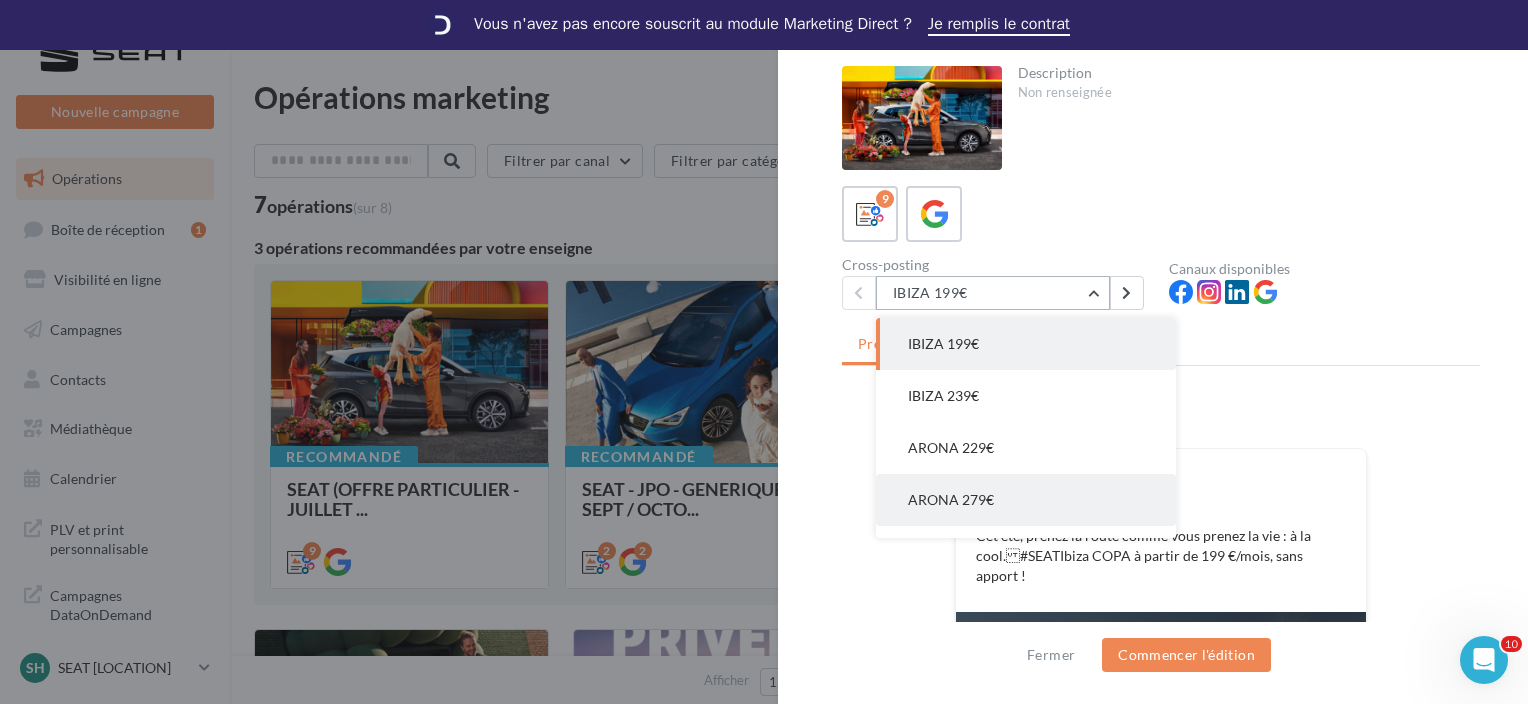 scroll, scrollTop: 248, scrollLeft: 0, axis: vertical 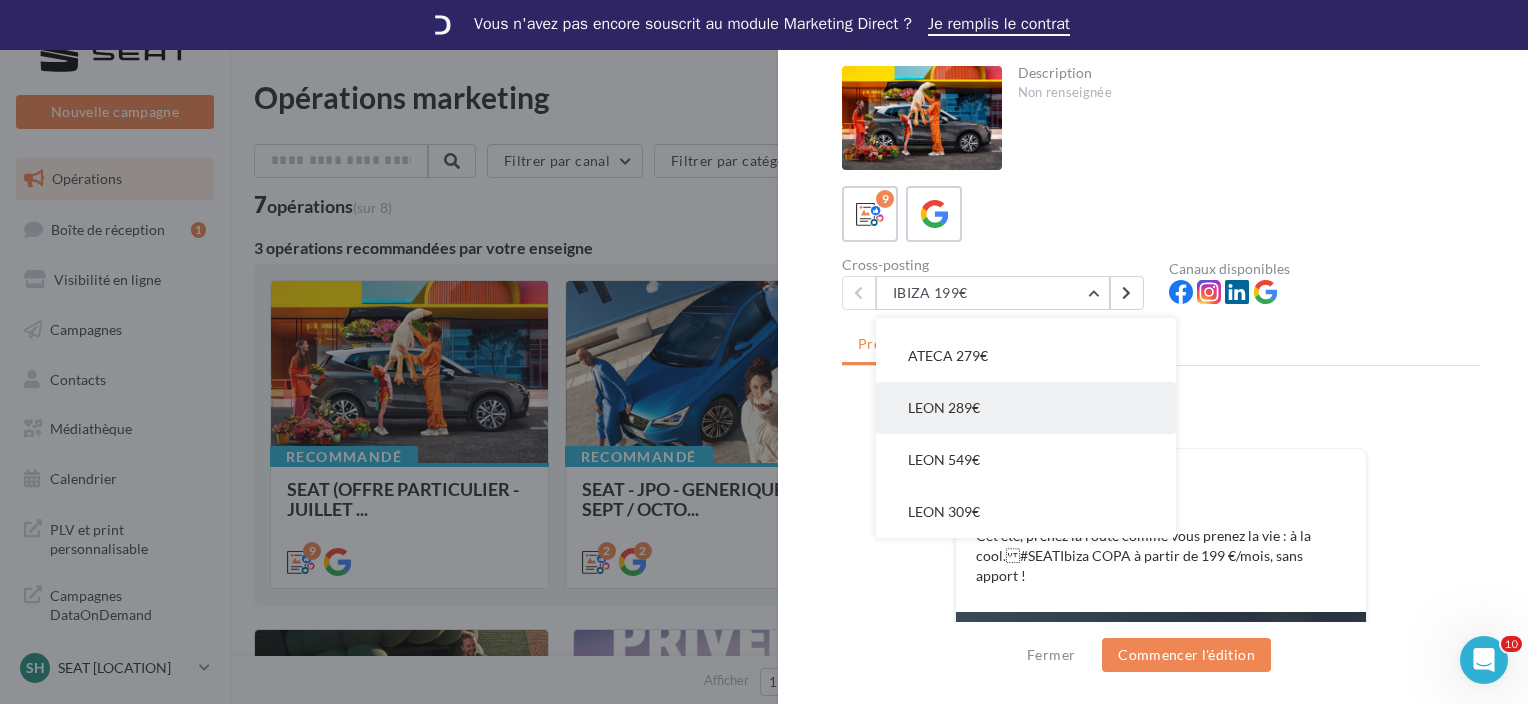 click on "LEON 289€" at bounding box center [1026, 96] 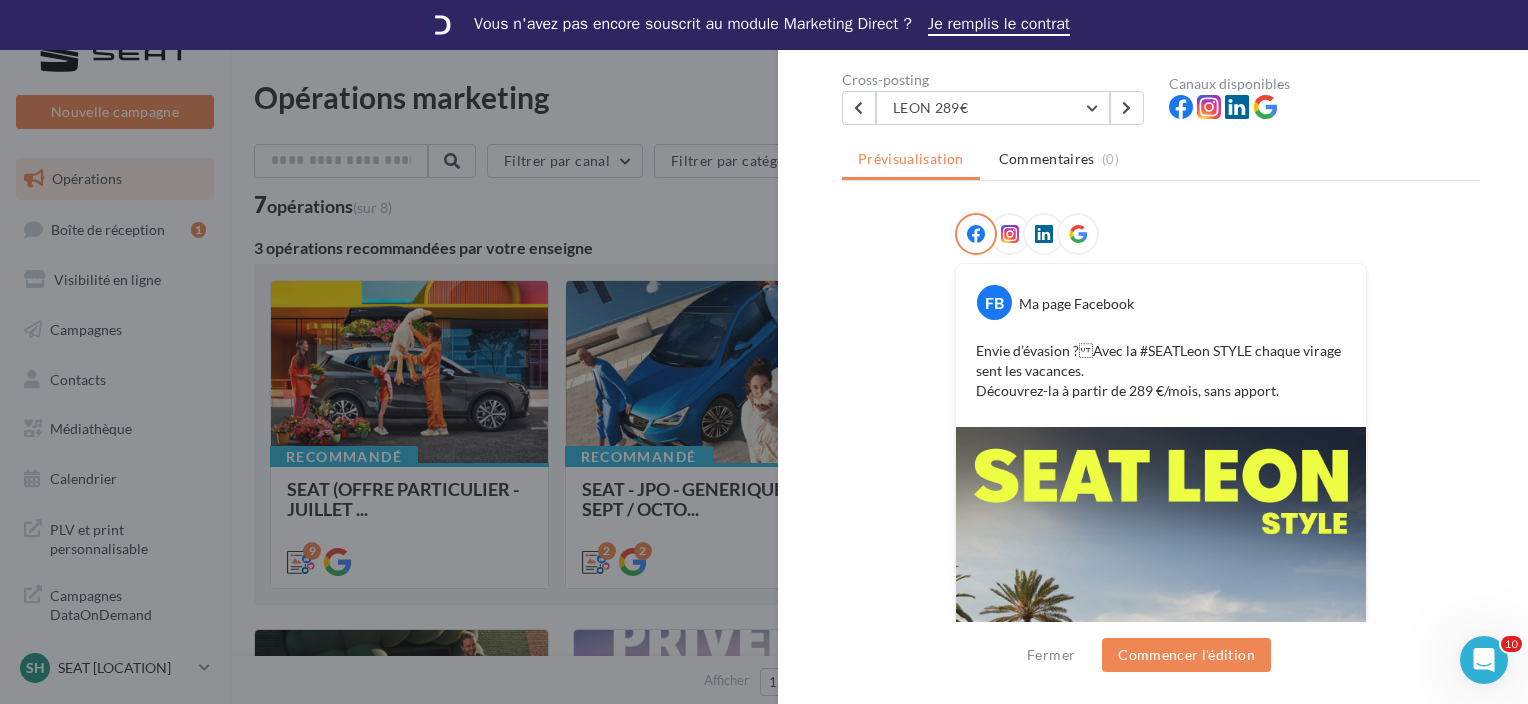 scroll, scrollTop: 508, scrollLeft: 0, axis: vertical 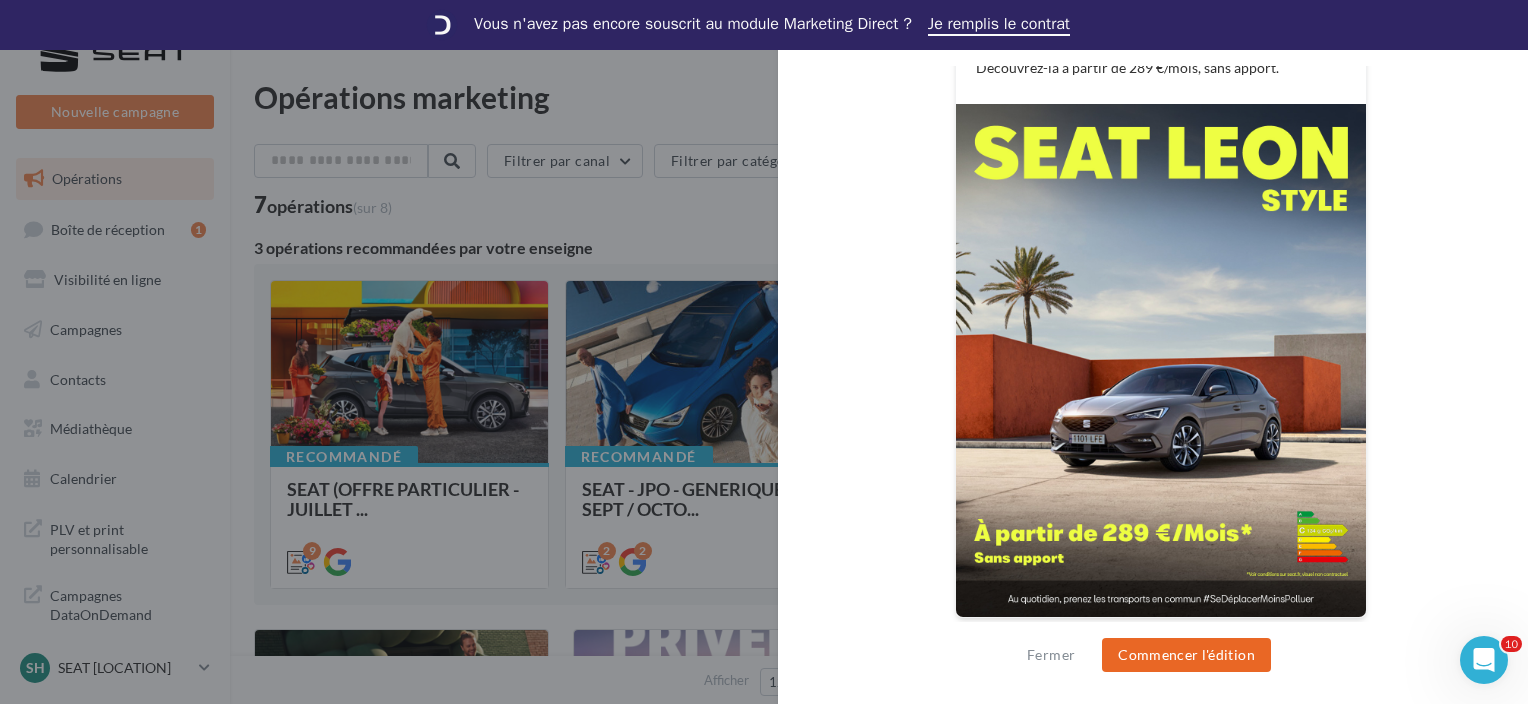 click on "Commencer l'édition" at bounding box center (1186, 655) 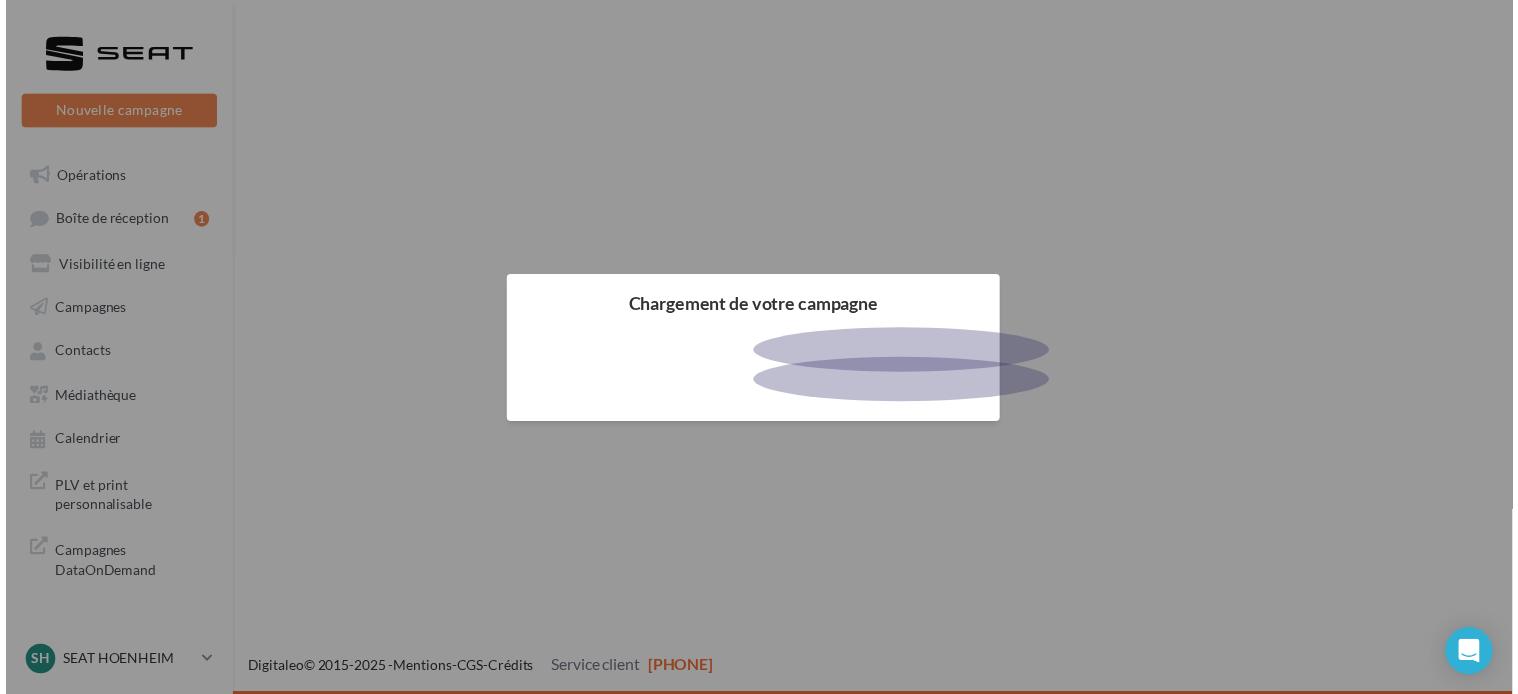 scroll, scrollTop: 0, scrollLeft: 0, axis: both 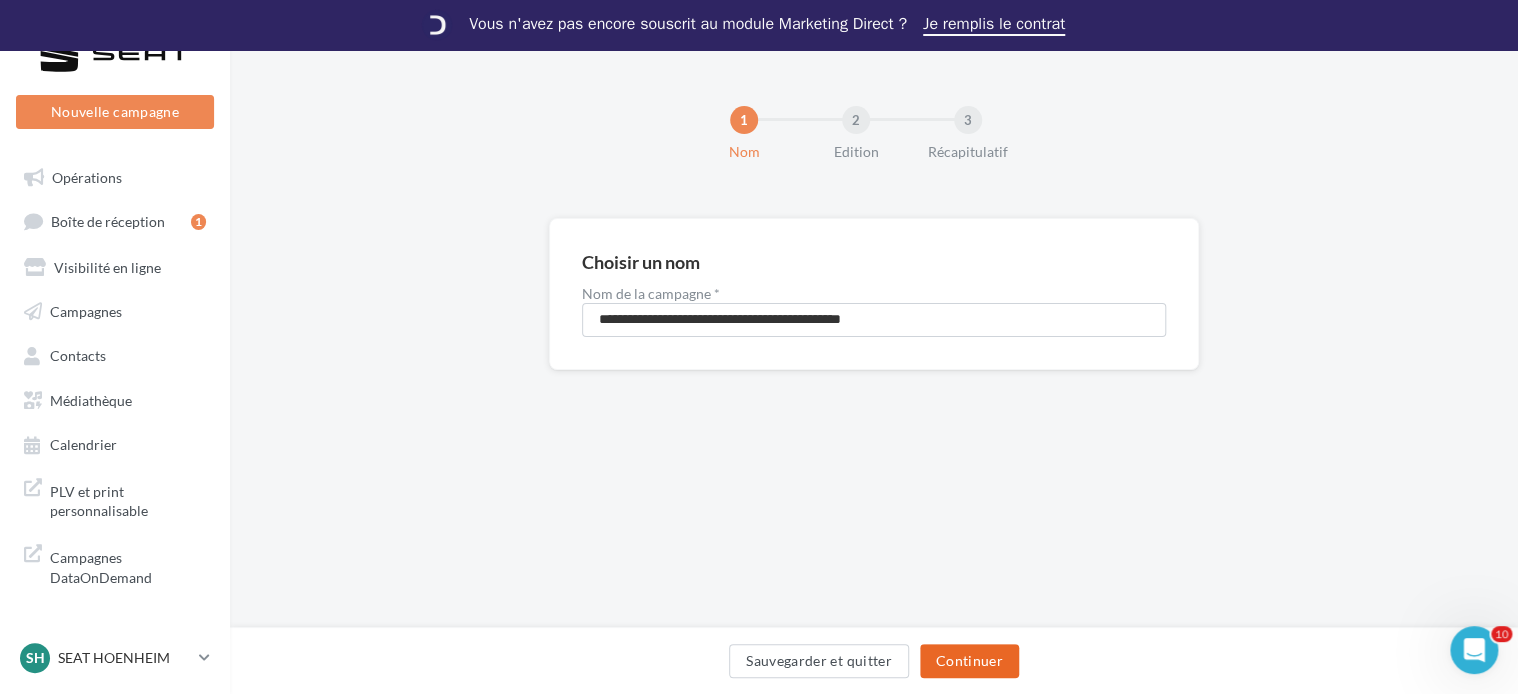 click on "Continuer" at bounding box center (969, 661) 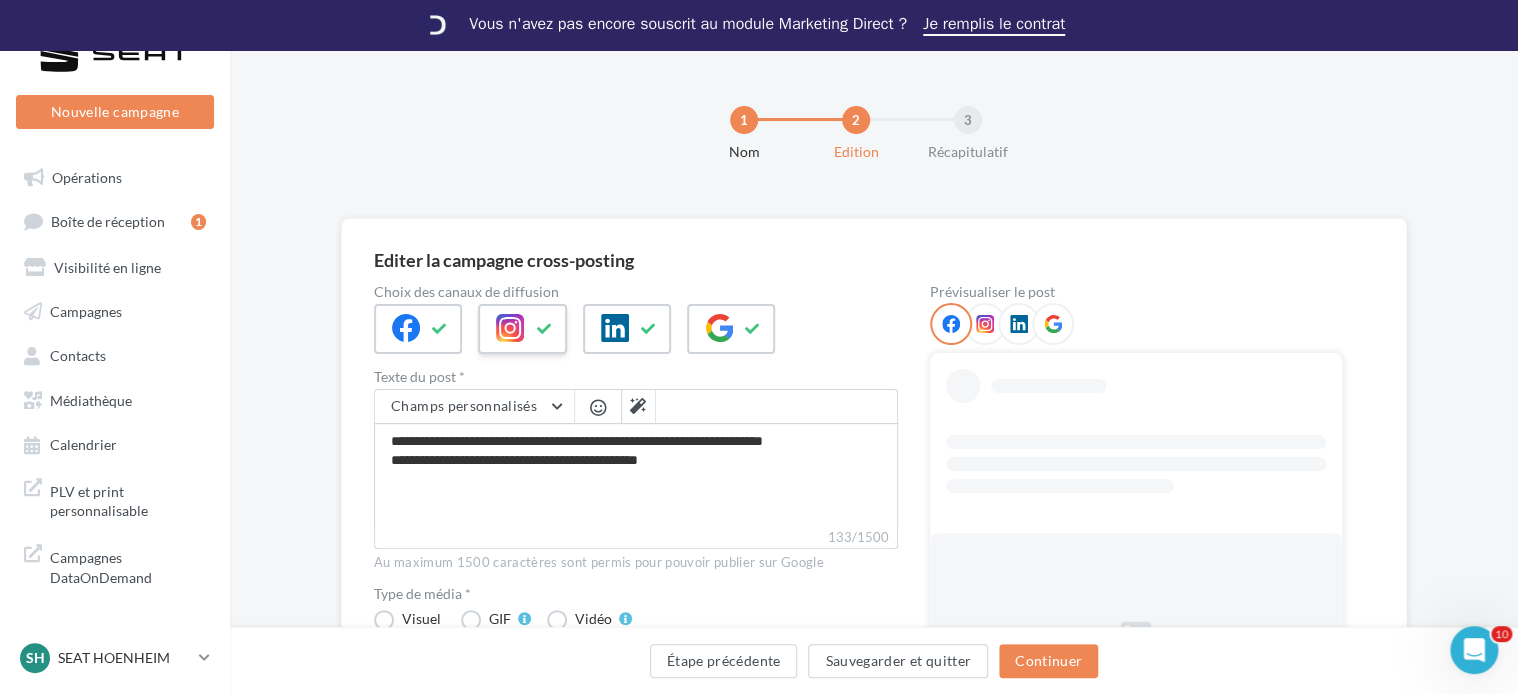 click at bounding box center [440, 329] 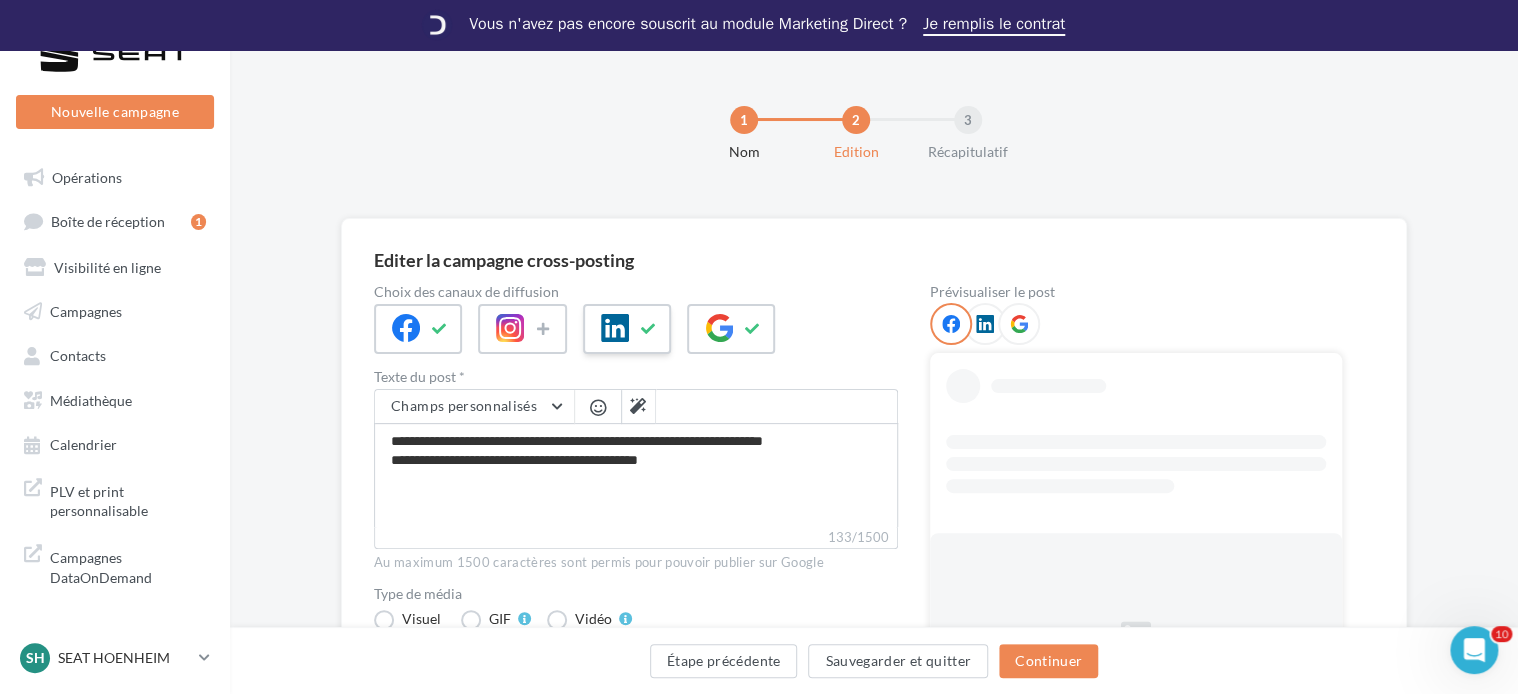 click at bounding box center [418, 329] 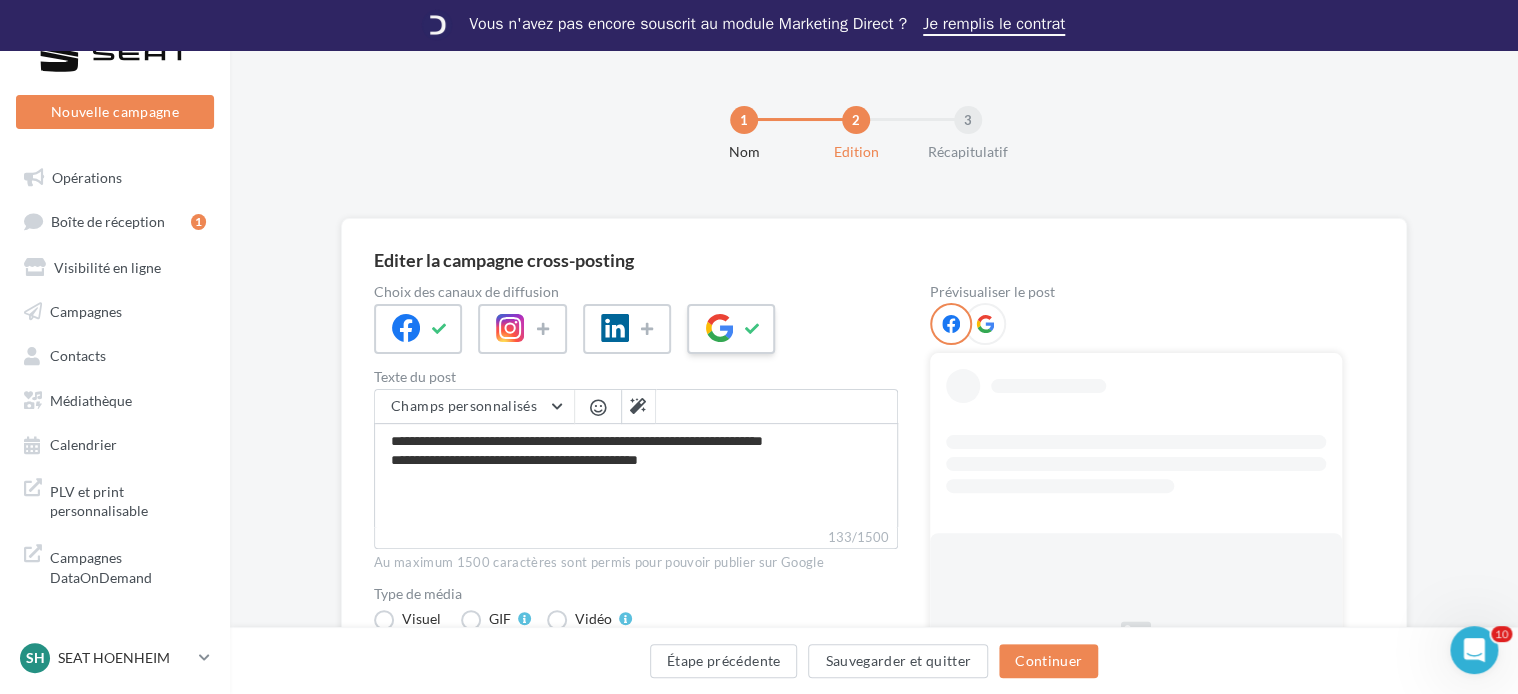 click at bounding box center [719, 328] 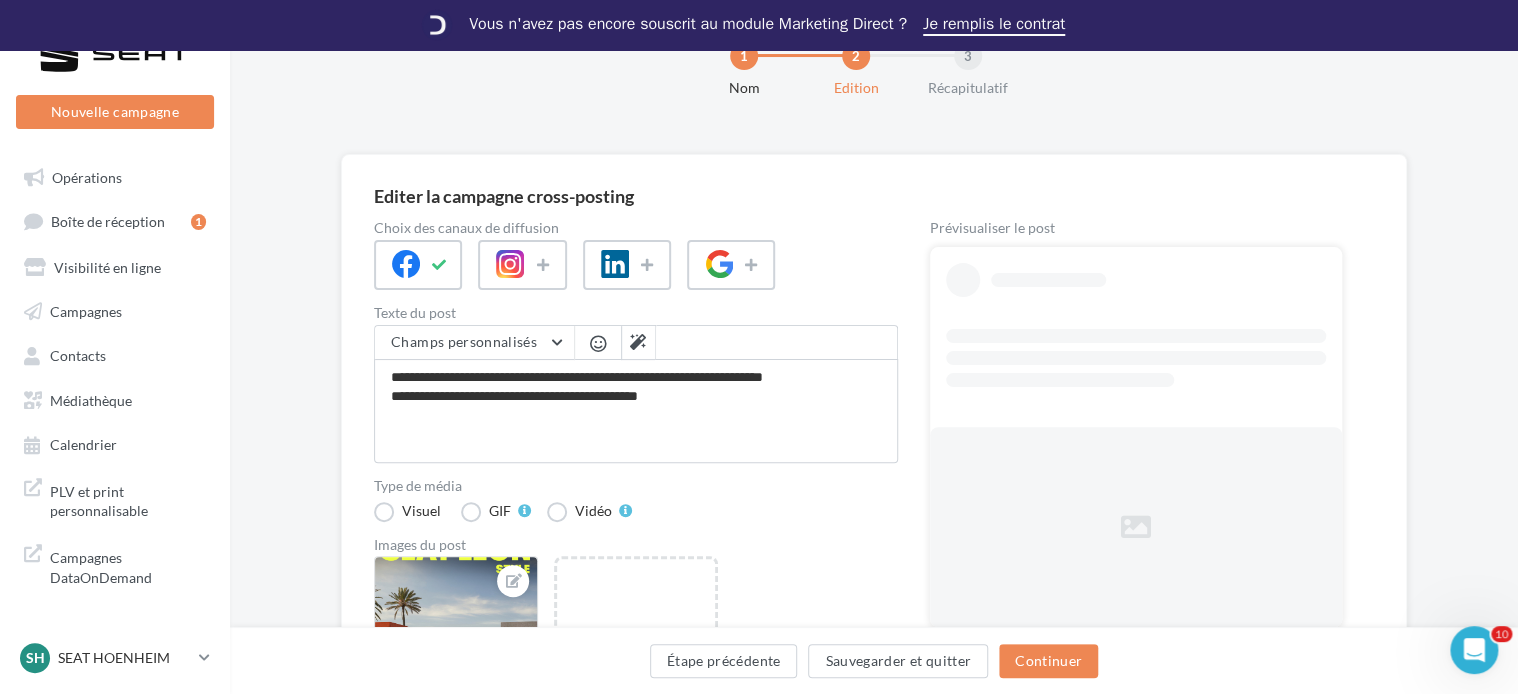 scroll, scrollTop: 100, scrollLeft: 0, axis: vertical 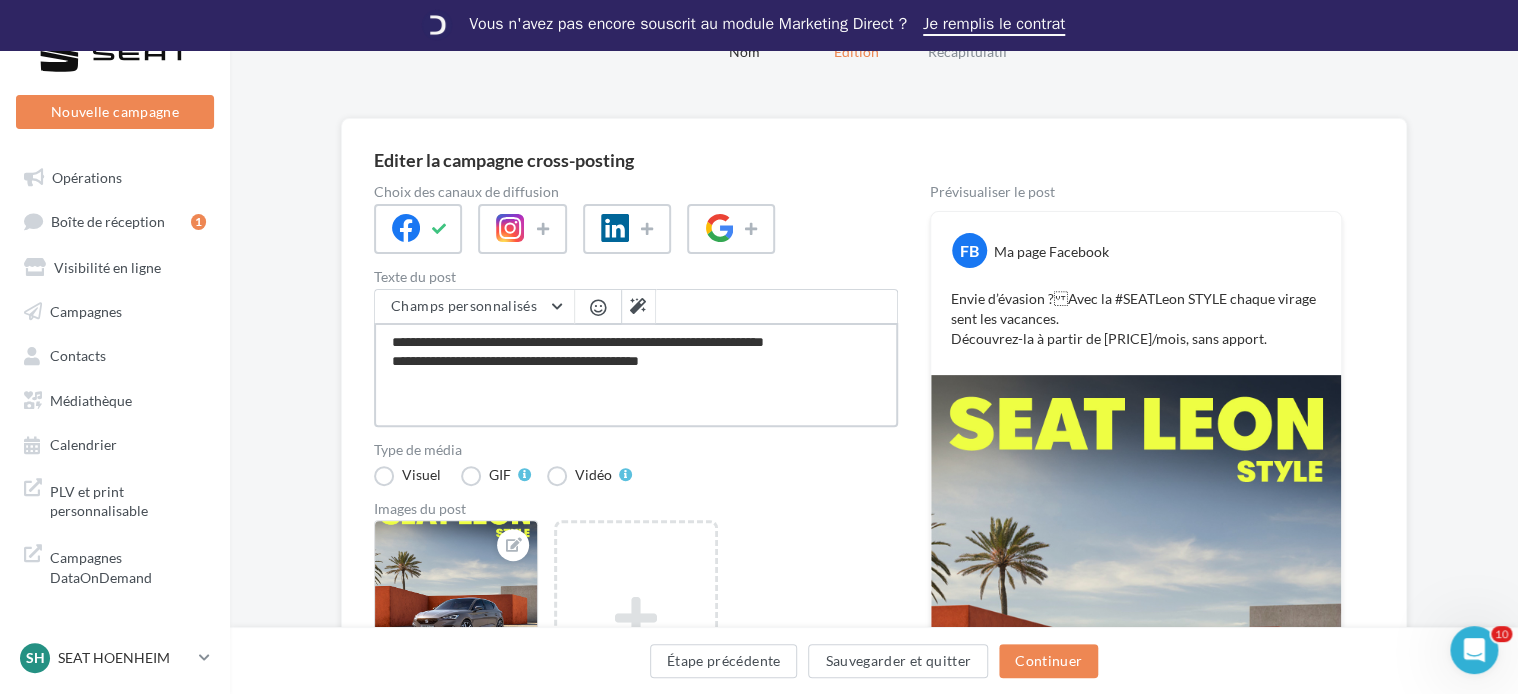 click on "**********" at bounding box center [636, 375] 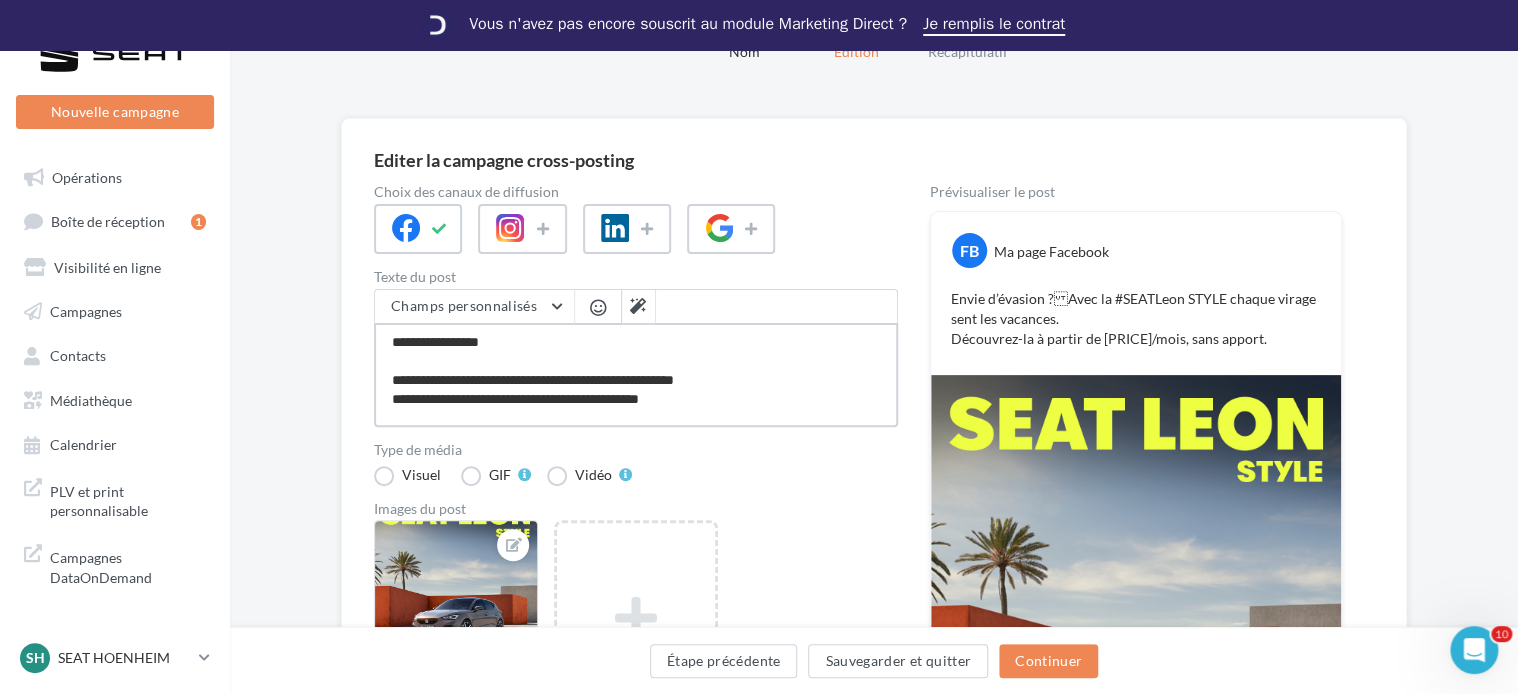 type on "**********" 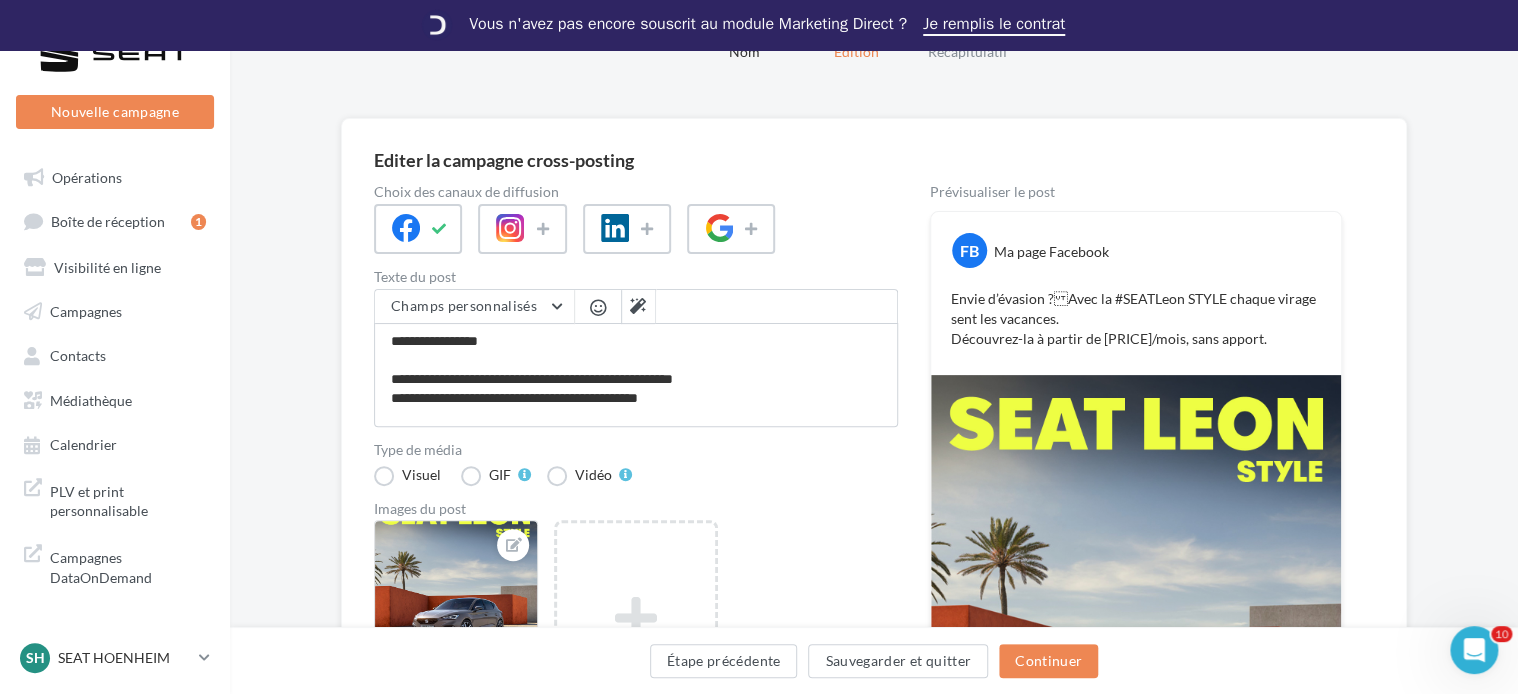 click on "Type de média" at bounding box center [636, 450] 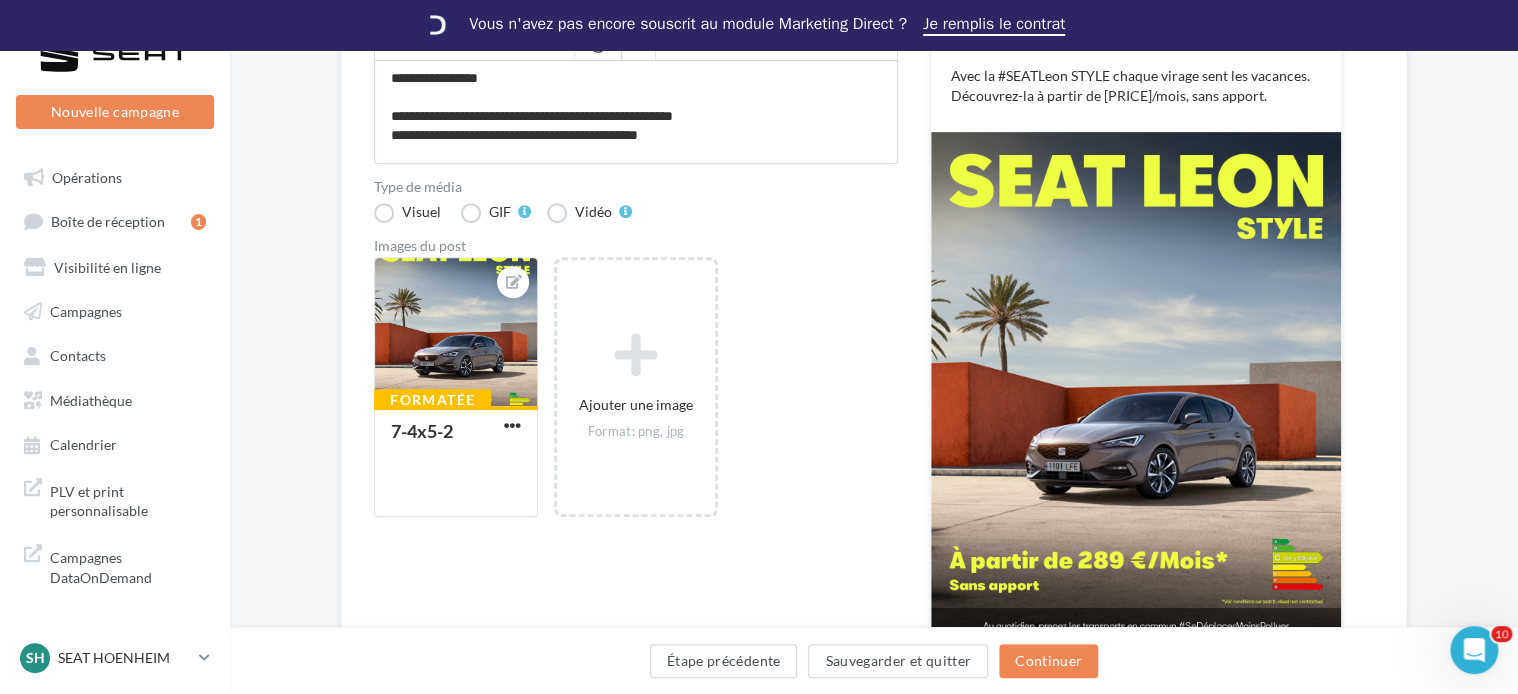 scroll, scrollTop: 207, scrollLeft: 0, axis: vertical 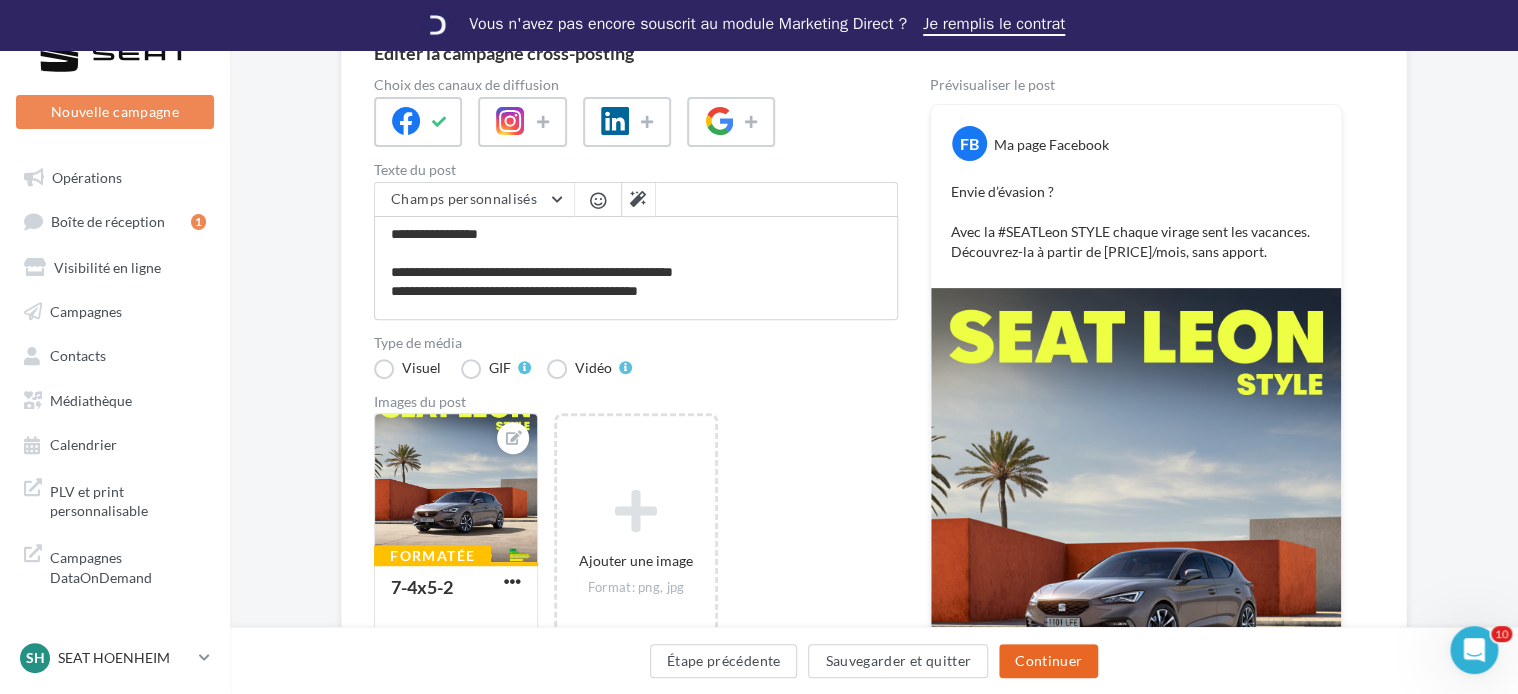 click on "Continuer" at bounding box center (1048, 661) 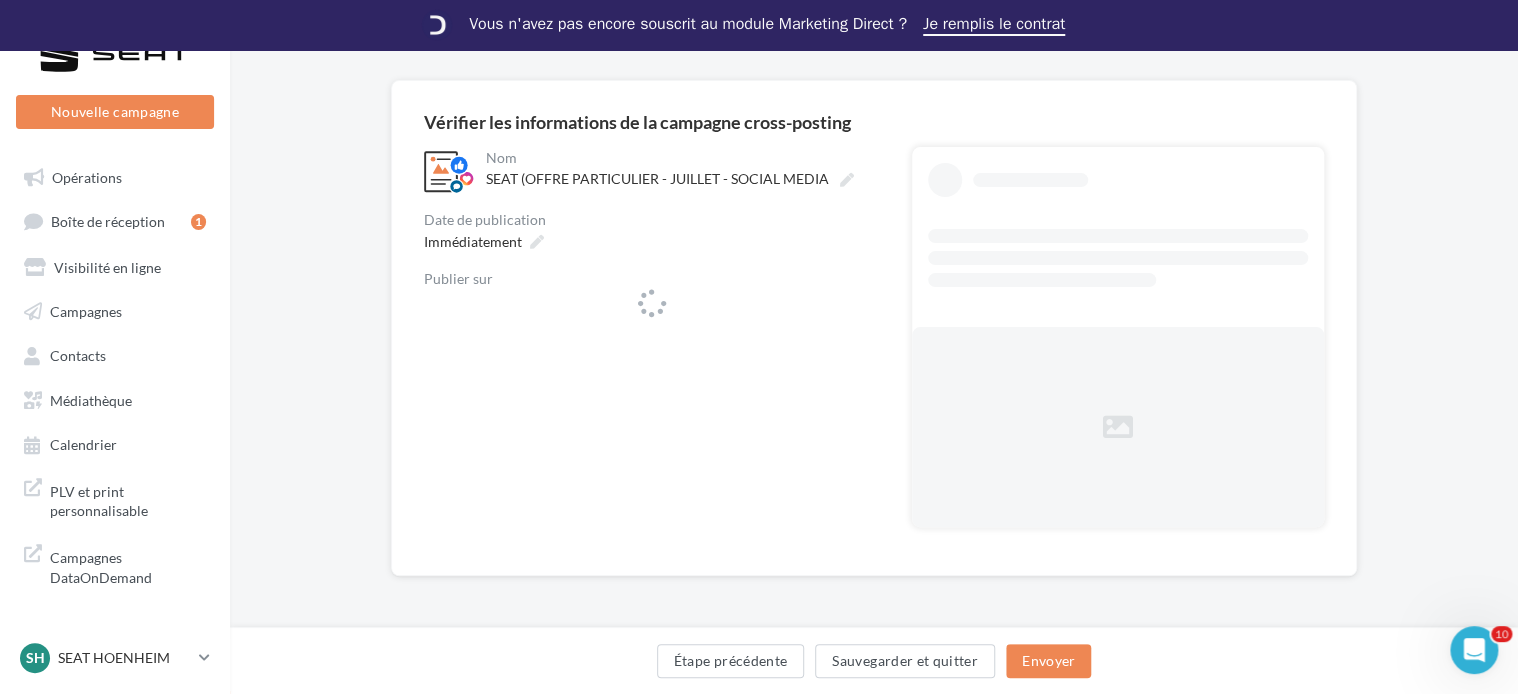 scroll, scrollTop: 137, scrollLeft: 0, axis: vertical 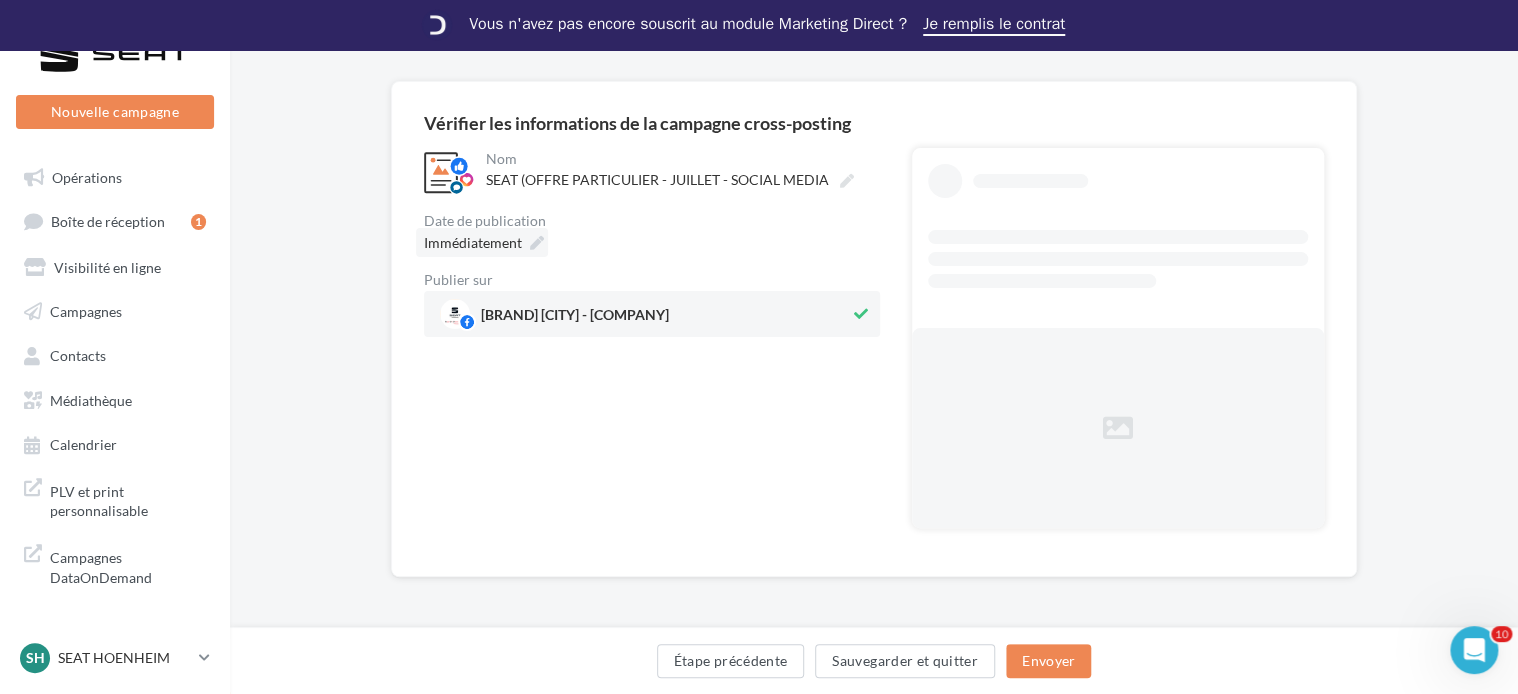 click on "Immédiatement" at bounding box center [473, 242] 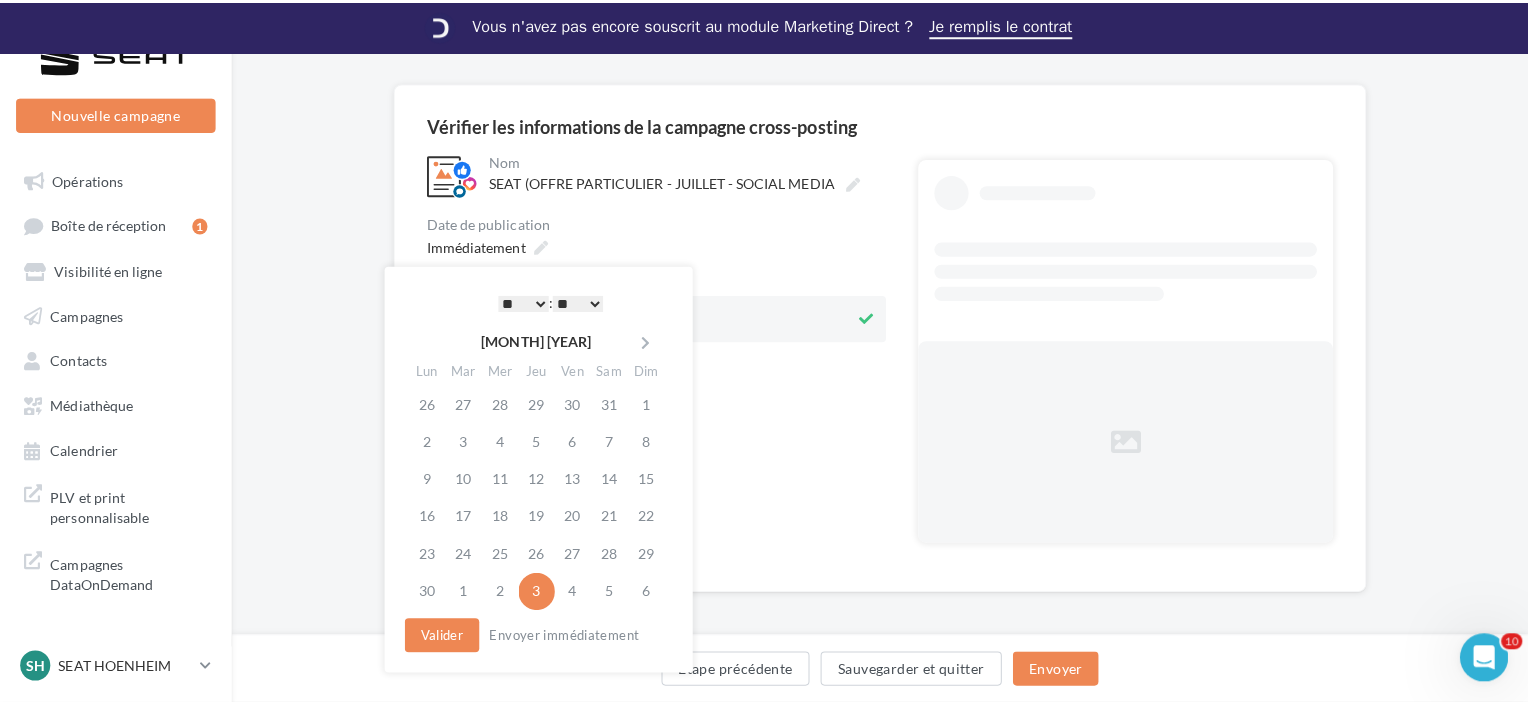 scroll, scrollTop: 108, scrollLeft: 0, axis: vertical 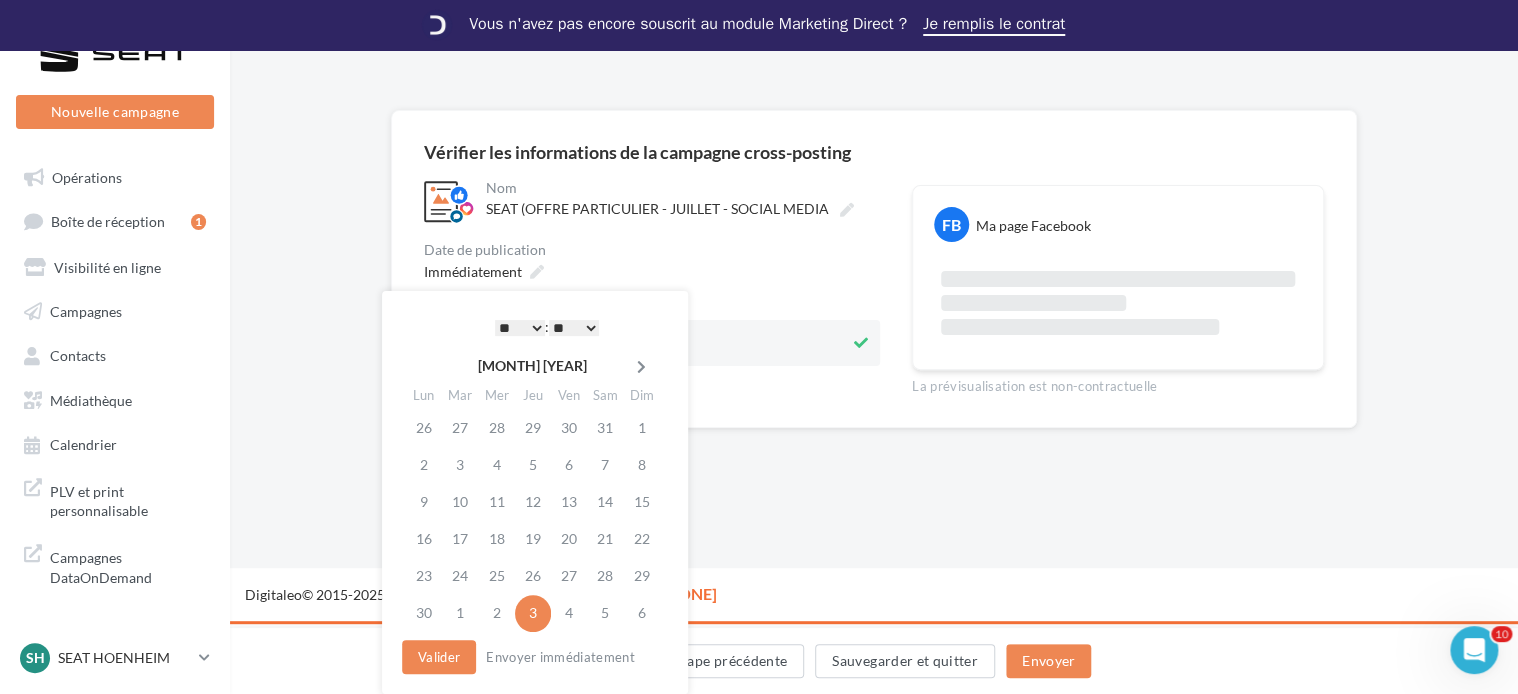 click at bounding box center (641, 366) 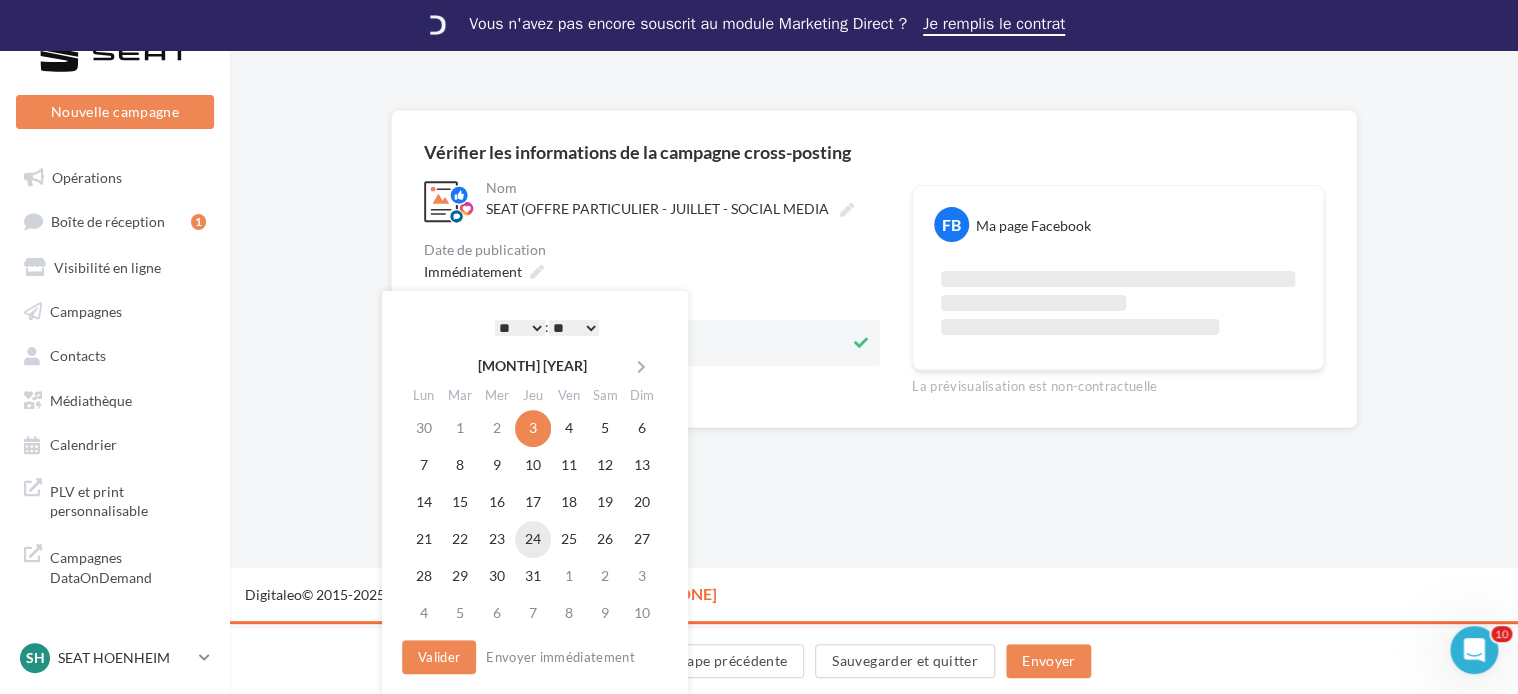 click on "24" at bounding box center (533, 428) 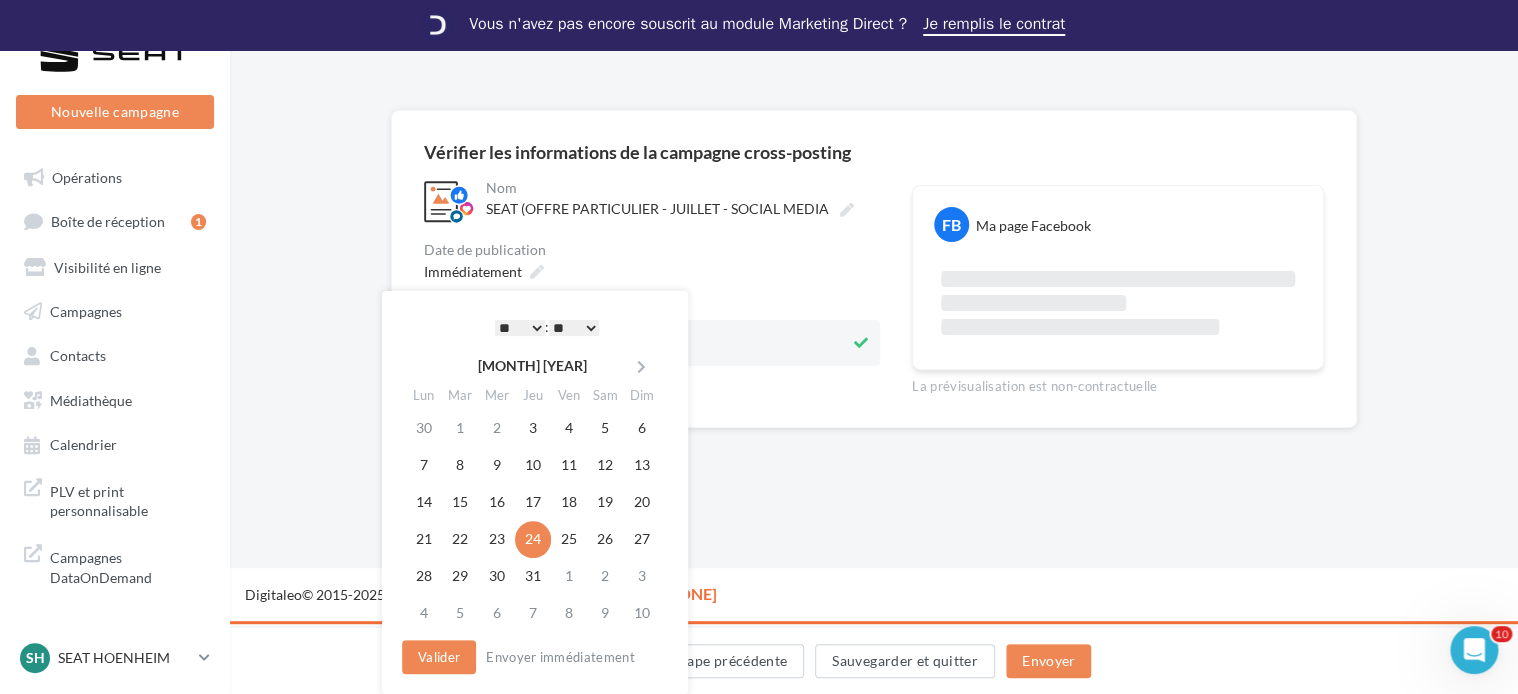 click on "* * * * * * * * * * ** ** ** ** ** ** ** ** ** ** ** ** ** **" at bounding box center [520, 328] 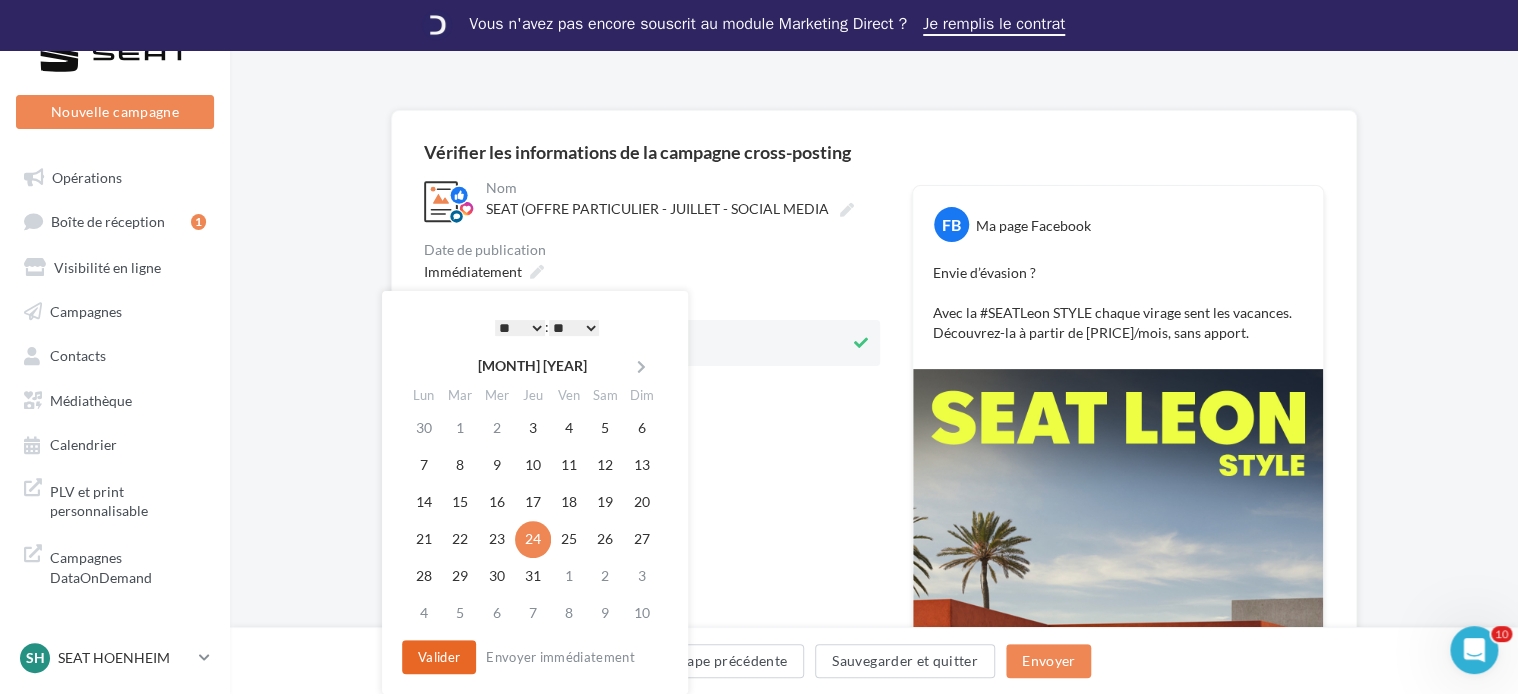 click on "Valider" at bounding box center (439, 657) 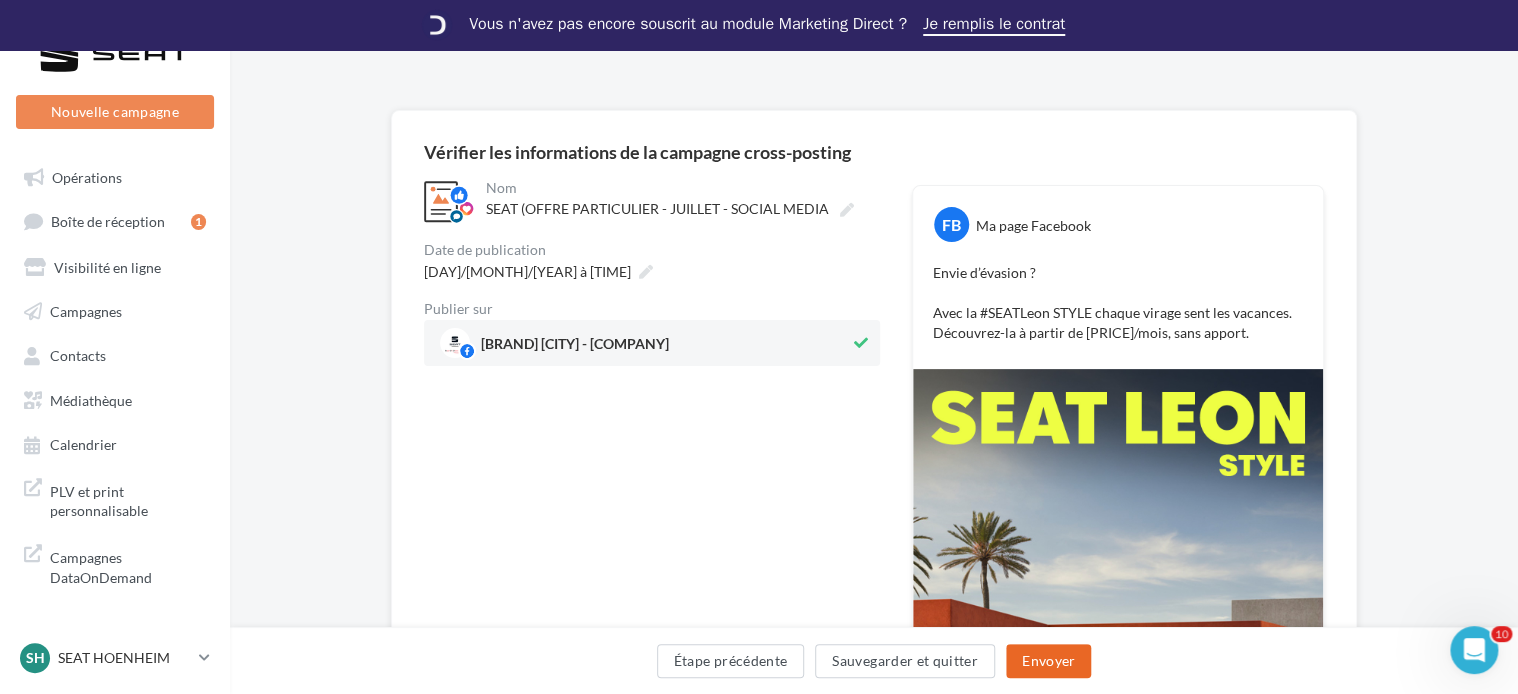 click on "Envoyer" at bounding box center [1048, 661] 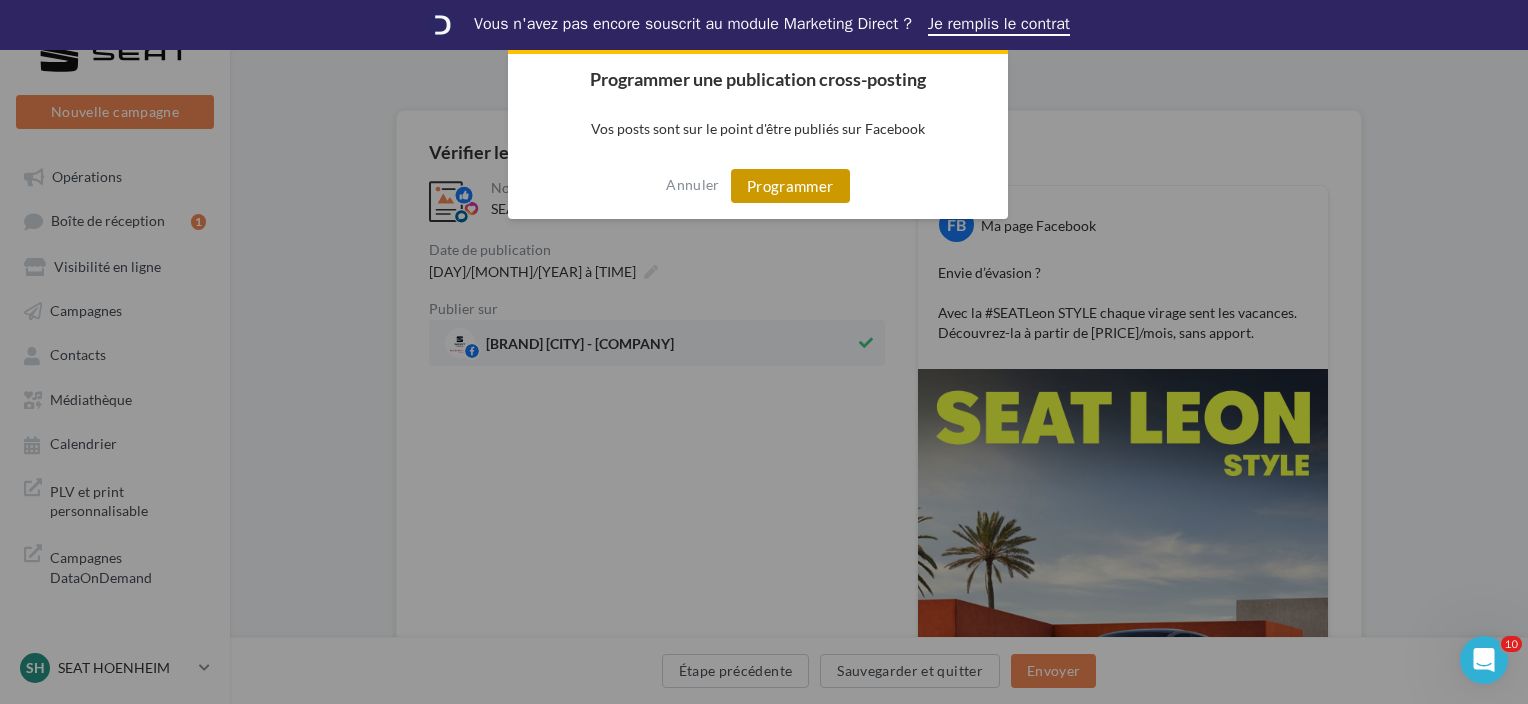 click on "Programmer" at bounding box center [790, 186] 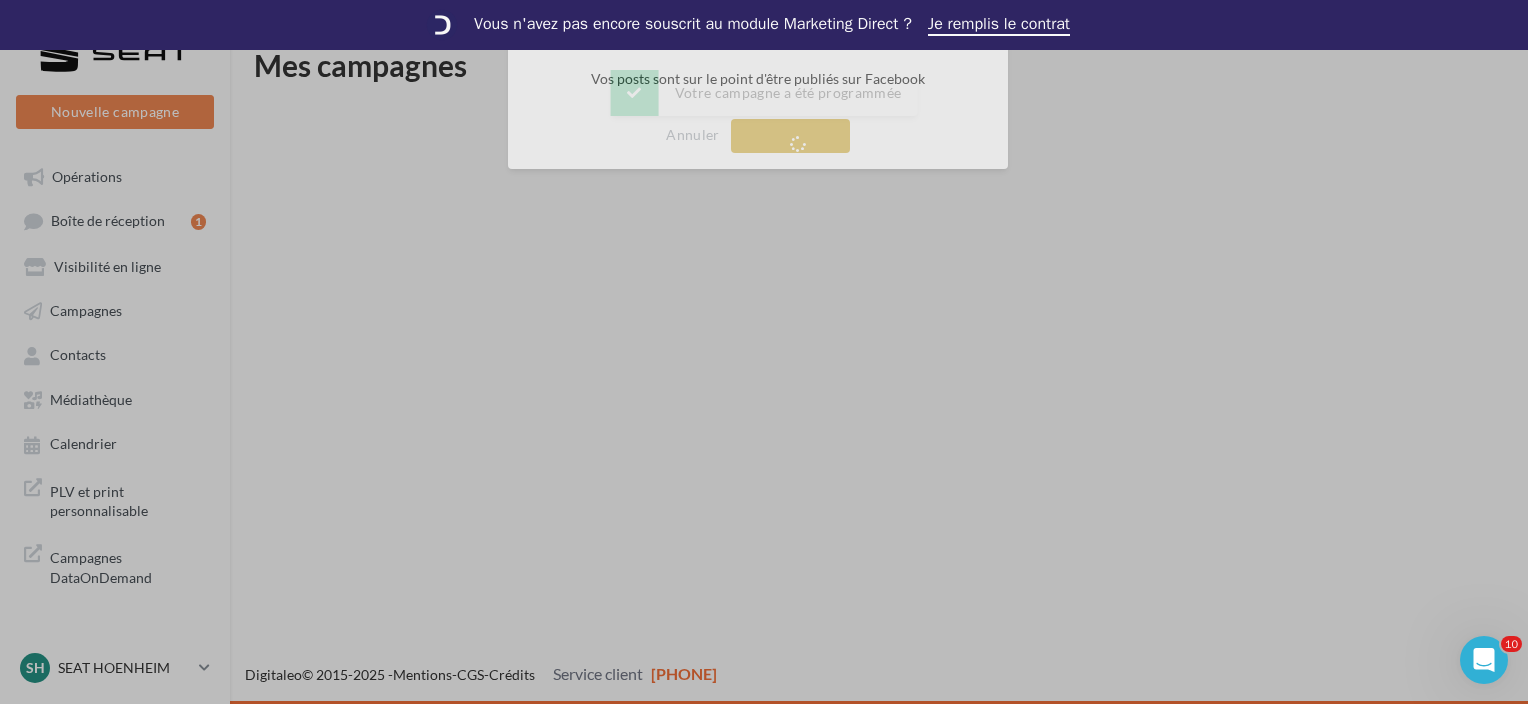 scroll, scrollTop: 0, scrollLeft: 0, axis: both 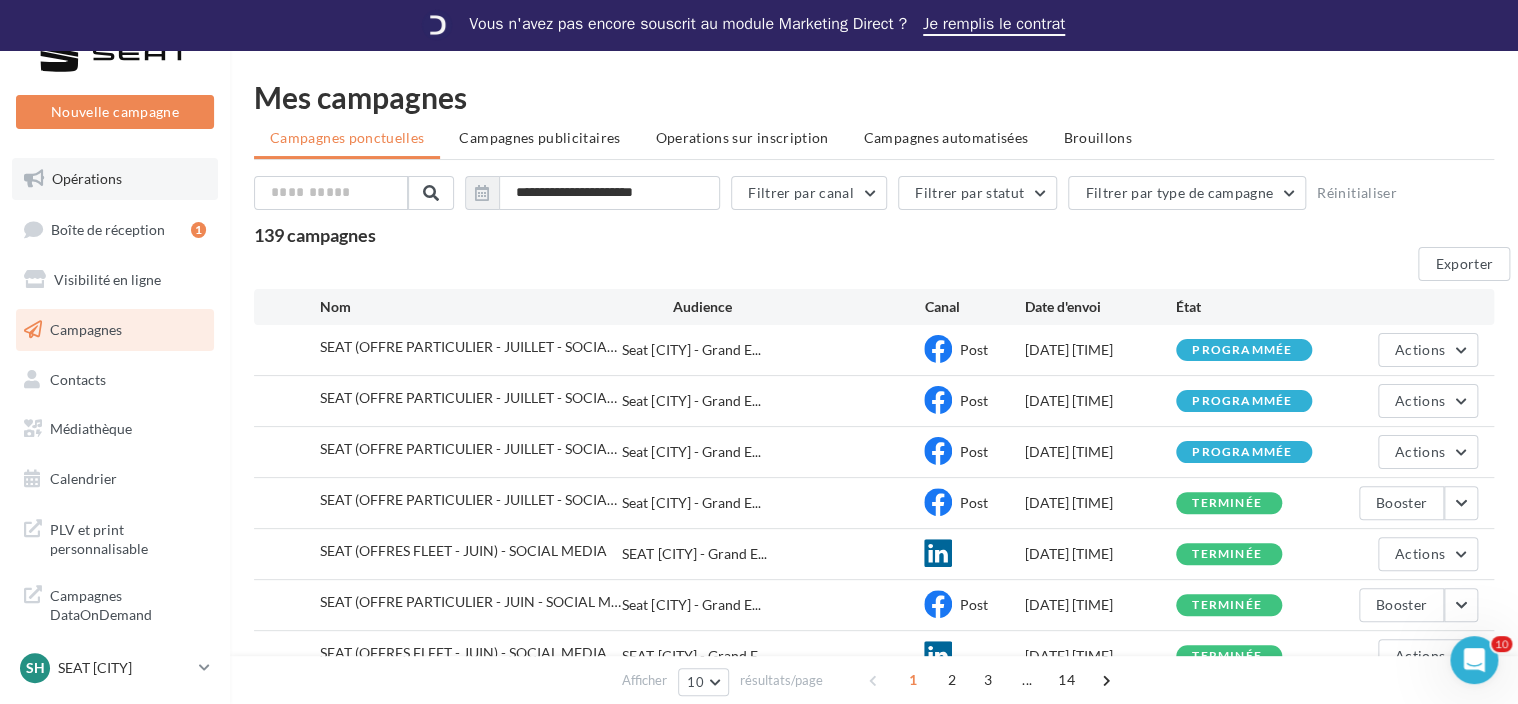 click on "Opérations" at bounding box center (115, 179) 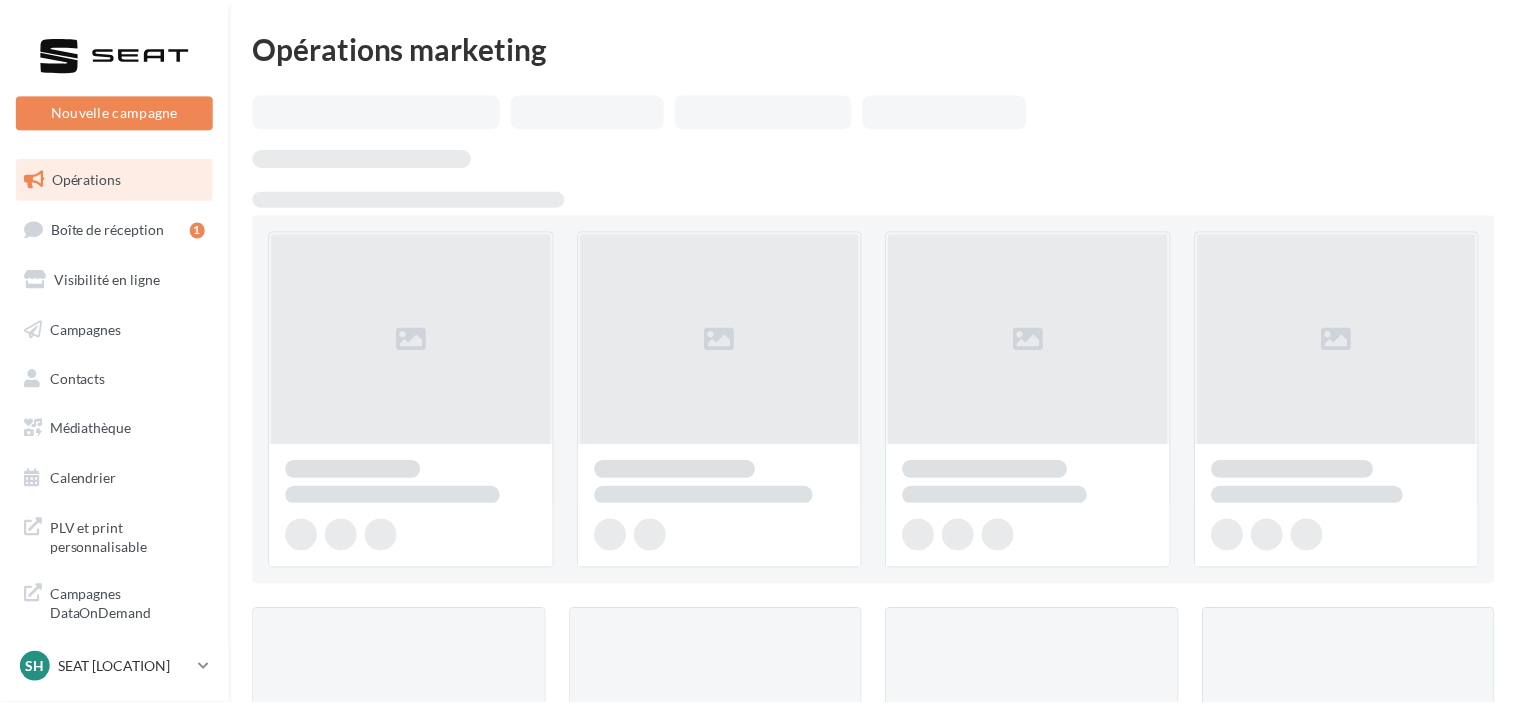 scroll, scrollTop: 0, scrollLeft: 0, axis: both 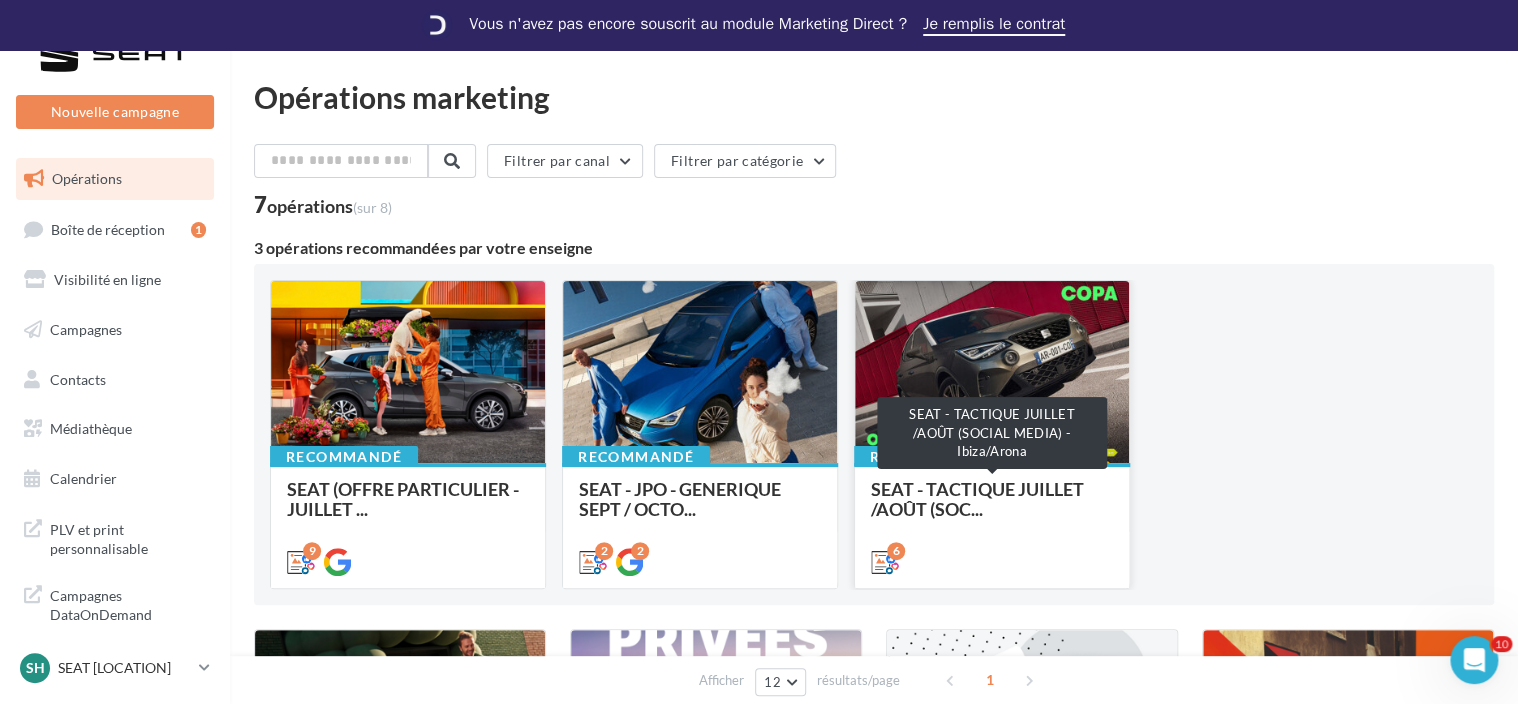 click on "SEAT - TACTIQUE JUILLET /AOÛT (SOC..." at bounding box center (977, 499) 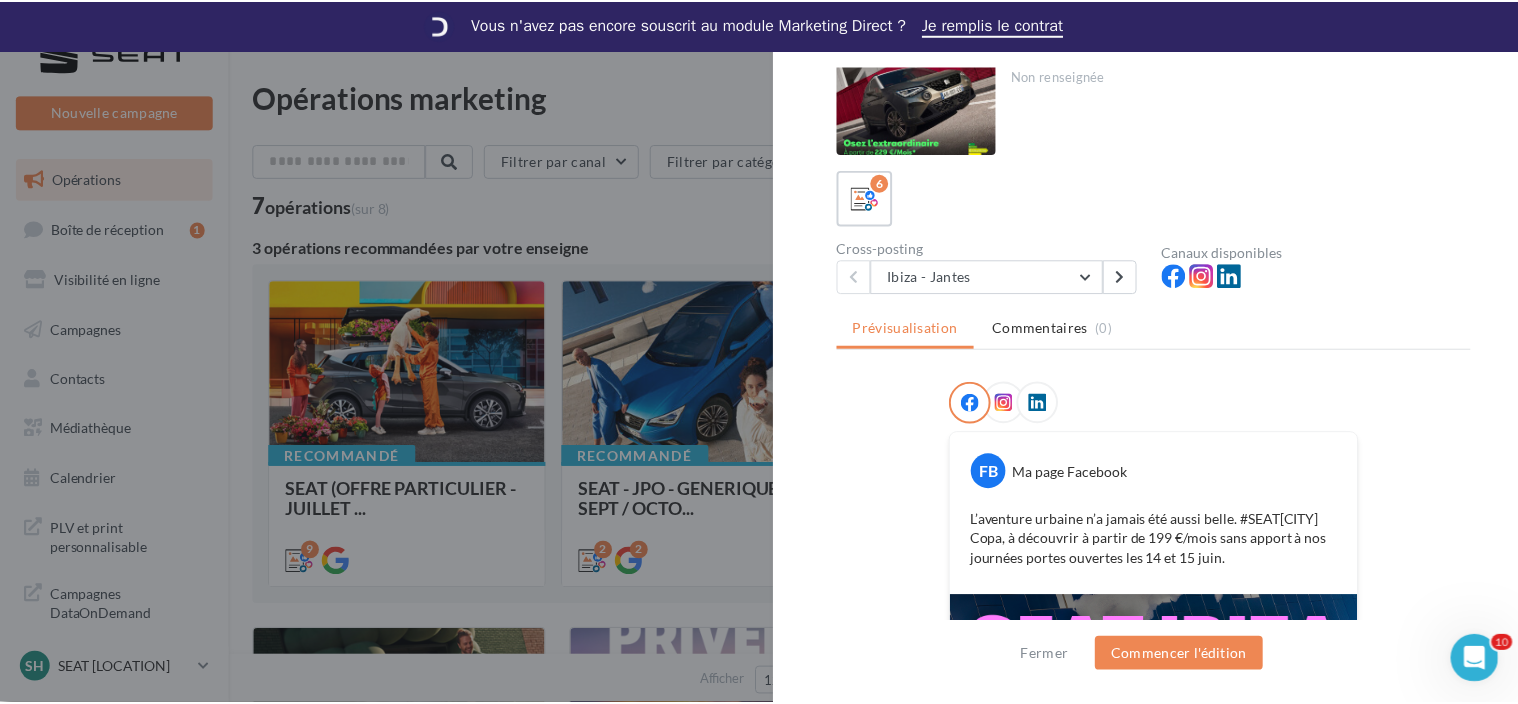 scroll, scrollTop: 185, scrollLeft: 0, axis: vertical 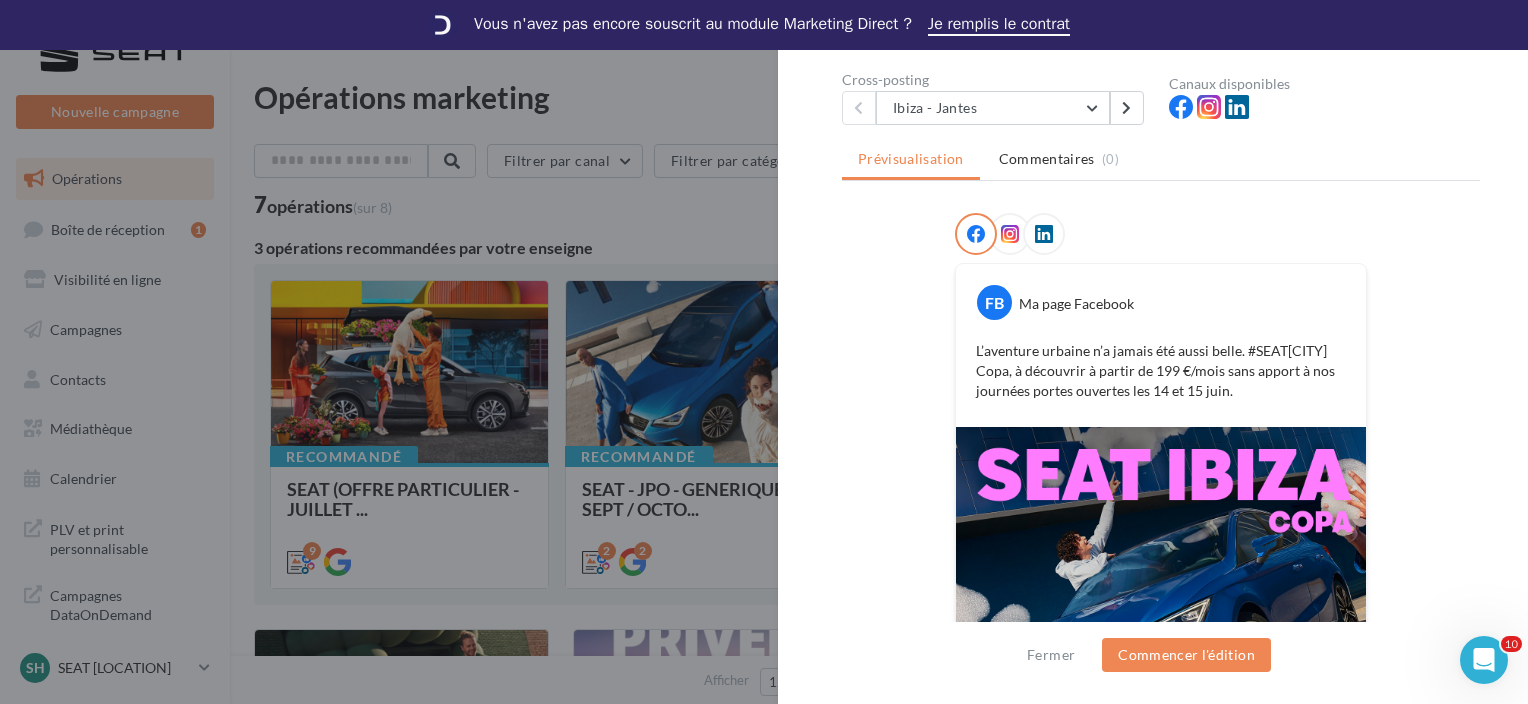 click at bounding box center [764, 352] 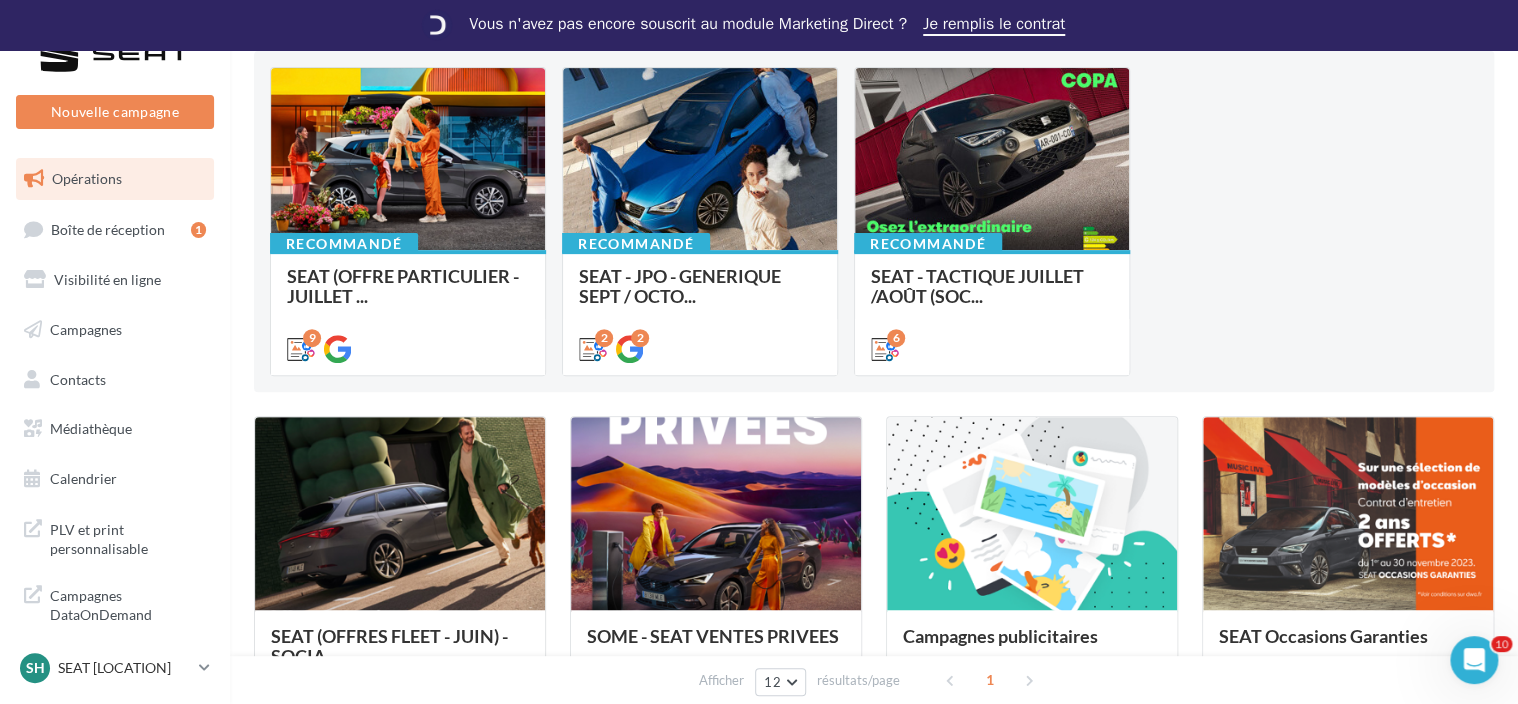 scroll, scrollTop: 200, scrollLeft: 0, axis: vertical 